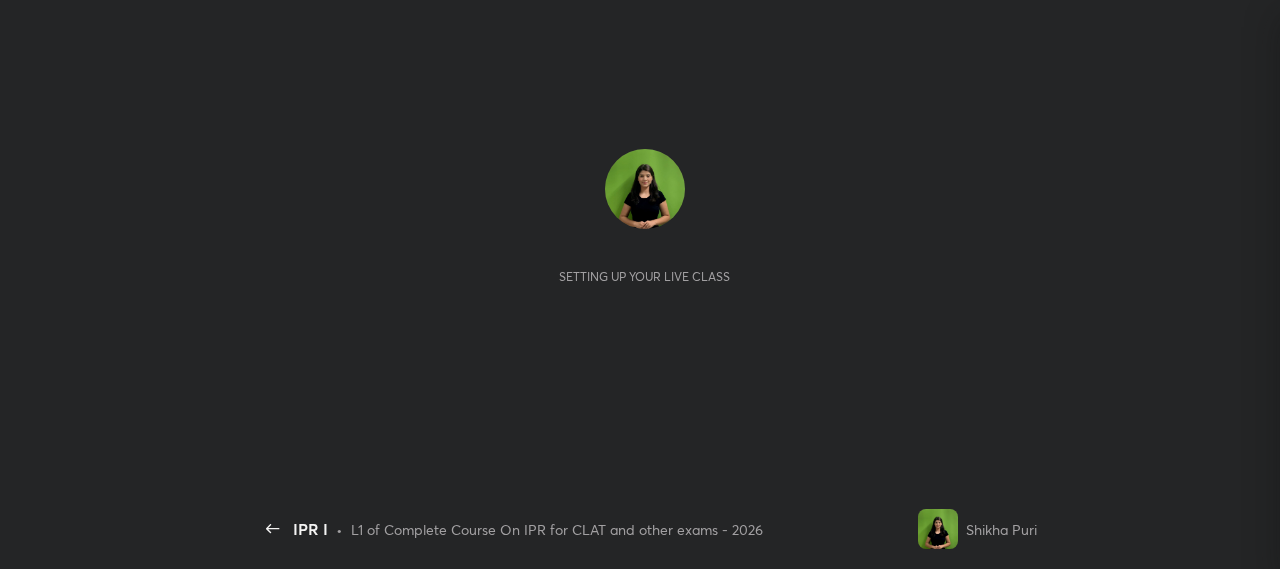 scroll, scrollTop: 0, scrollLeft: 0, axis: both 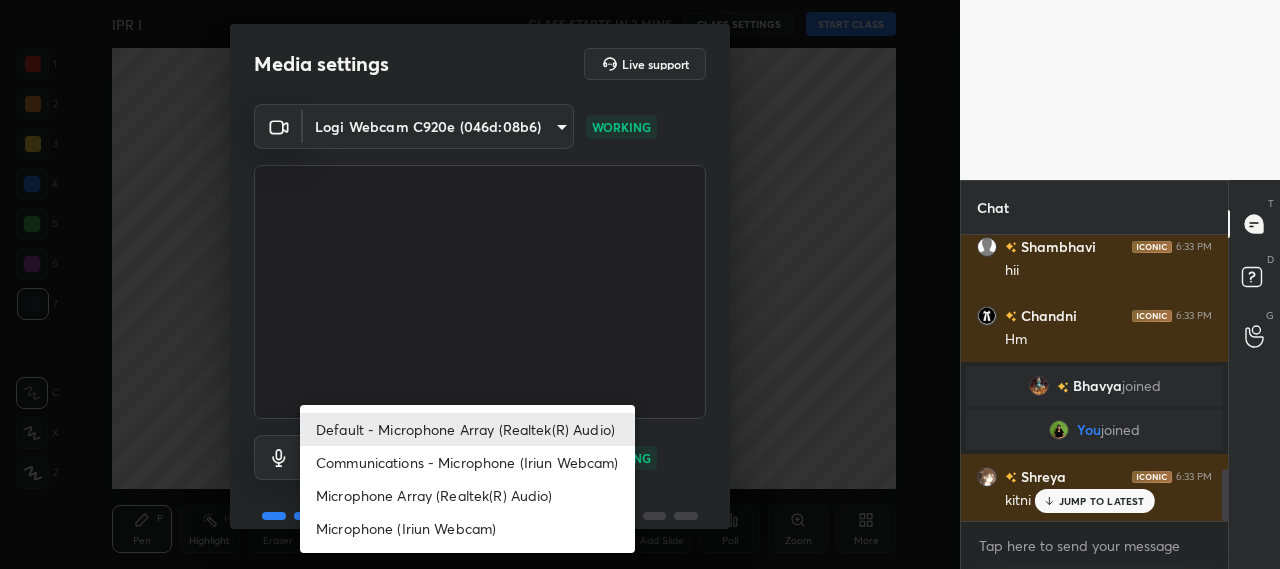 click on "1 2 3 4 5 6 7 C X Z C X Z E E Erase all   H H IPR I CLASS STARTS IN 3 MINS CLASS SETTINGS START CLASS Setting up your live class Back IPR I • L1 of Complete Course On IPR for CLAT and other exams - 2026 Shikha Puri Pen P Highlight H Eraser Shapes L Select S 1 / 1 Add Slide Poll Zoom More Chat khushi 6:31 PM can anyone tell me what is ipr? 7 Radhika, Shreya, Piyush &  7 others  joined Shreya 6:32 PM yo Astha  joined Shreya 6:32 PM avani Yukta, Jia  joined Avani 6:33 PM INTELLECTUAL PROPERTY RIGHTS Harshit, Shambhavi  joined Astha 6:33 PM Hlww guys shivam 6:33 PM YE CLASS SABKE LIYE HAII Shambhavi 6:33 PM hii Chandni 6:33 PM Hm Bhavya  joined You  joined Shreya 6:33 PM kitni batches h isme? JUMP TO LATEST Enable hand raising Enable raise hand to speak to learners. Once enabled, chat will be turned off temporarily. Enable x   introducing Raise a hand with a doubt Now learners can raise their hand along with a doubt  How it works? Doubts asked by learners will show up here Raise hand disabled Enable Got it T D" at bounding box center [640, 284] 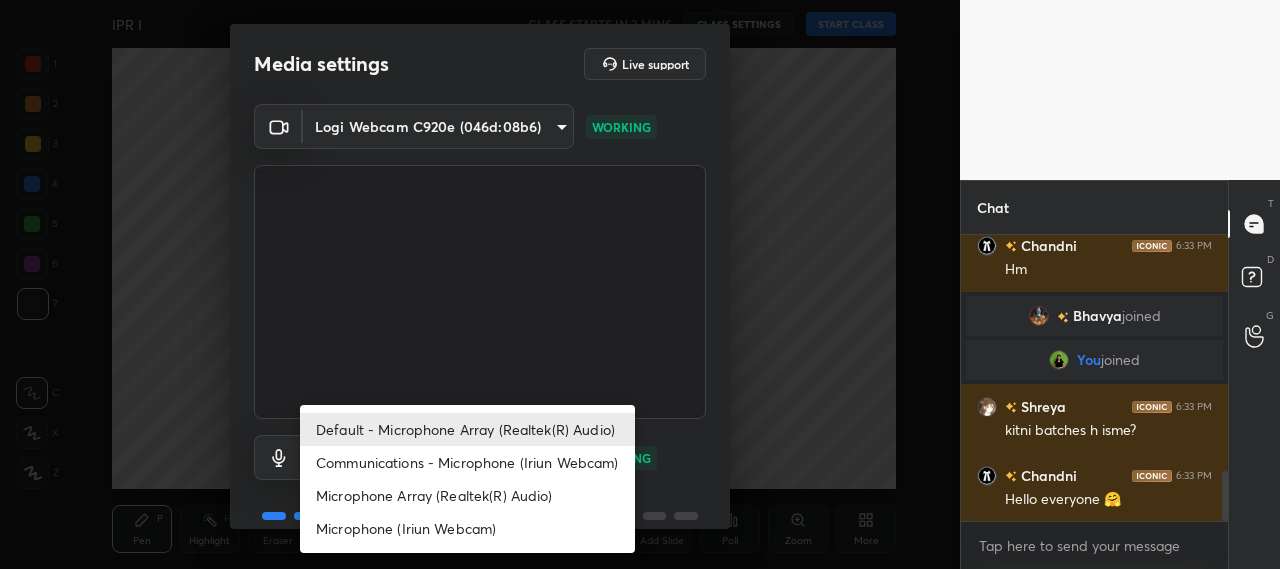 scroll, scrollTop: 1424, scrollLeft: 0, axis: vertical 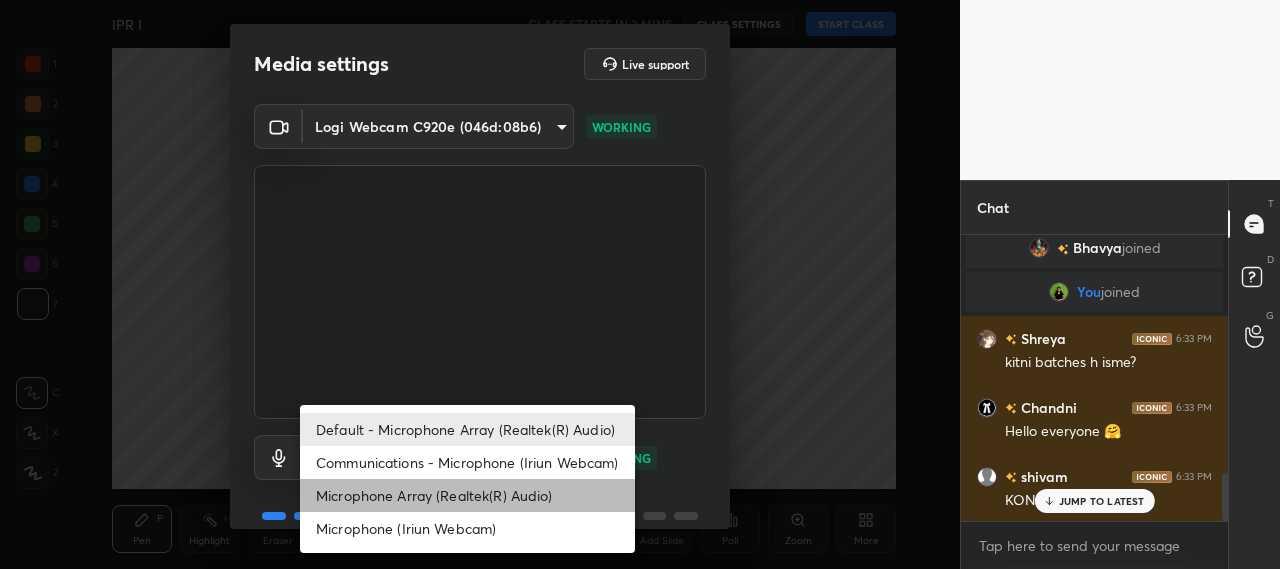 click on "Microphone Array (Realtek(R) Audio)" at bounding box center (467, 495) 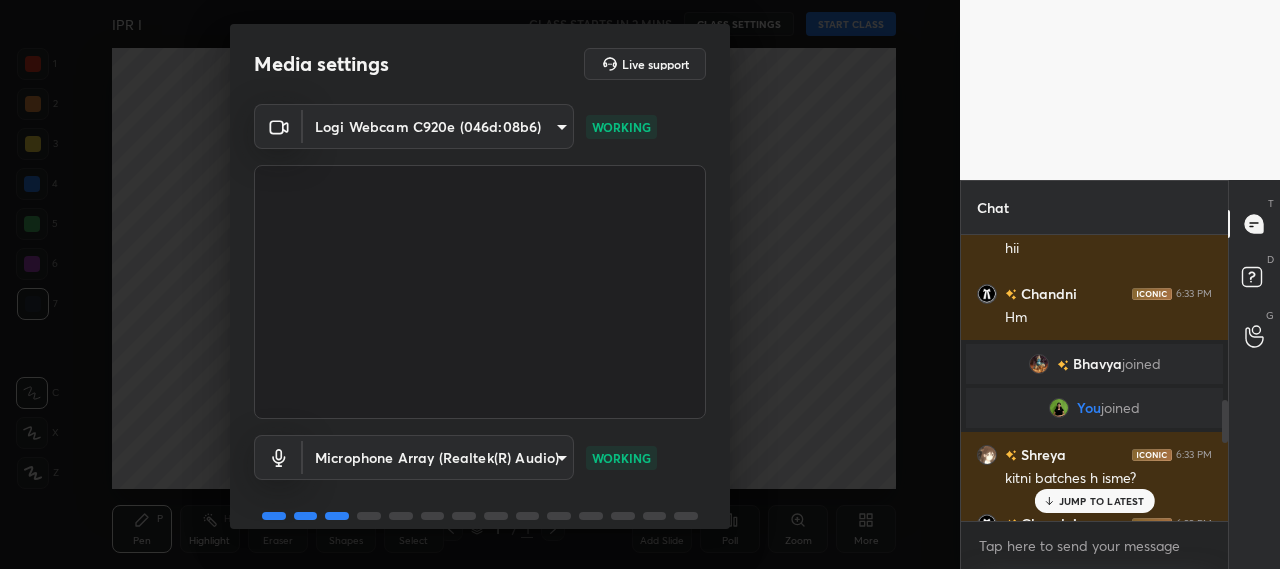 scroll, scrollTop: 1748, scrollLeft: 0, axis: vertical 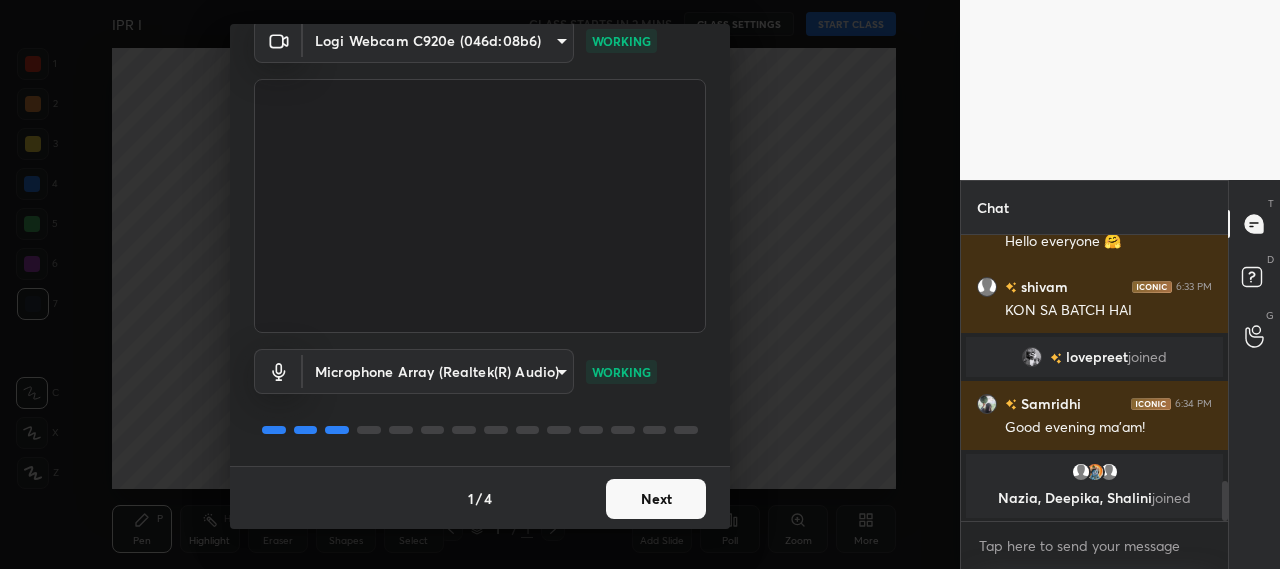 click on "Next" at bounding box center (656, 499) 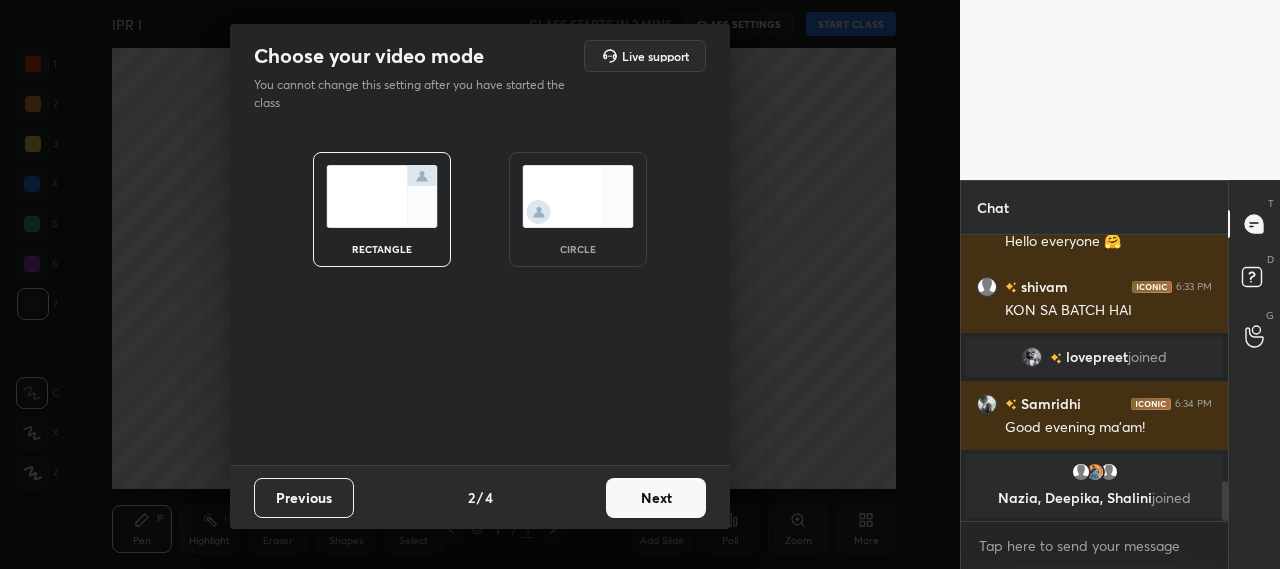 scroll, scrollTop: 0, scrollLeft: 0, axis: both 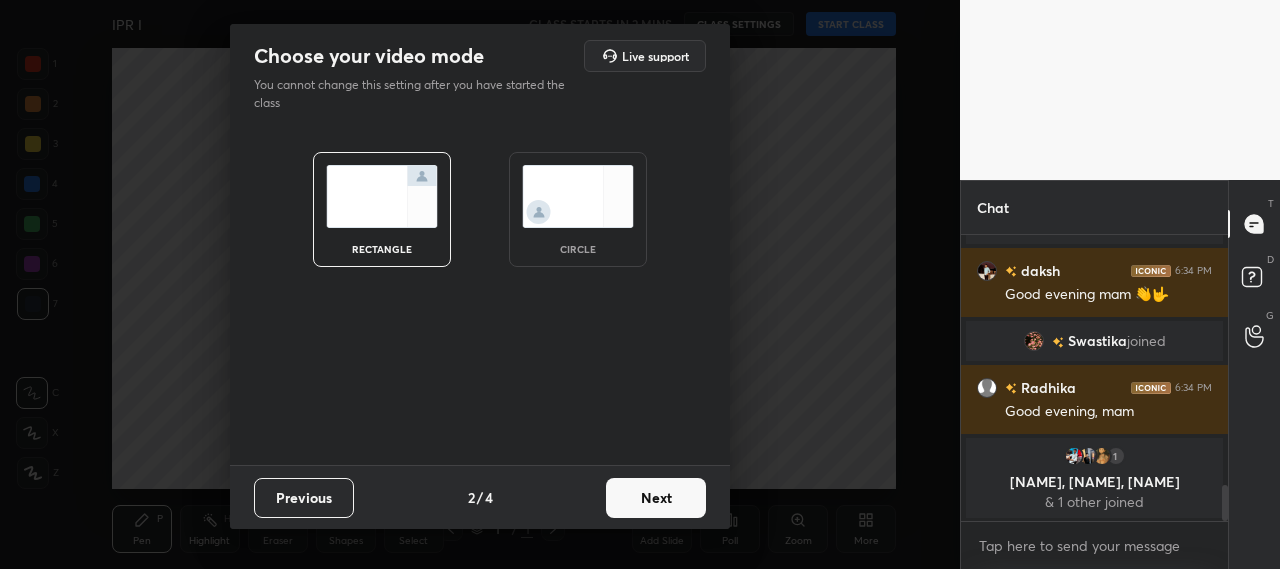 click on "Next" at bounding box center [656, 498] 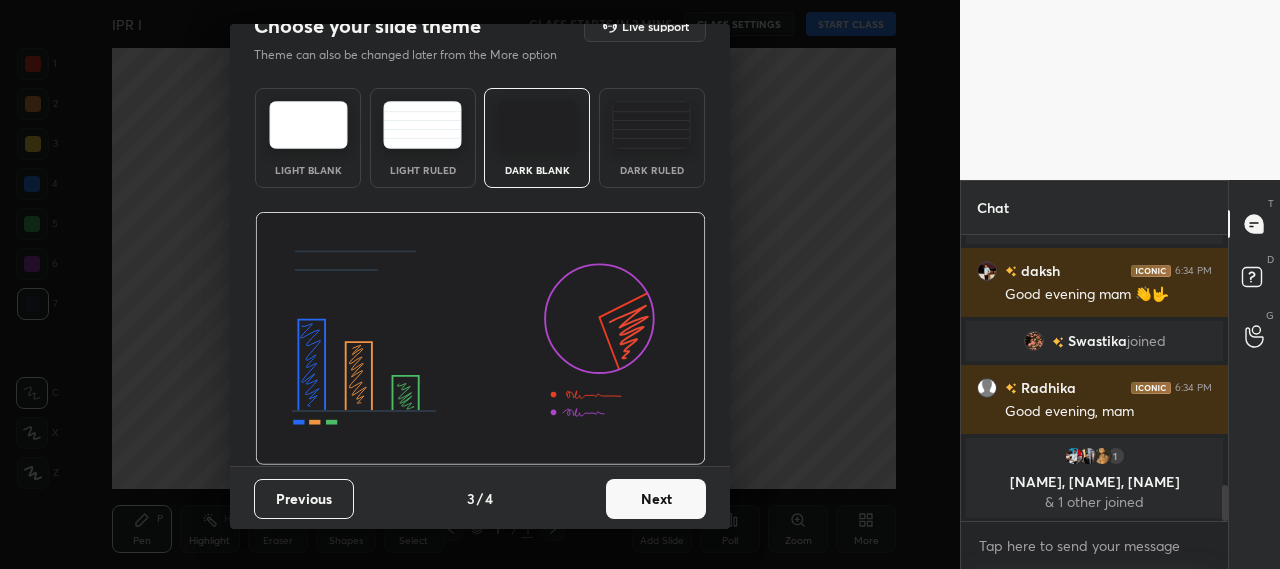 scroll, scrollTop: 0, scrollLeft: 0, axis: both 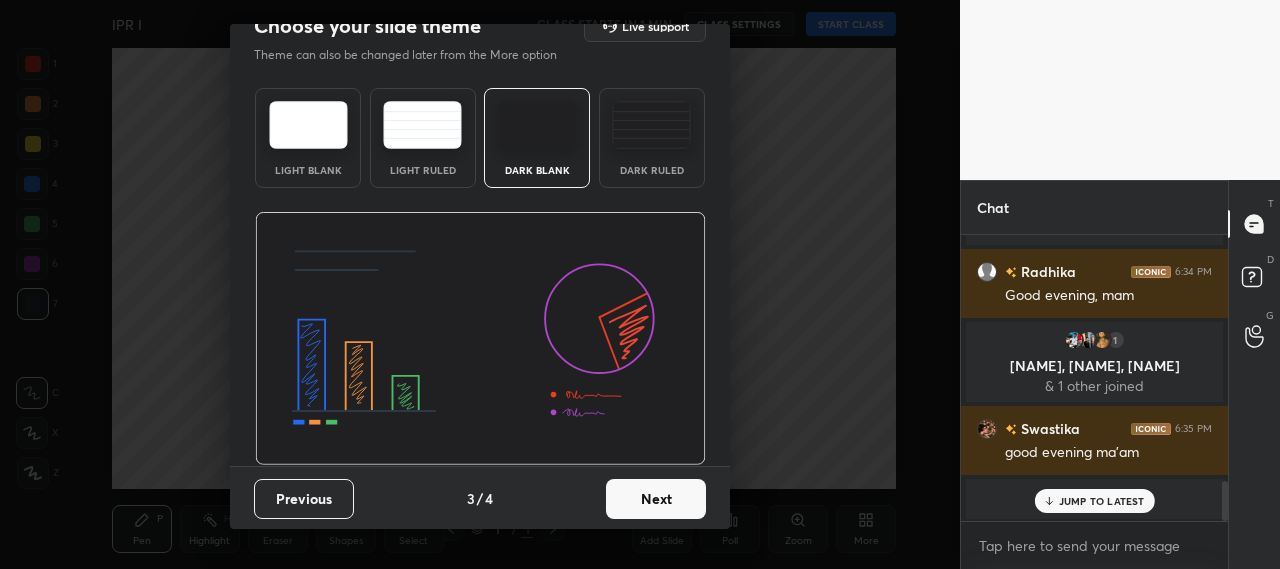 click on "Next" at bounding box center [656, 499] 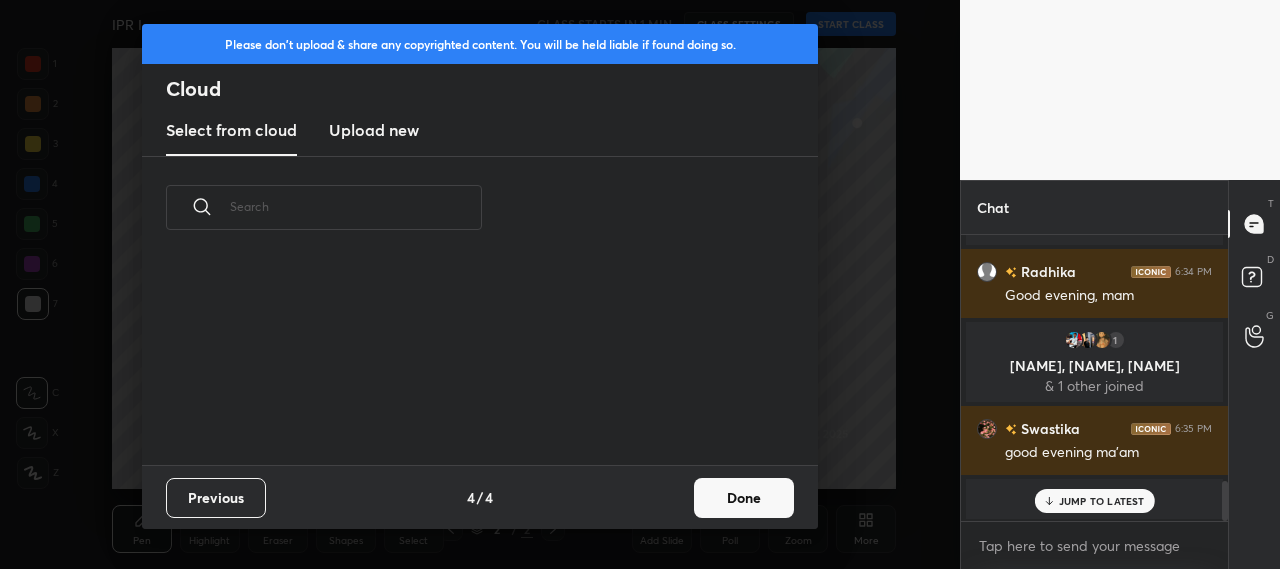 scroll, scrollTop: 6, scrollLeft: 11, axis: both 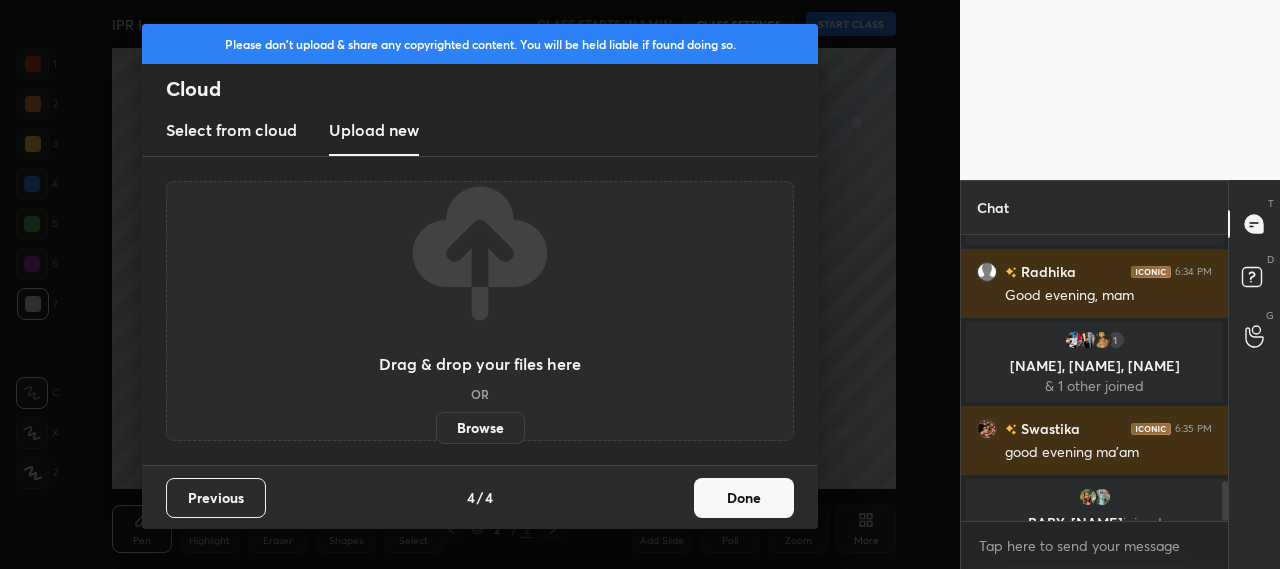 click on "Browse" at bounding box center (480, 428) 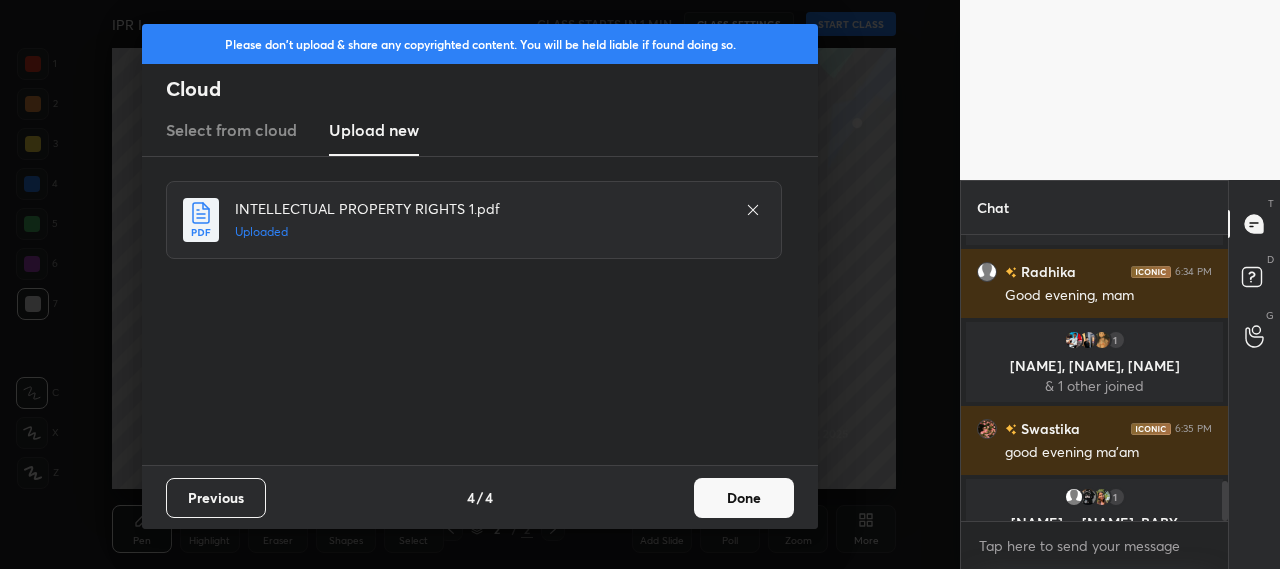 scroll, scrollTop: 1788, scrollLeft: 0, axis: vertical 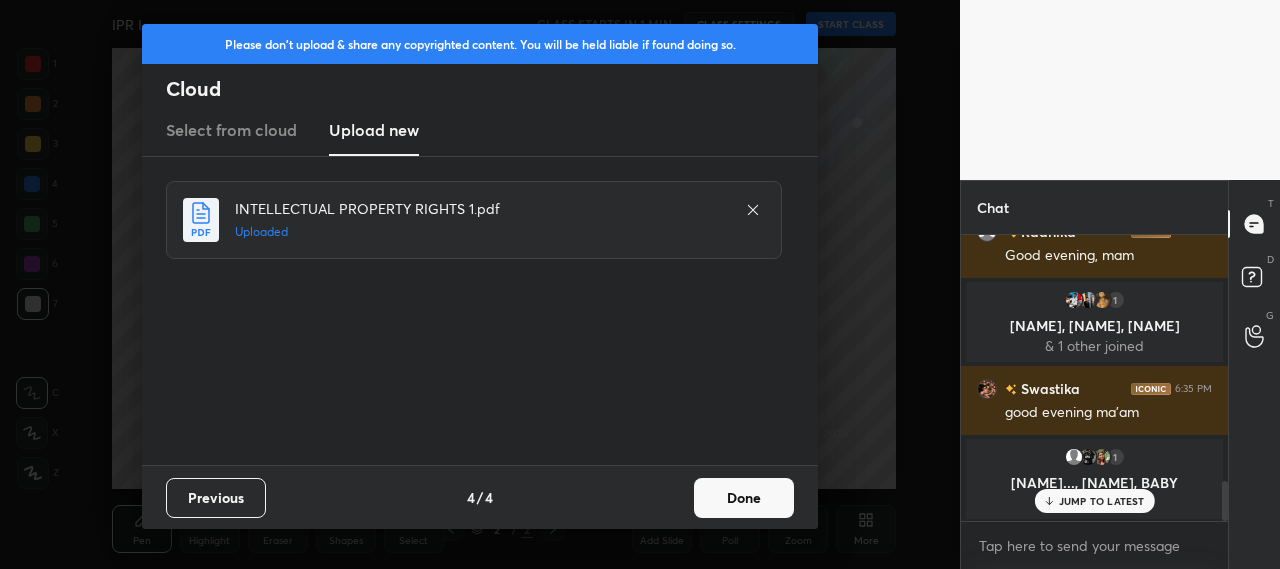 click on "Done" at bounding box center [744, 498] 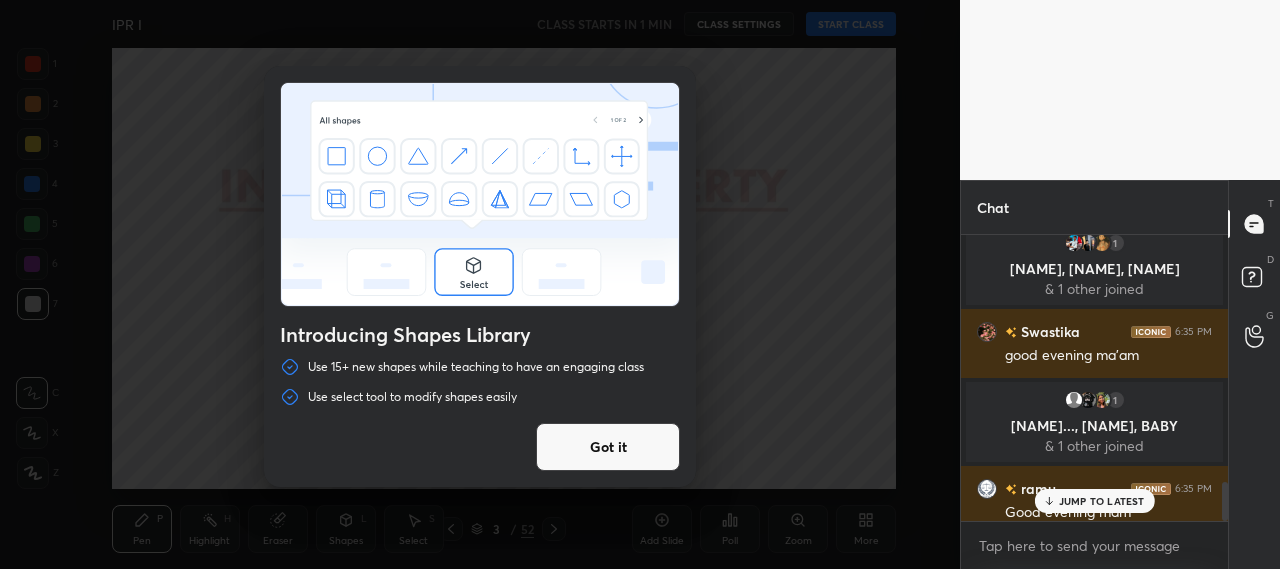 scroll, scrollTop: 1800, scrollLeft: 0, axis: vertical 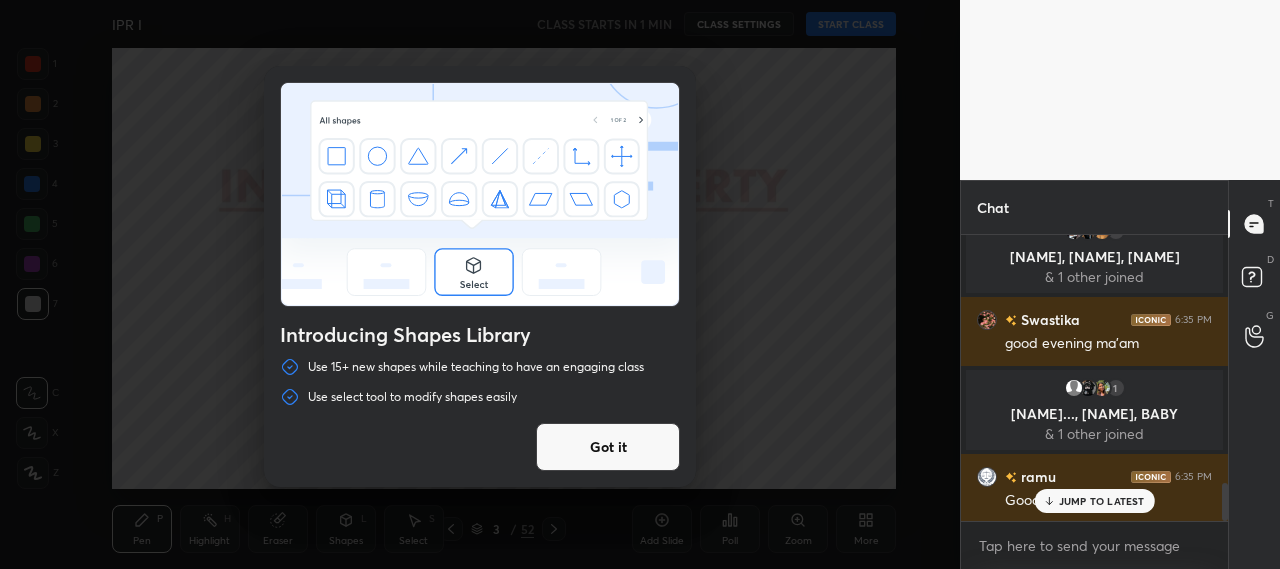 click on "Got it" at bounding box center [608, 447] 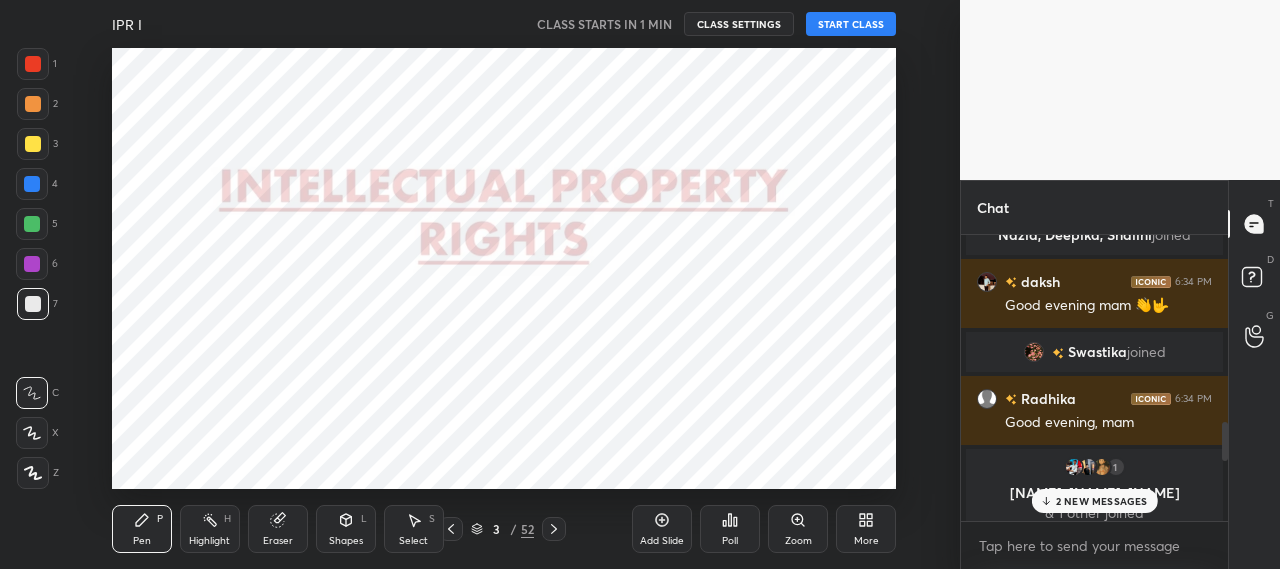 scroll, scrollTop: 2024, scrollLeft: 0, axis: vertical 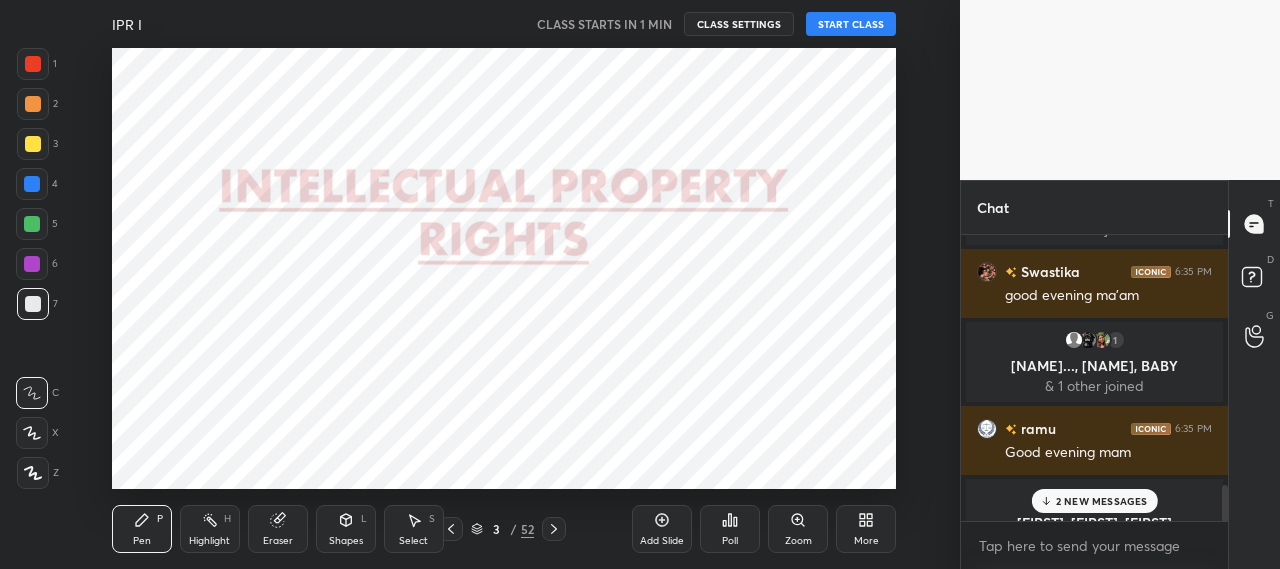 drag, startPoint x: 1222, startPoint y: 504, endPoint x: 1238, endPoint y: 575, distance: 72.780495 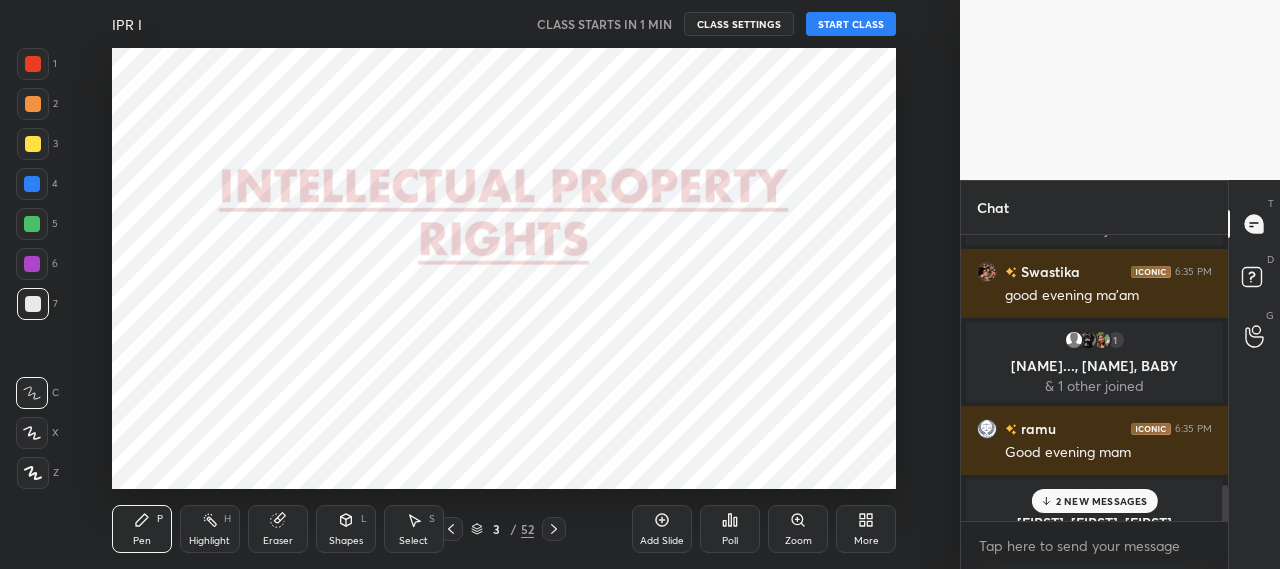 click on "1 2 3 4 5 6 7 C X Z C X Z E E Erase all   H H IPR I CLASS STARTS IN 1 MIN CLASS SETTINGS START CLASS Setting up your live class Back IPR I • L1 of Complete Course On IPR for CLAT and other exams - 2026 [PERSON] Pen P Highlight H Eraser Shapes L Select S 3 / 52 Add Slide Poll Zoom More Chat [PERSON] 6:34 PM Good evening, mam 1 [PERSON], [PERSON], [PERSON]  1 other  joined [PERSON] 6:35 PM good evening ma'am 1 [PERSON]..., [PERSON], [PERSON]  1 other  joined [PERSON] 6:35 PM Good evening mam 1 [PERSON], [PERSON], [PERSON]  1 other  joined 2 NEW MESSAGES Enable hand raising Enable raise hand to speak to learners. Once enabled, chat will be turned off temporarily. Enable x   introducing Raise a hand with a doubt Now learners can raise their hand along with a doubt  How it works? Doubts asked by learners will show up here Raise hand disabled You have disabled Raise hand currently. Enable it to invite learners to speak Enable Can't raise hand Got it T Messages (T) D Doubts (D) G Raise Hand (G) Report an issue Buffering" at bounding box center [640, 0] 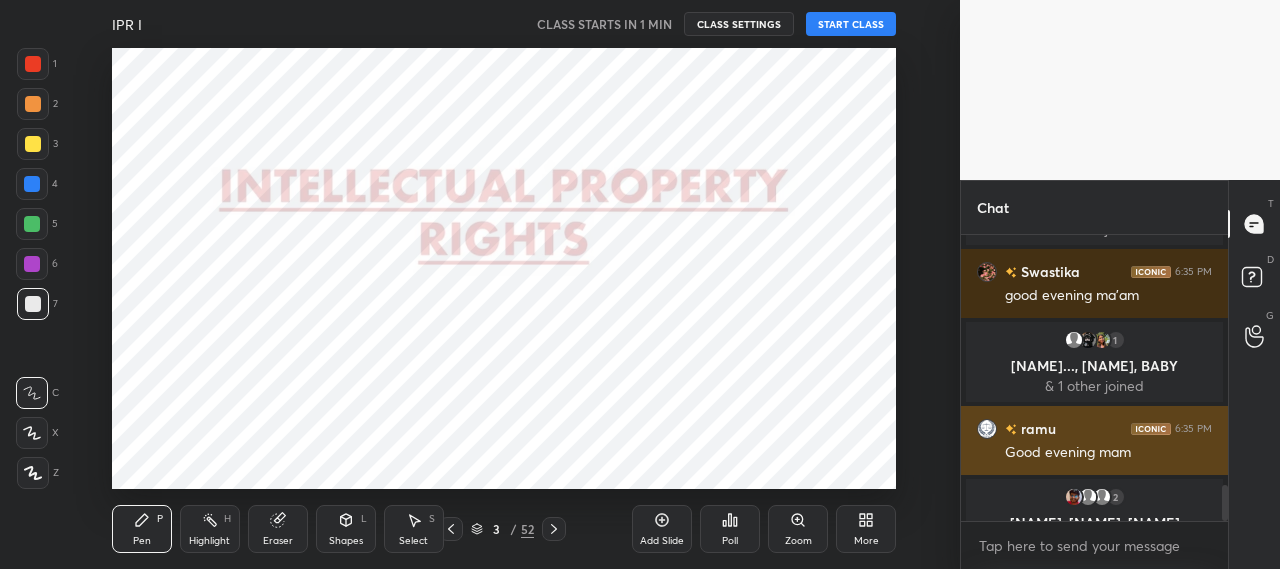 scroll, scrollTop: 2094, scrollLeft: 0, axis: vertical 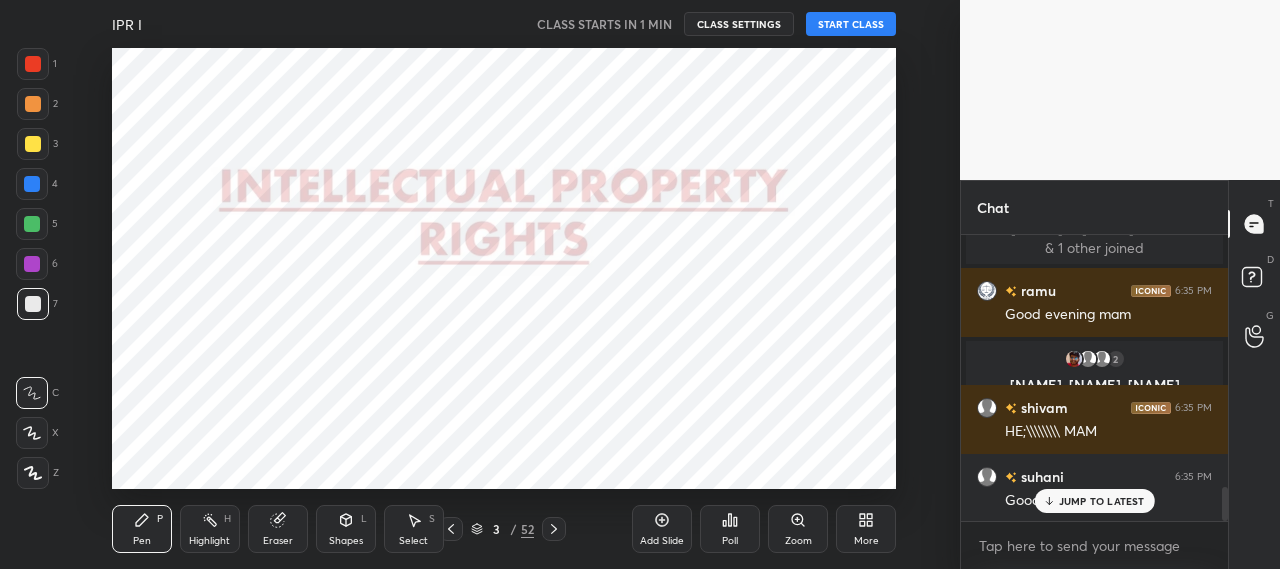 click on "START CLASS" at bounding box center [851, 24] 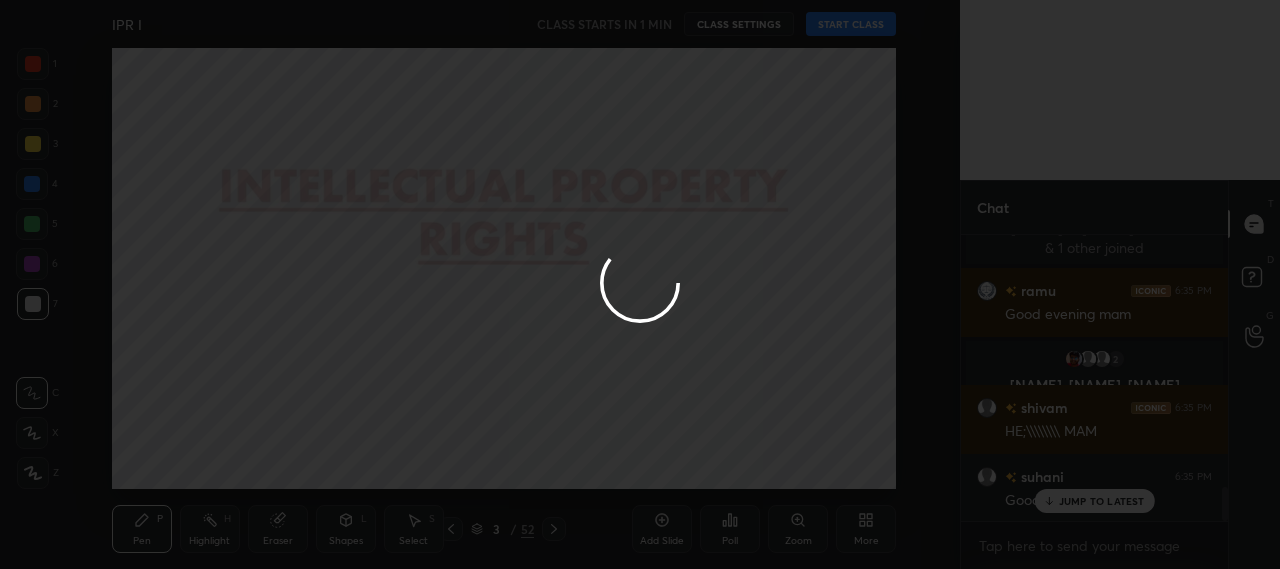 scroll, scrollTop: 2210, scrollLeft: 0, axis: vertical 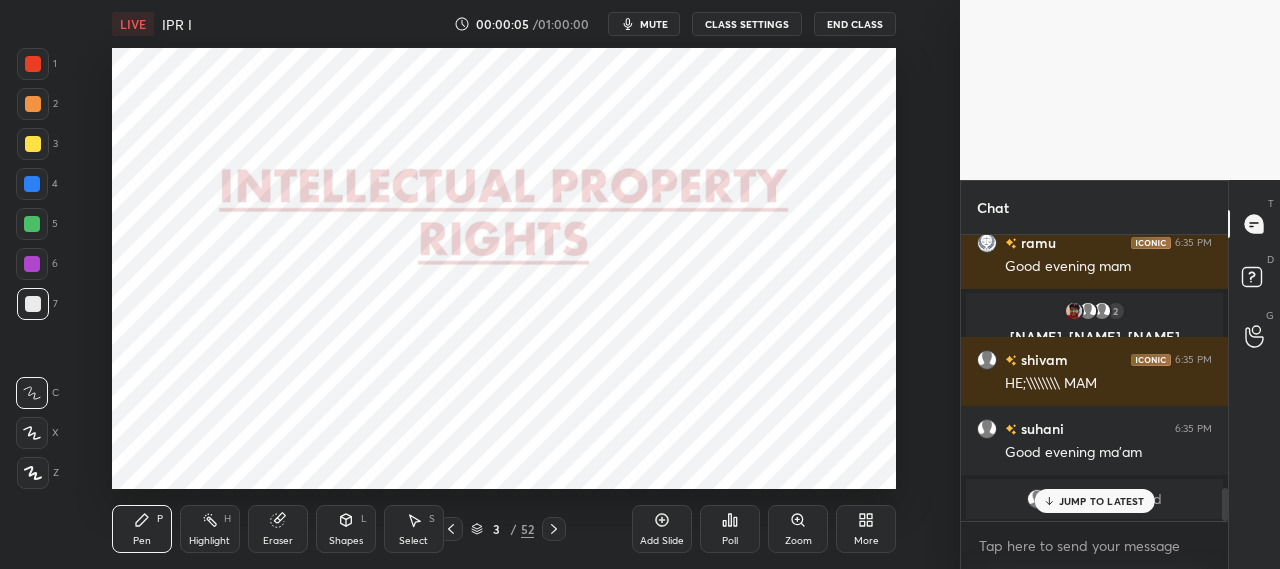 click on "JUMP TO LATEST" at bounding box center (1094, 501) 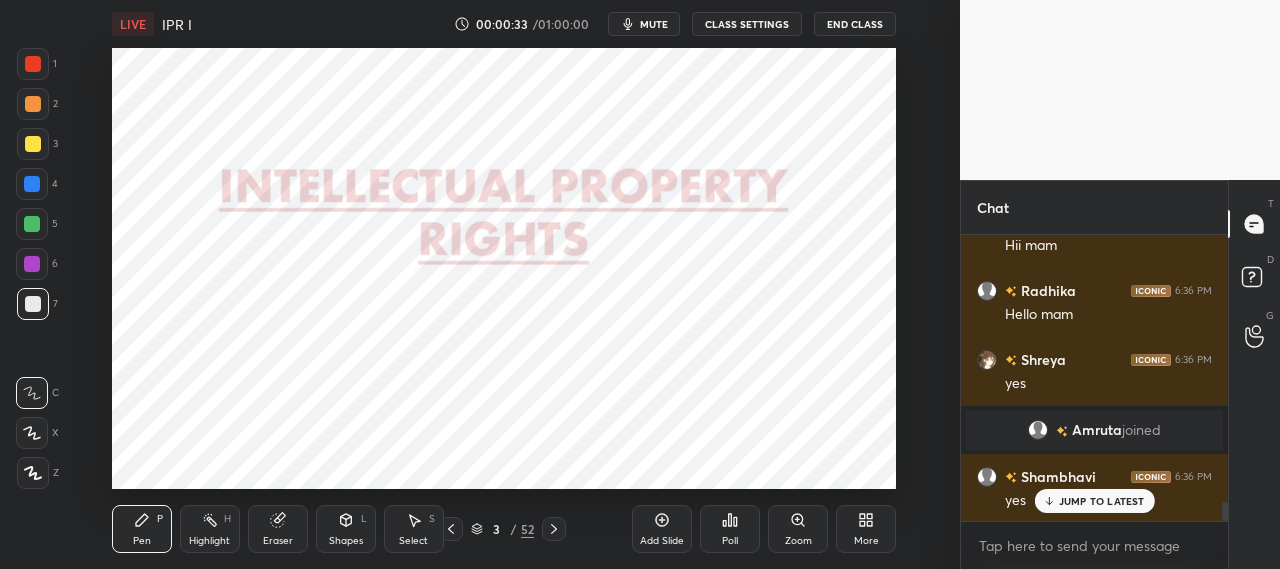 scroll, scrollTop: 4106, scrollLeft: 0, axis: vertical 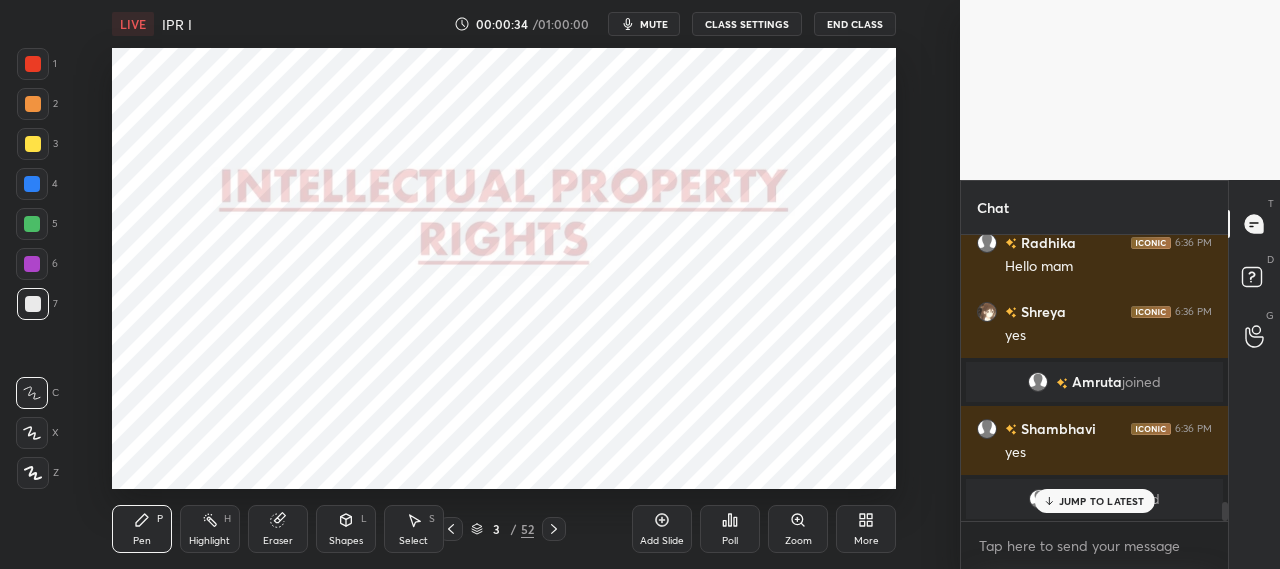 click on "JUMP TO LATEST" at bounding box center (1102, 501) 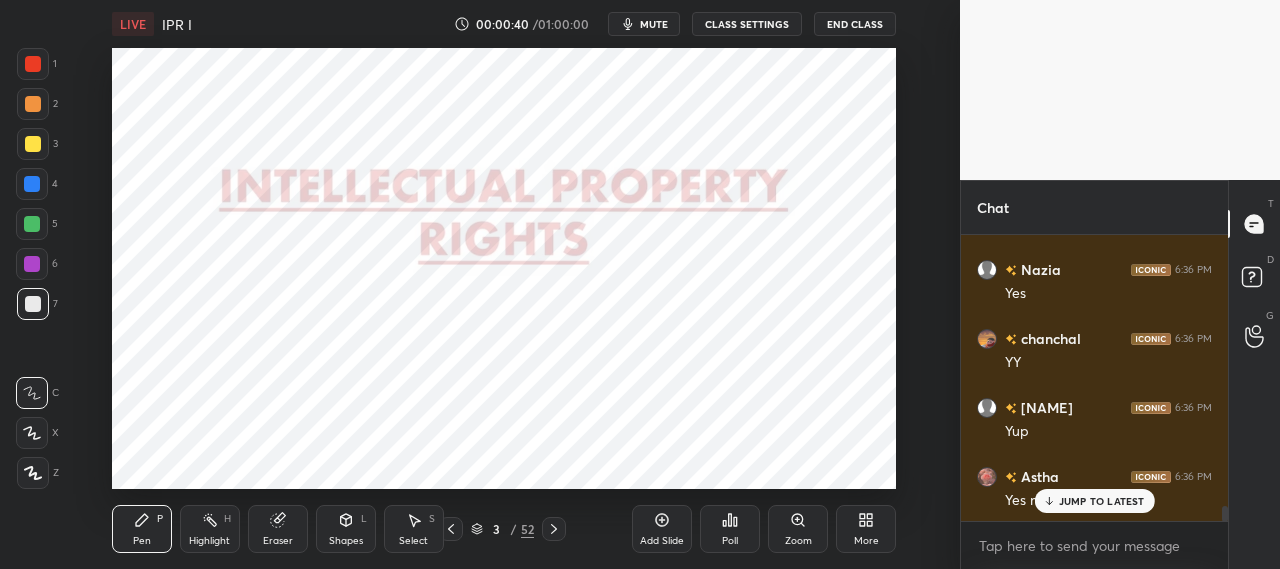 scroll, scrollTop: 5280, scrollLeft: 0, axis: vertical 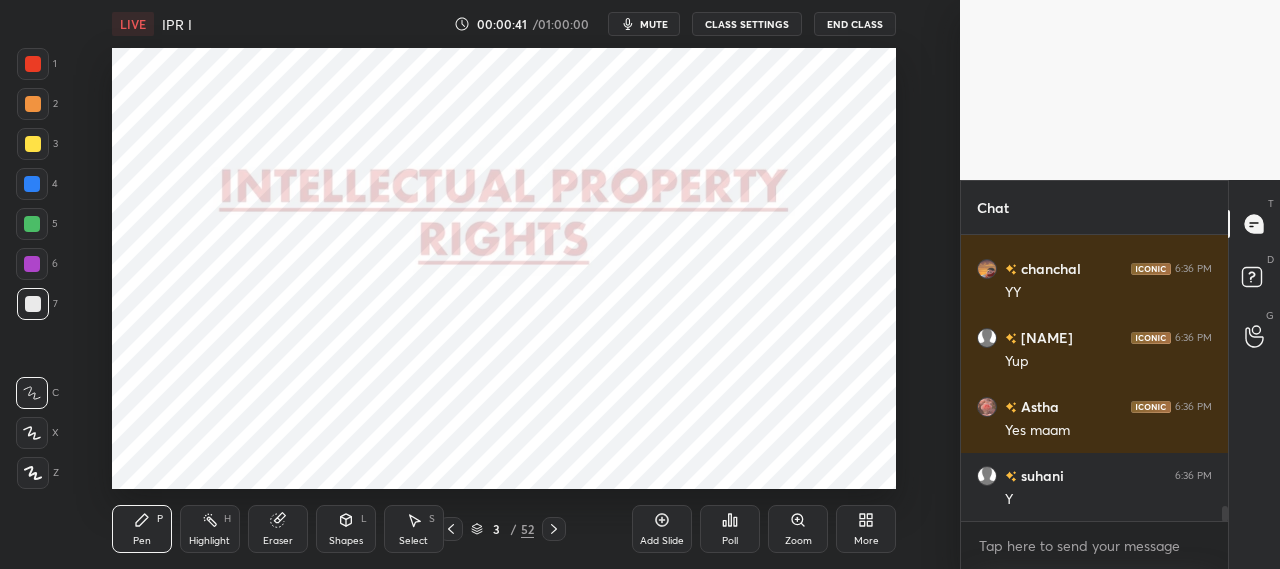 click on "Y" at bounding box center [1108, 500] 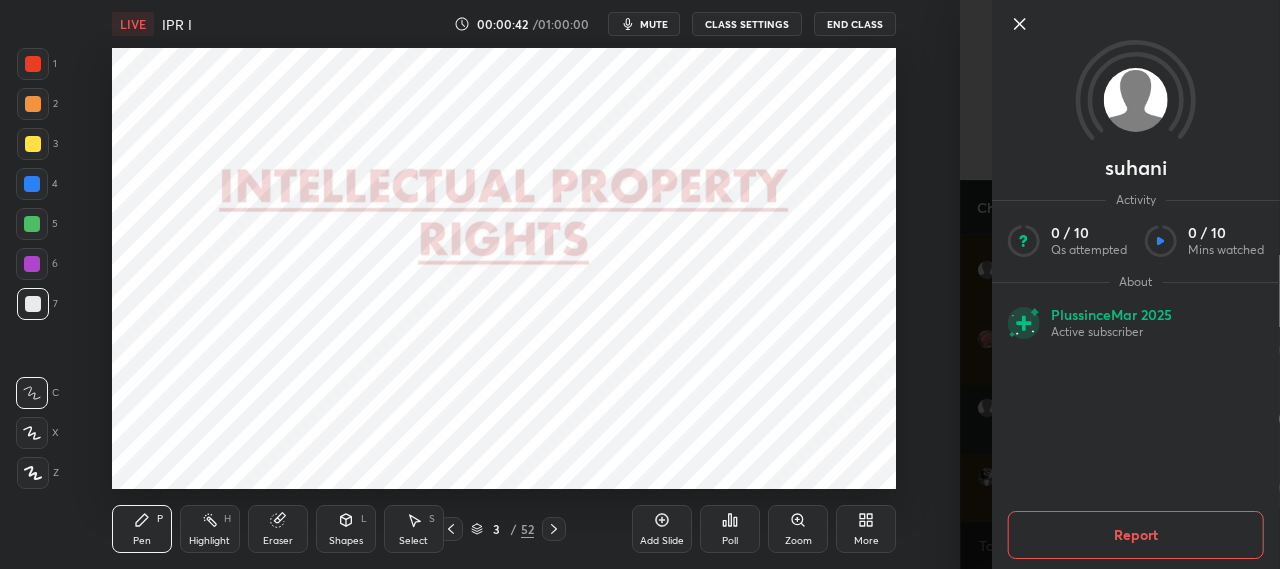 scroll, scrollTop: 5418, scrollLeft: 0, axis: vertical 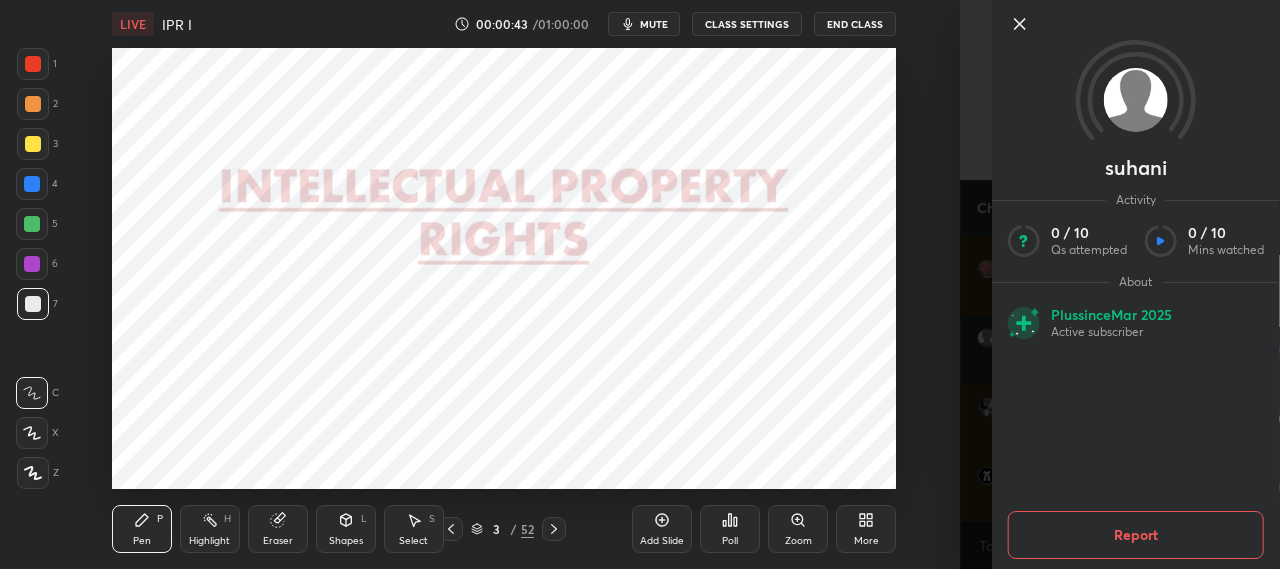 click at bounding box center [1136, 57] 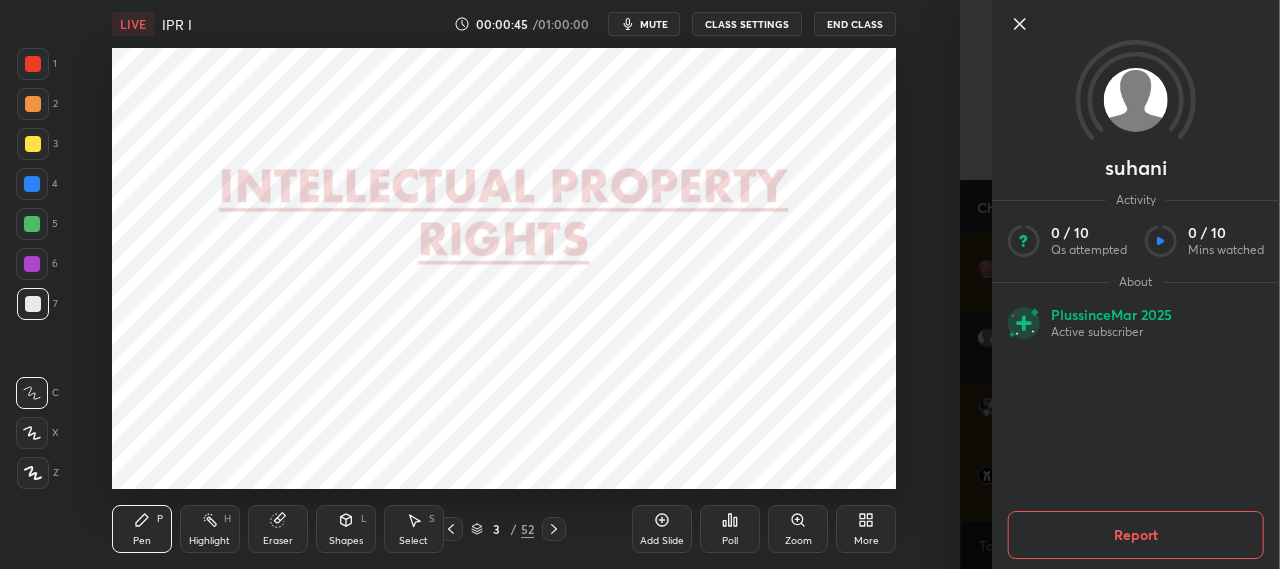click 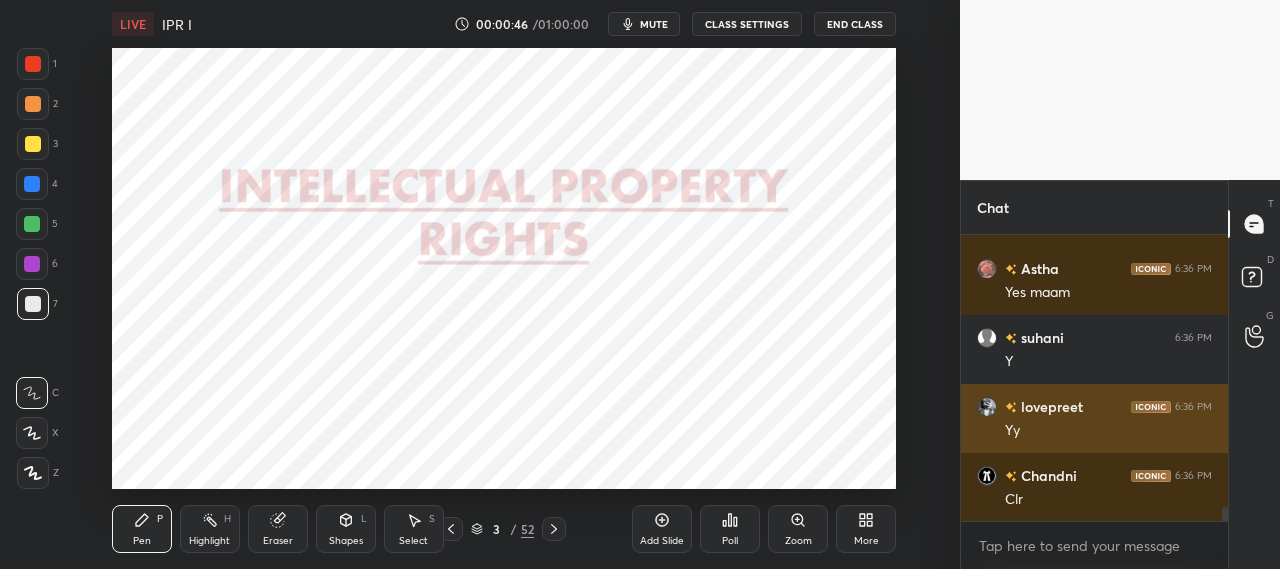 scroll, scrollTop: 5486, scrollLeft: 0, axis: vertical 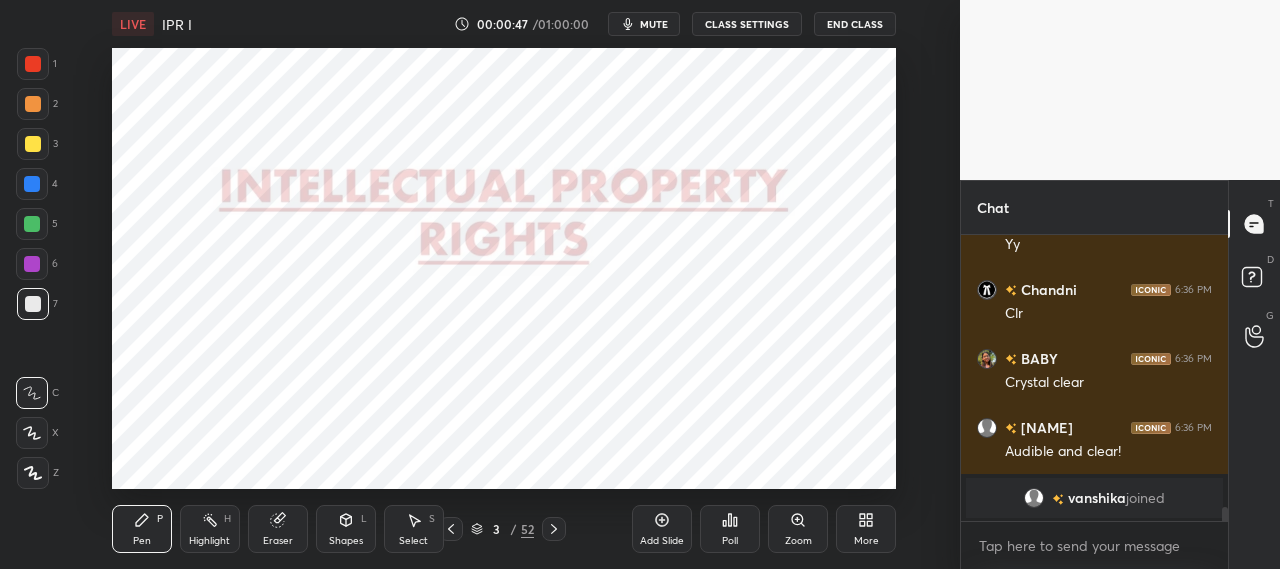 click on "vanshika" at bounding box center (1097, 498) 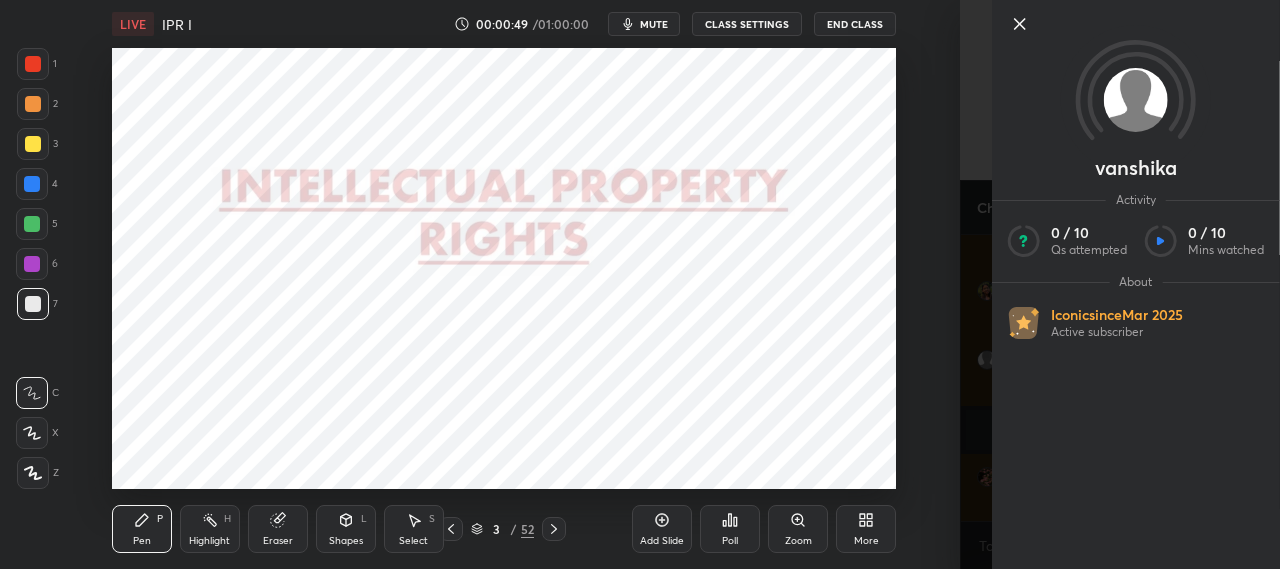 scroll, scrollTop: 5742, scrollLeft: 0, axis: vertical 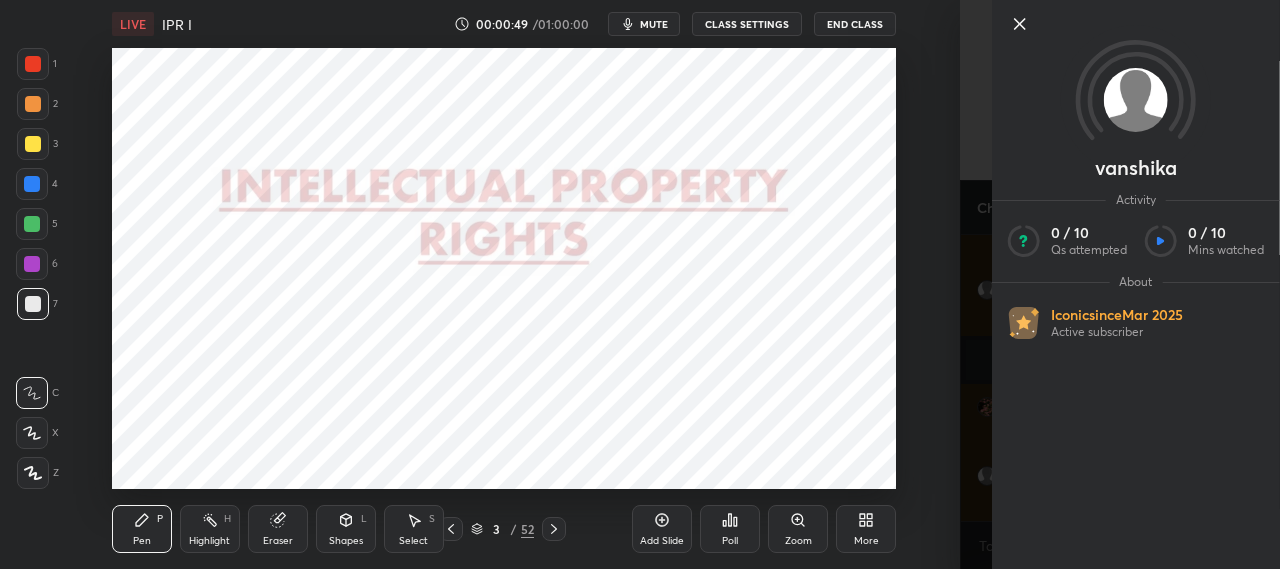 click 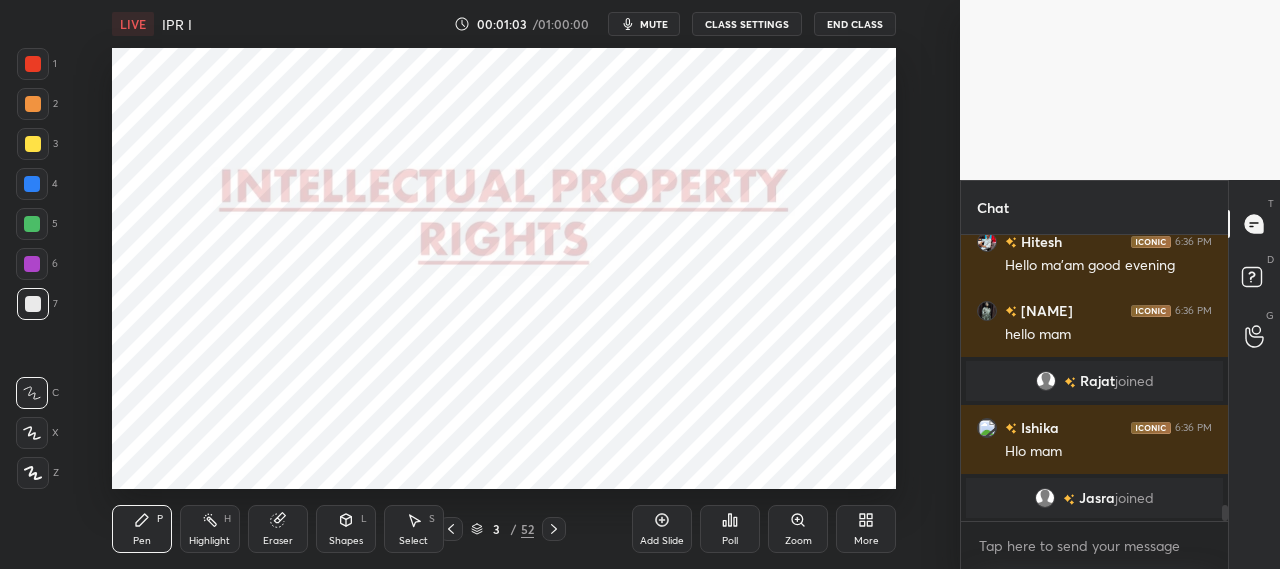 scroll, scrollTop: 5014, scrollLeft: 0, axis: vertical 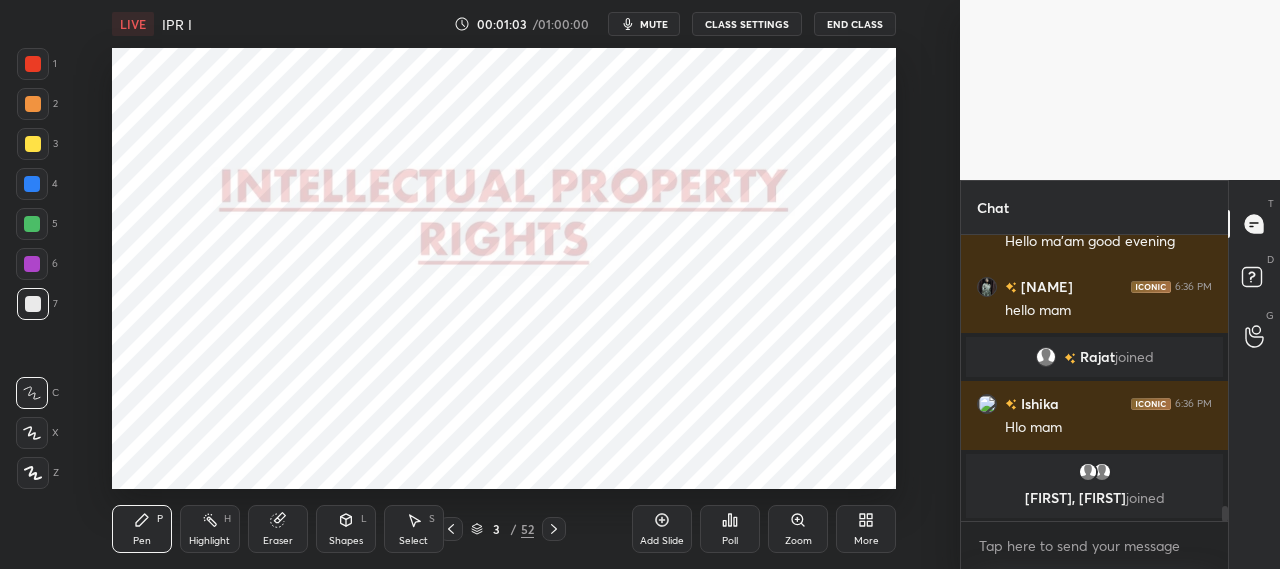 click at bounding box center [32, 184] 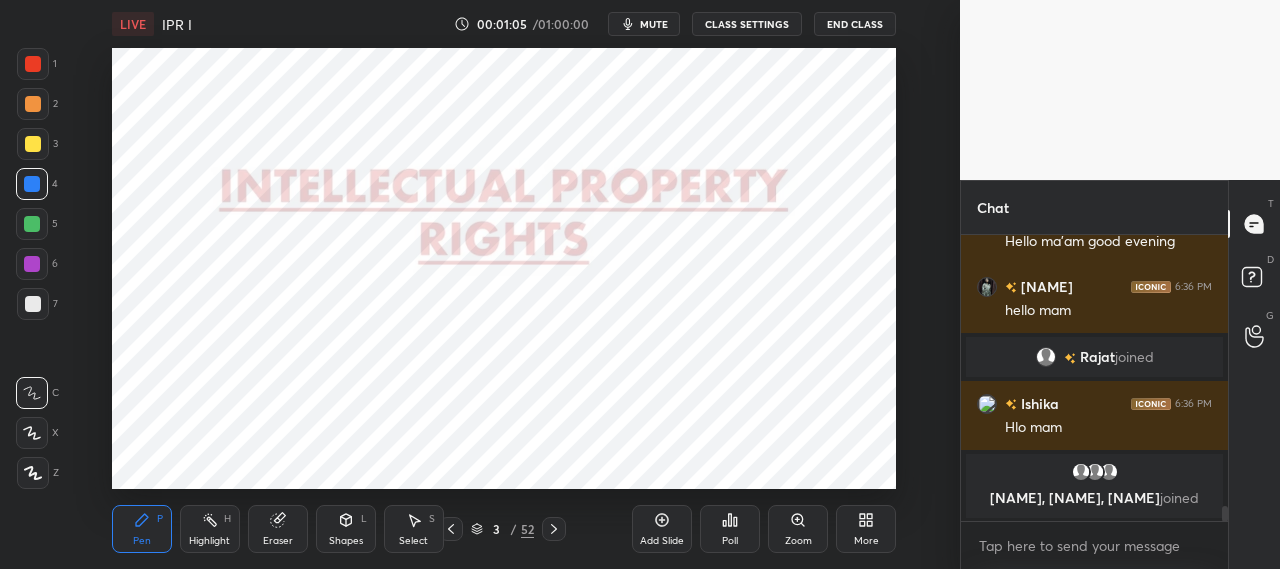 click at bounding box center (33, 473) 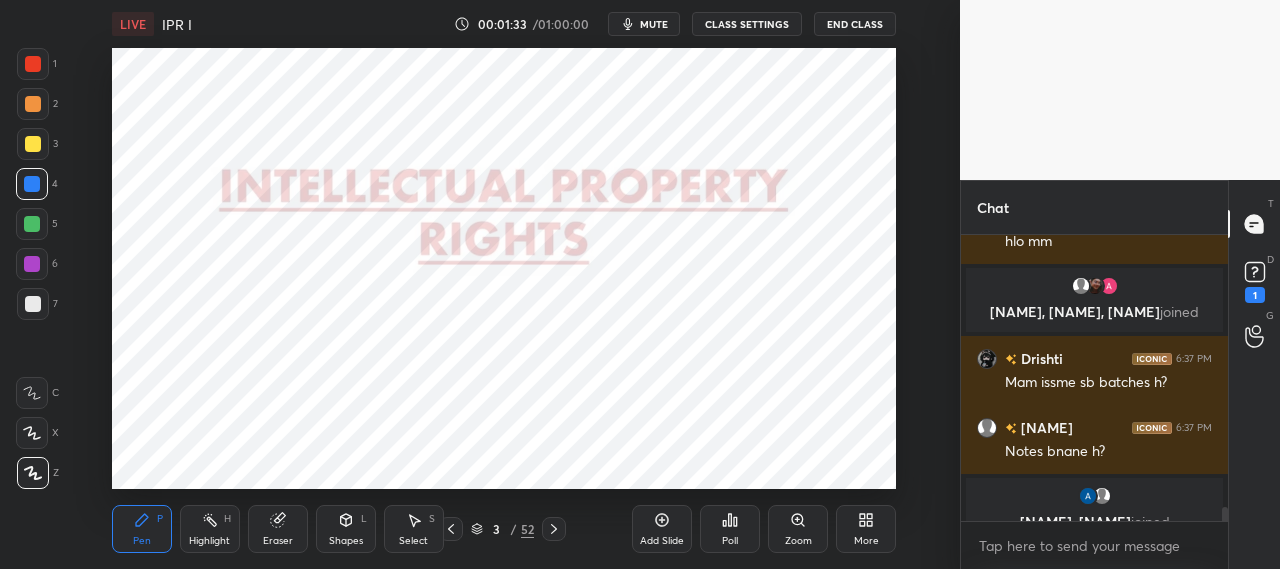 scroll, scrollTop: 5808, scrollLeft: 0, axis: vertical 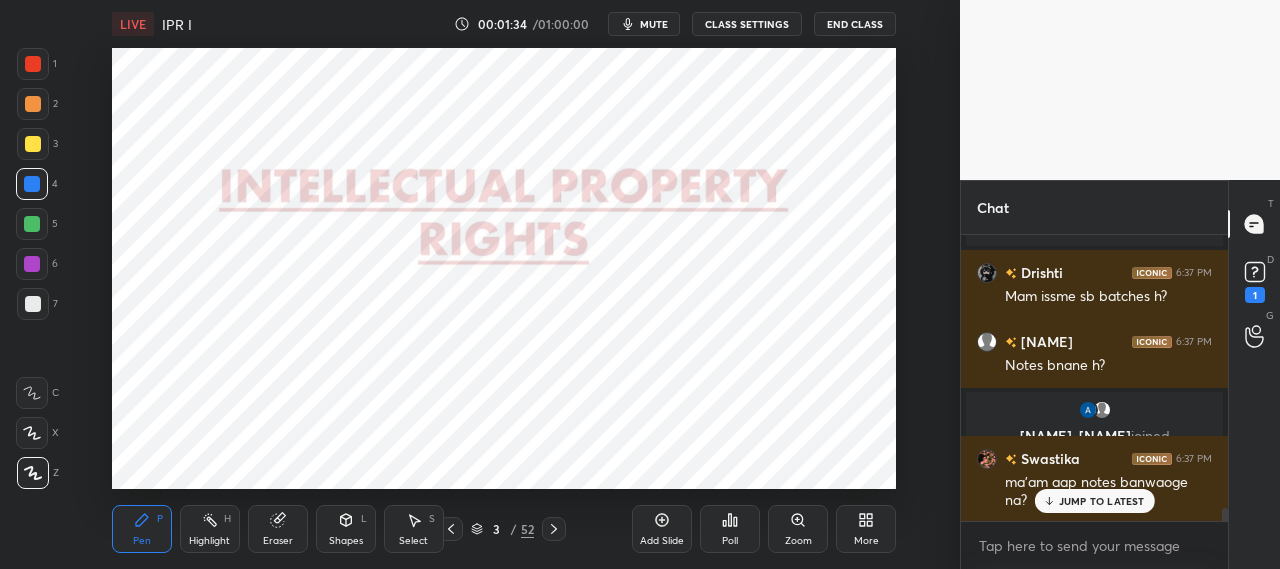 click on "JUMP TO LATEST" at bounding box center (1102, 501) 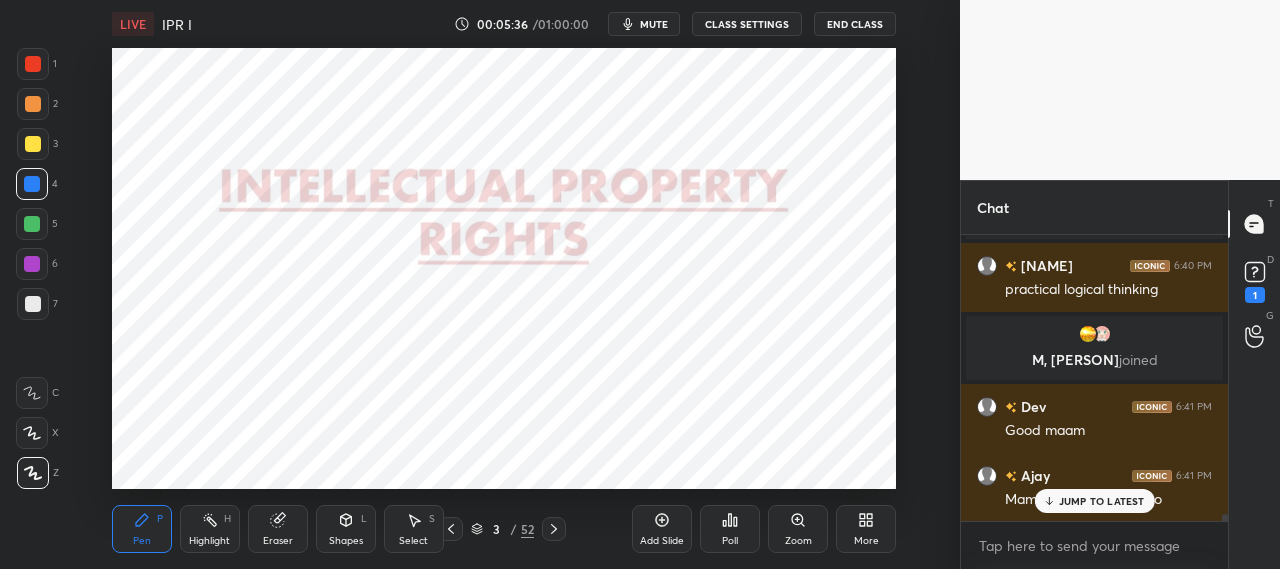 scroll, scrollTop: 11176, scrollLeft: 0, axis: vertical 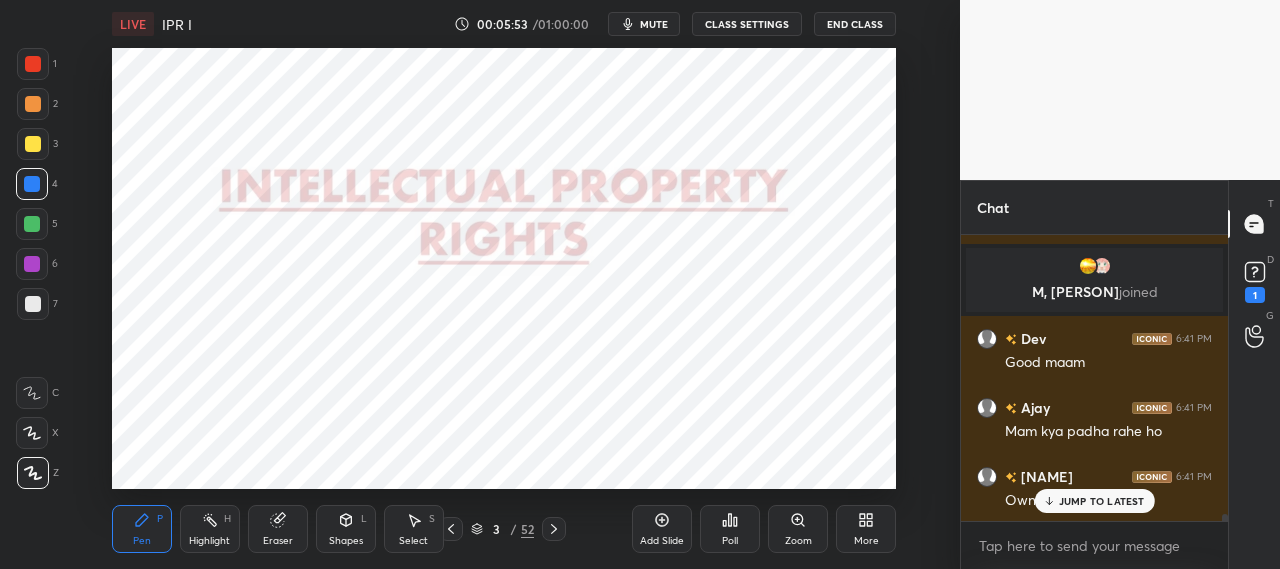 click on "JUMP TO LATEST" at bounding box center (1094, 501) 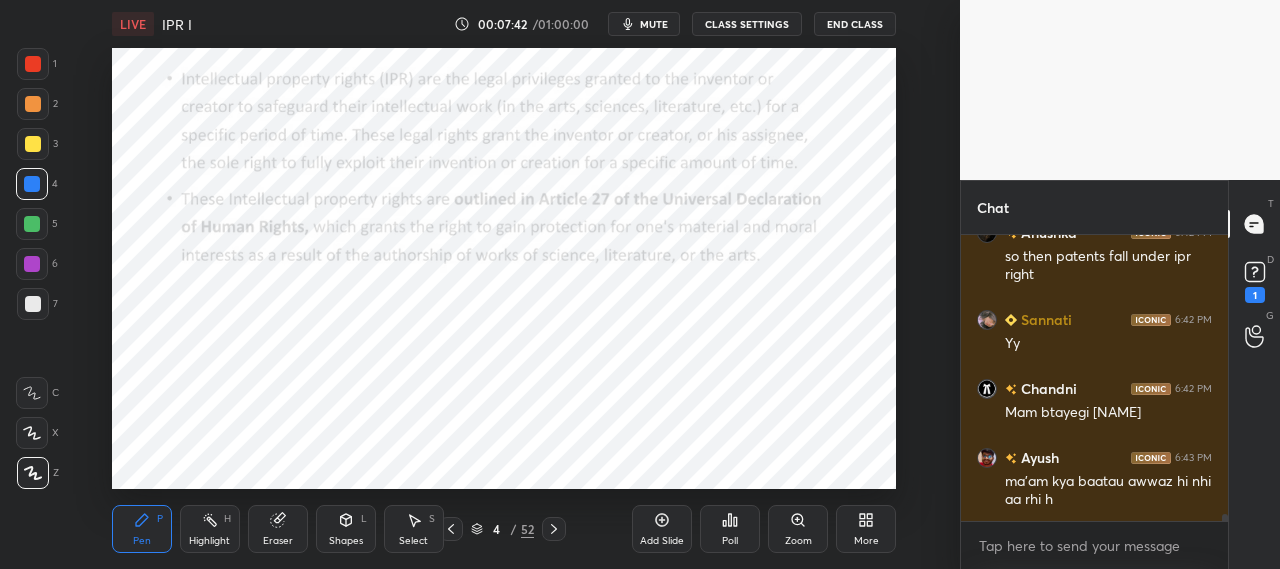 scroll, scrollTop: 11920, scrollLeft: 0, axis: vertical 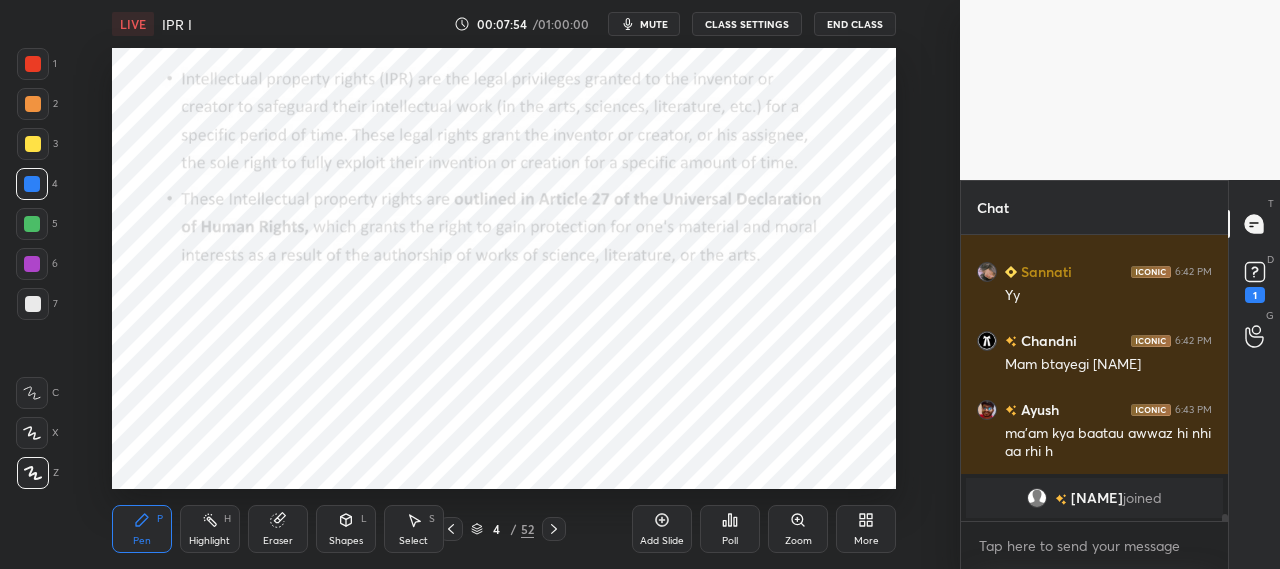 drag, startPoint x: 1256, startPoint y: 221, endPoint x: 904, endPoint y: 344, distance: 372.87128 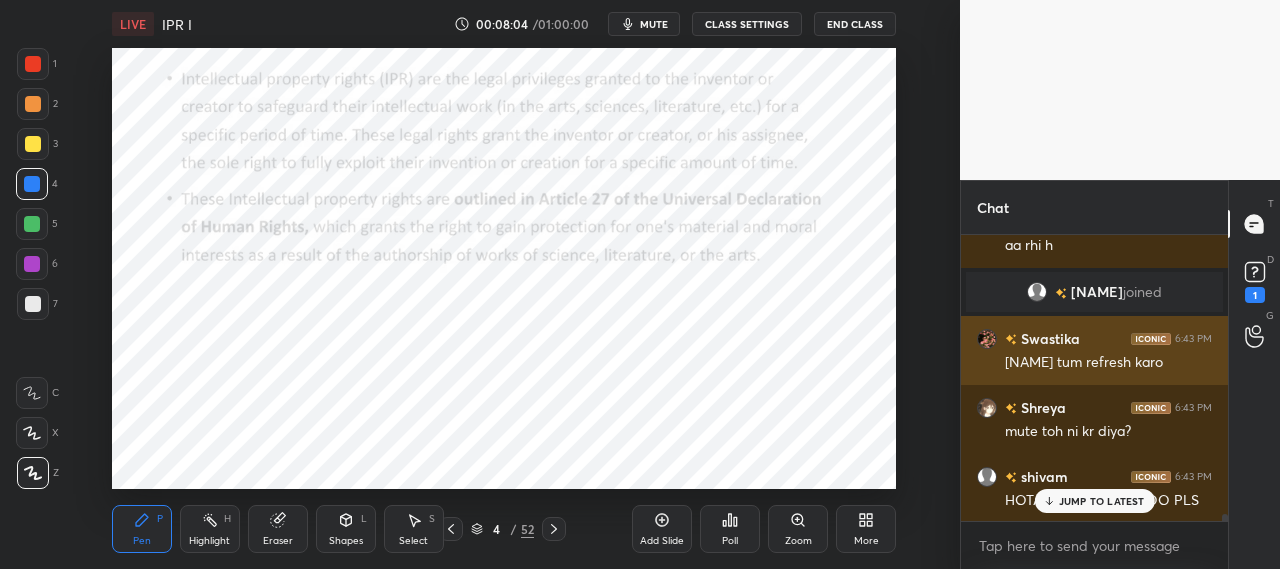 scroll, scrollTop: 12054, scrollLeft: 0, axis: vertical 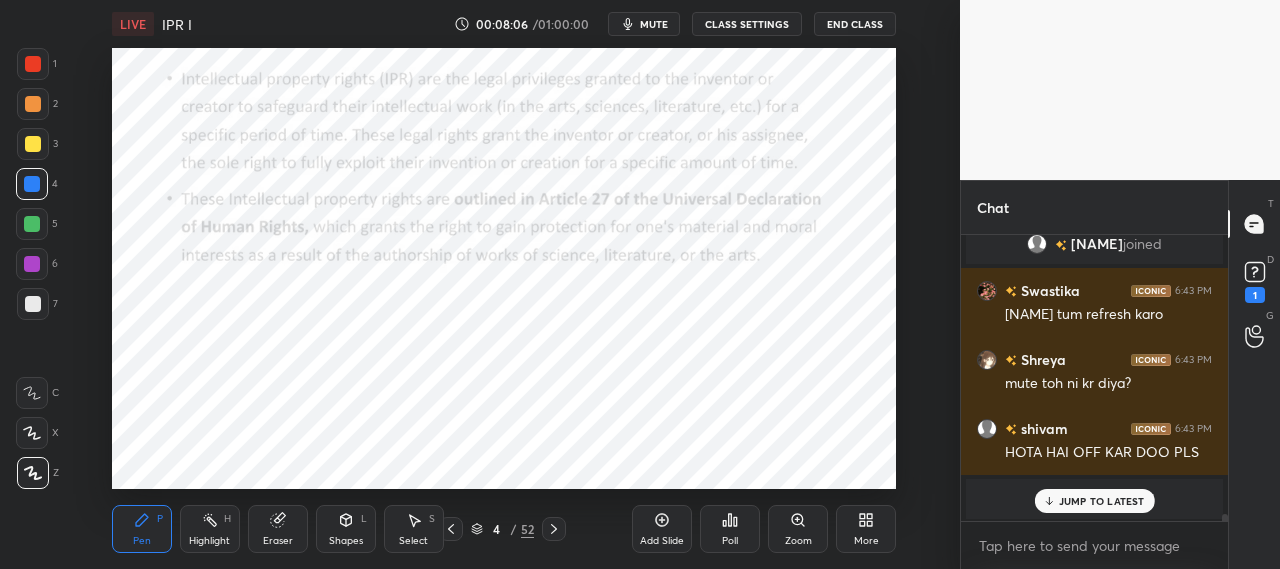 click on "JUMP TO LATEST" at bounding box center (1102, 501) 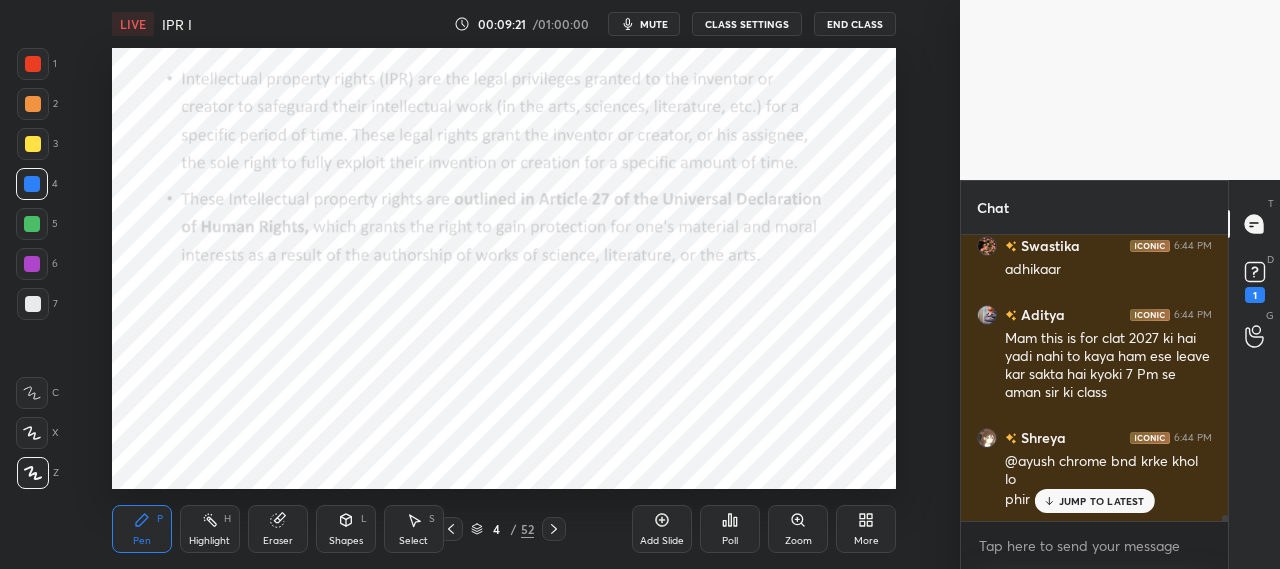 scroll, scrollTop: 13216, scrollLeft: 0, axis: vertical 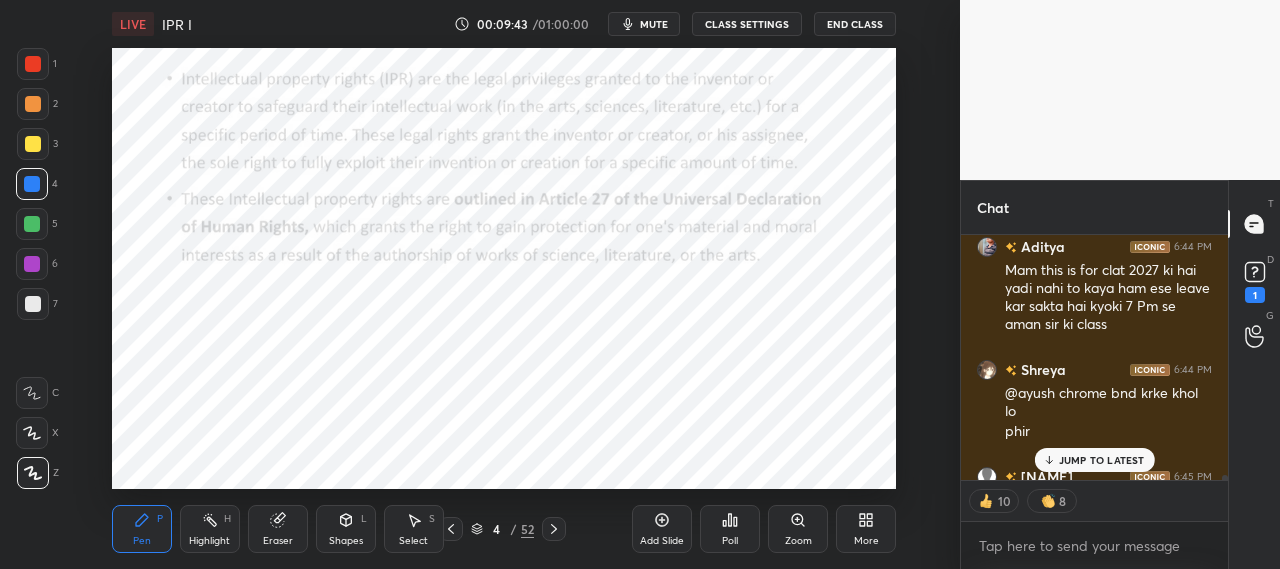 click on "JUMP TO LATEST" at bounding box center [1102, 460] 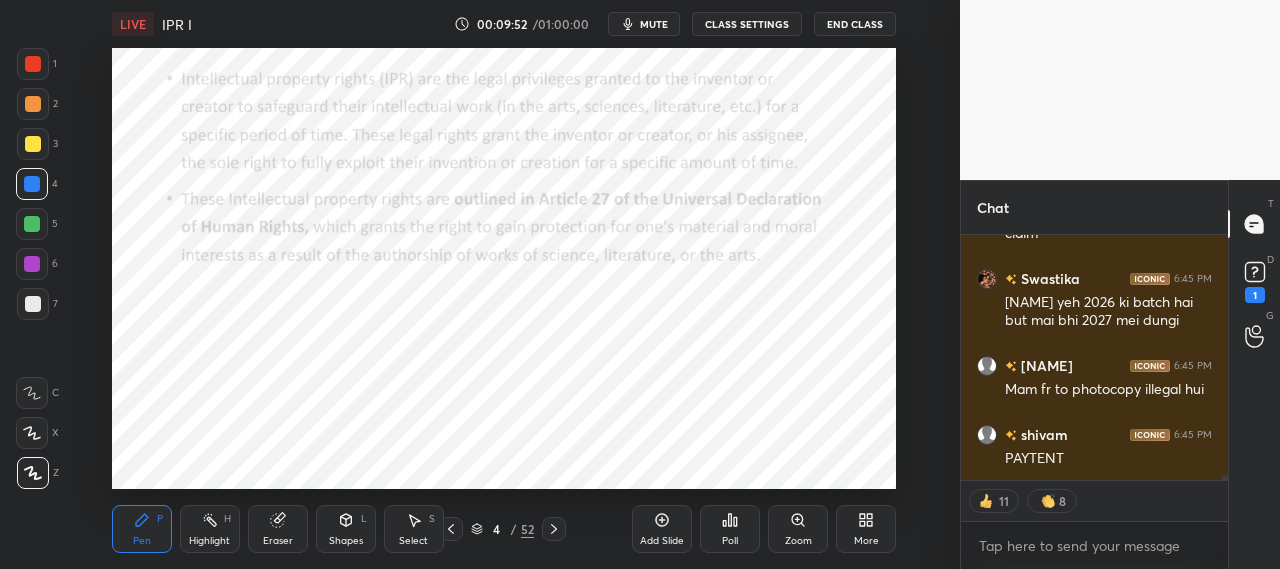 scroll, scrollTop: 13570, scrollLeft: 0, axis: vertical 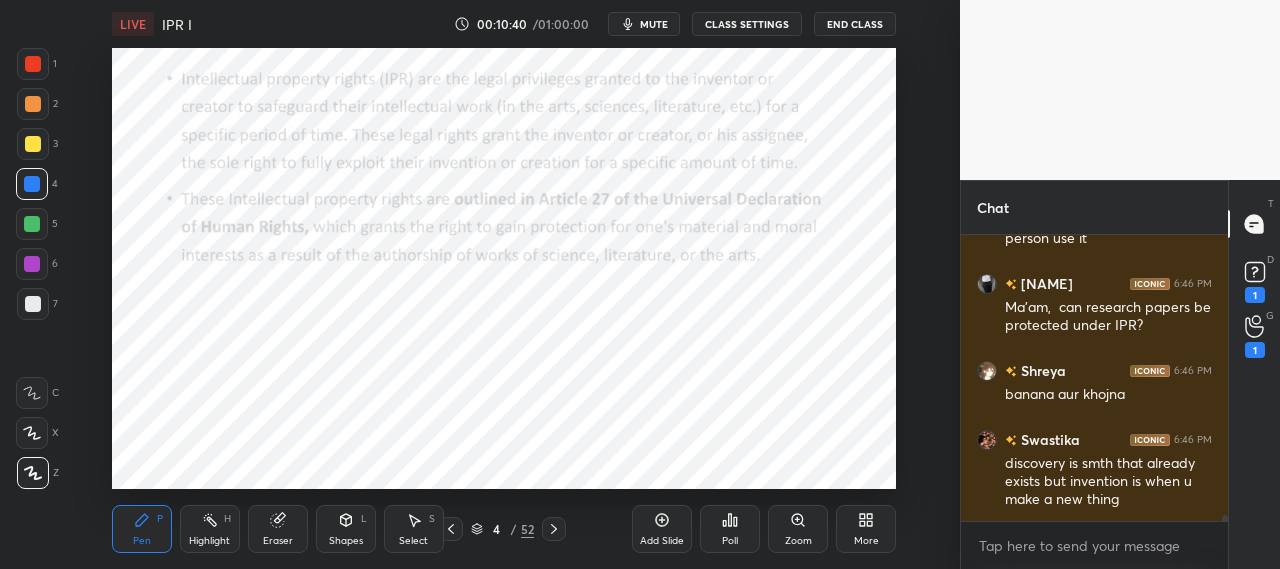 click on "discovery is smth that already exists but invention is when u make a new thing" at bounding box center [1108, 482] 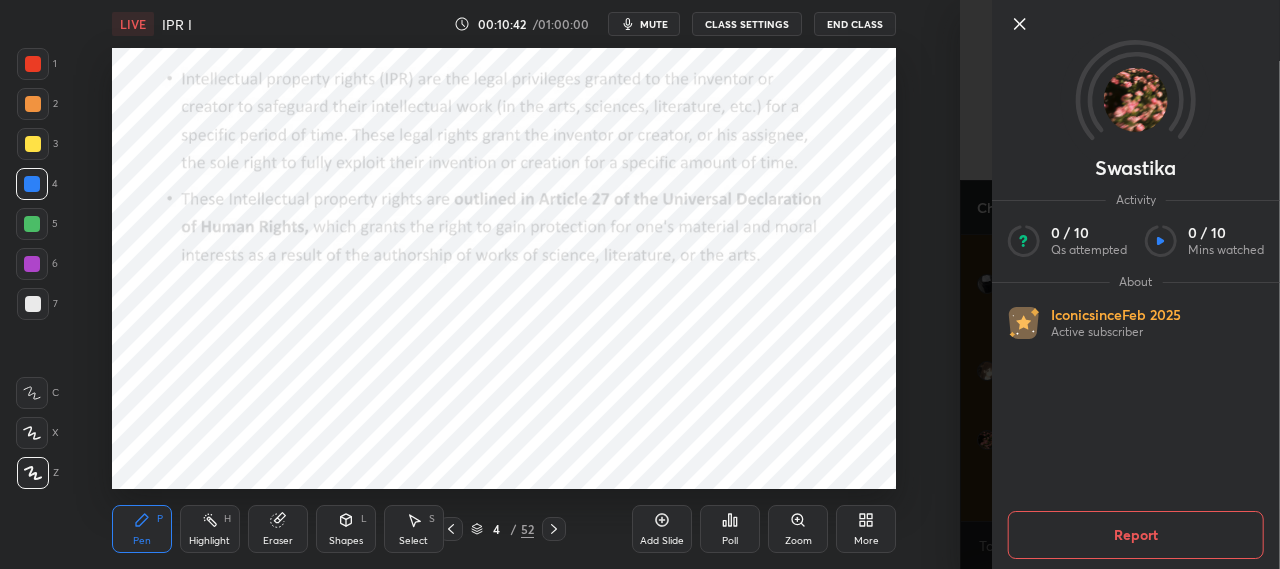 click 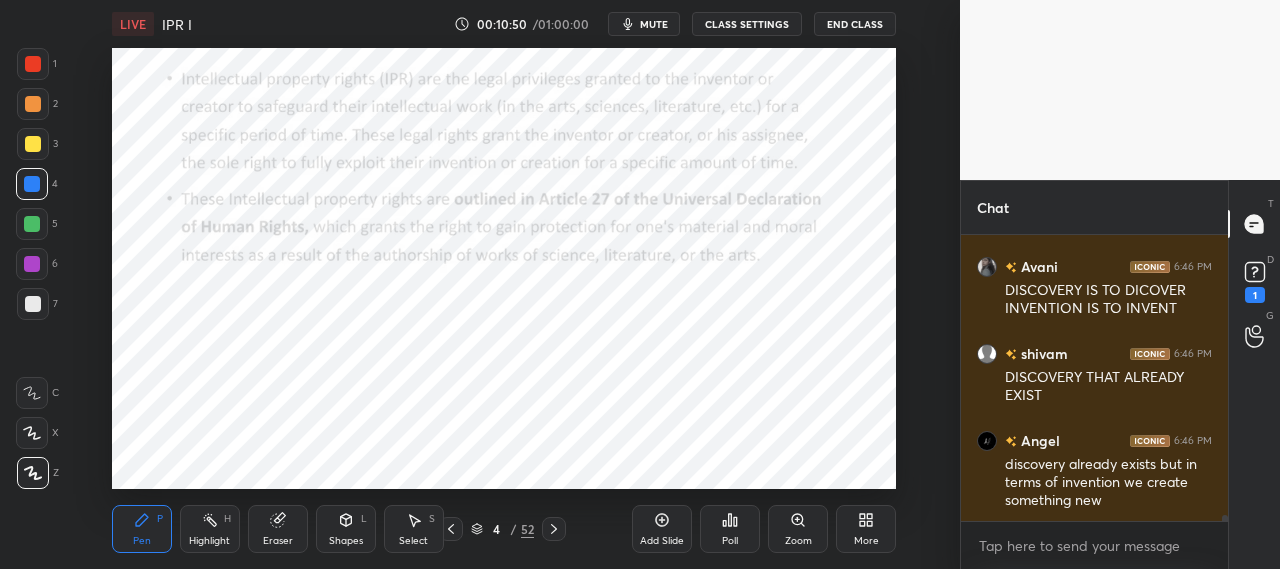 scroll, scrollTop: 14312, scrollLeft: 0, axis: vertical 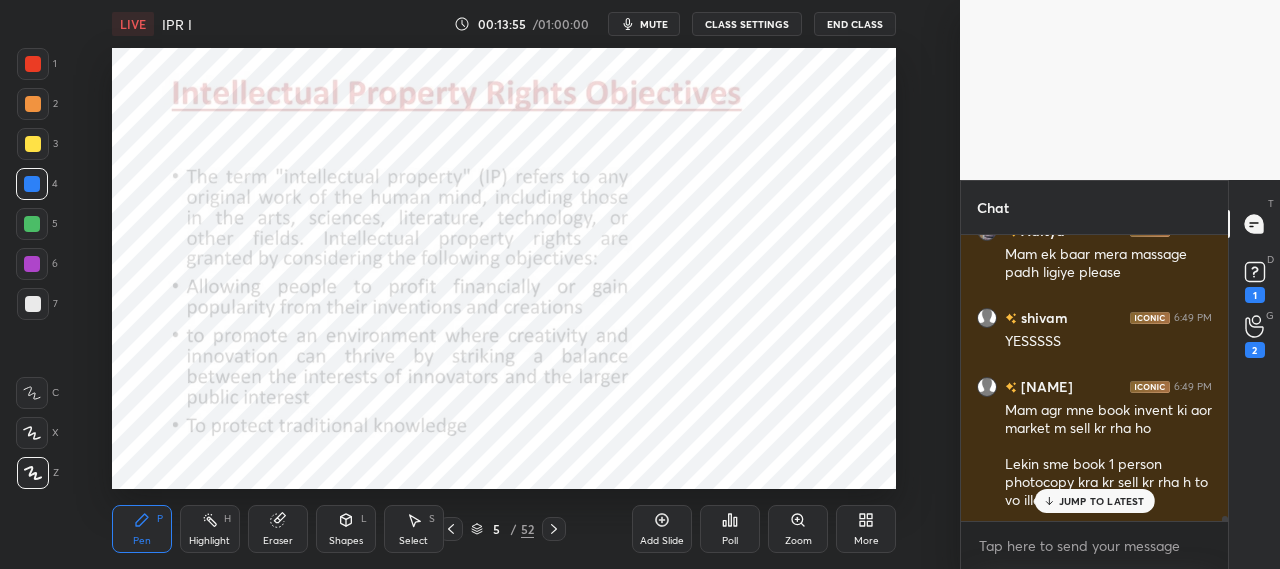 click on "JUMP TO LATEST" at bounding box center (1102, 501) 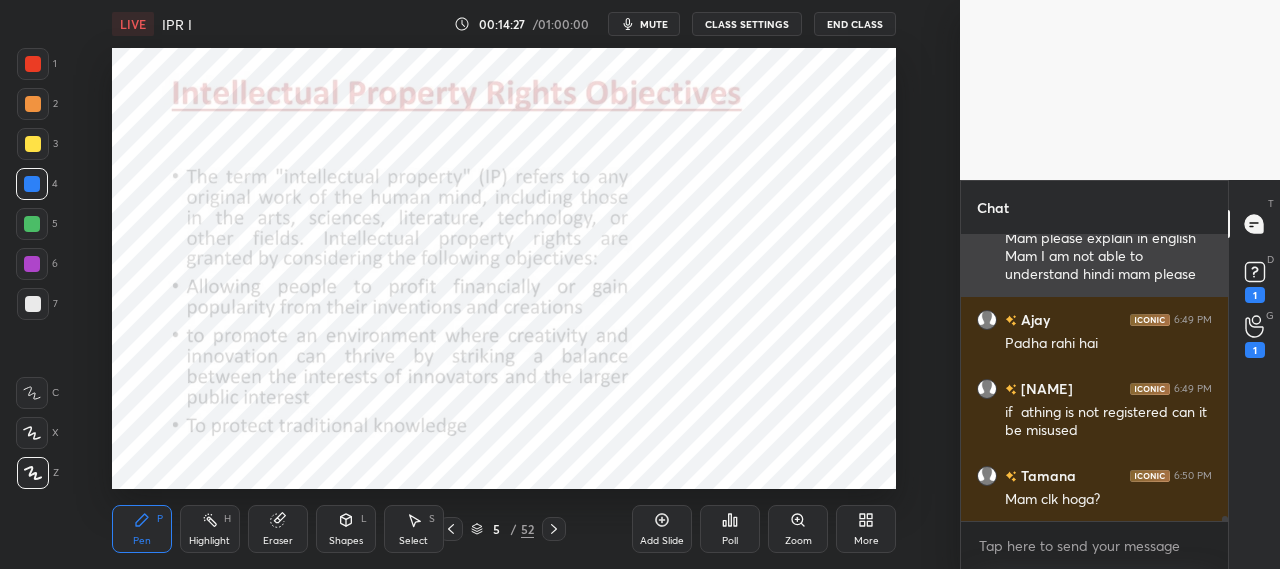 scroll, scrollTop: 16814, scrollLeft: 0, axis: vertical 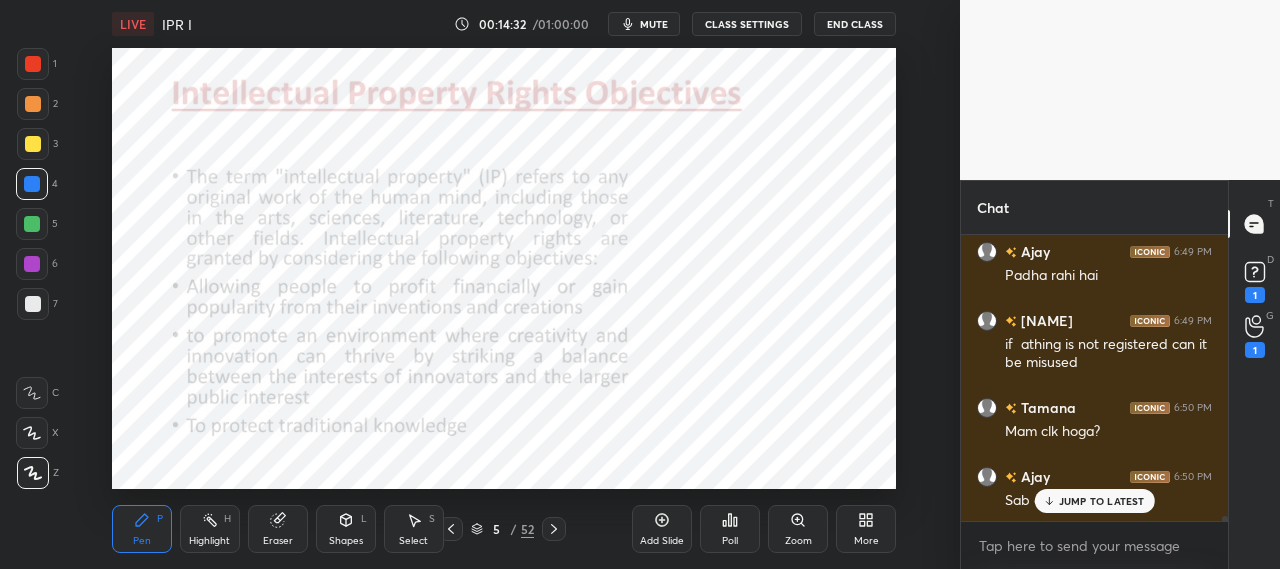 click on "JUMP TO LATEST" at bounding box center (1102, 501) 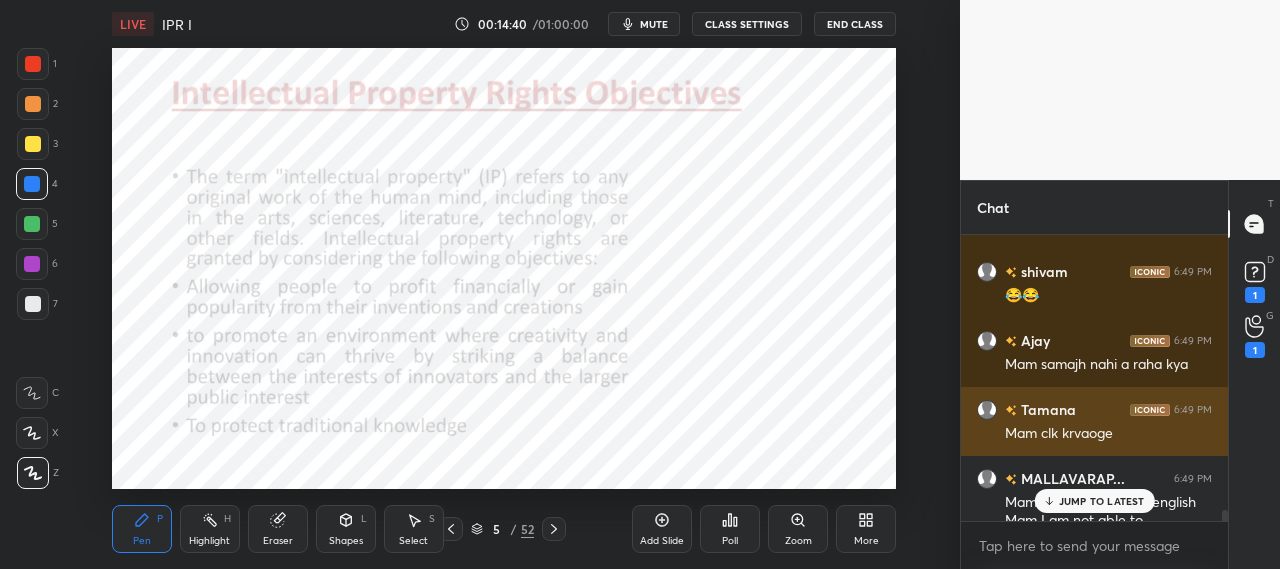 scroll, scrollTop: 16834, scrollLeft: 0, axis: vertical 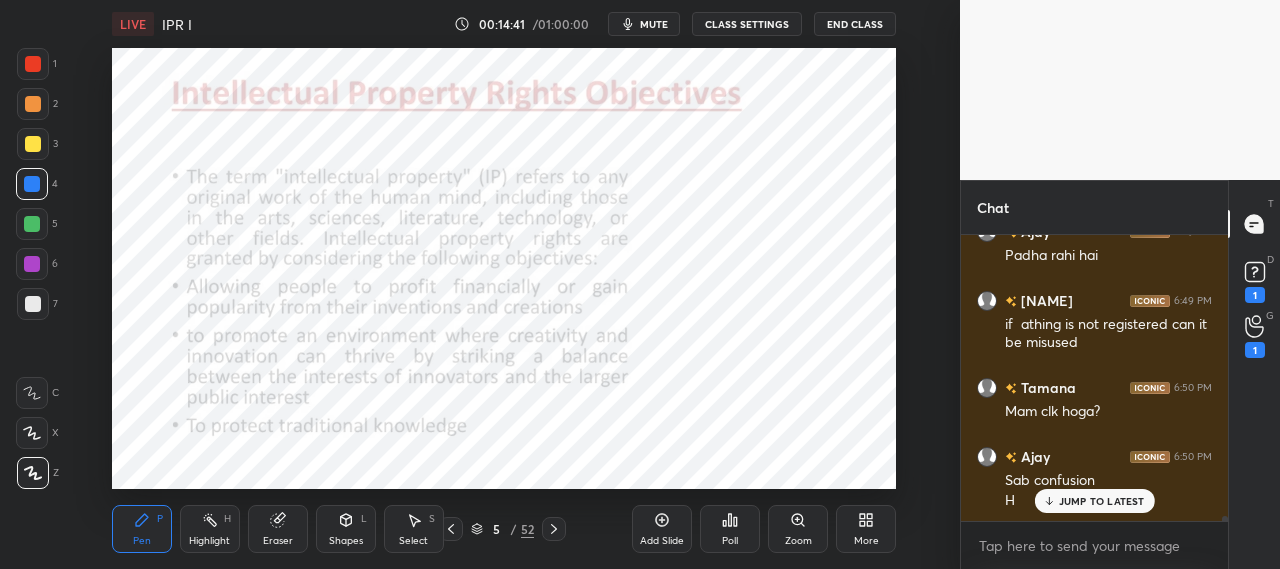 click on "JUMP TO LATEST" at bounding box center (1102, 501) 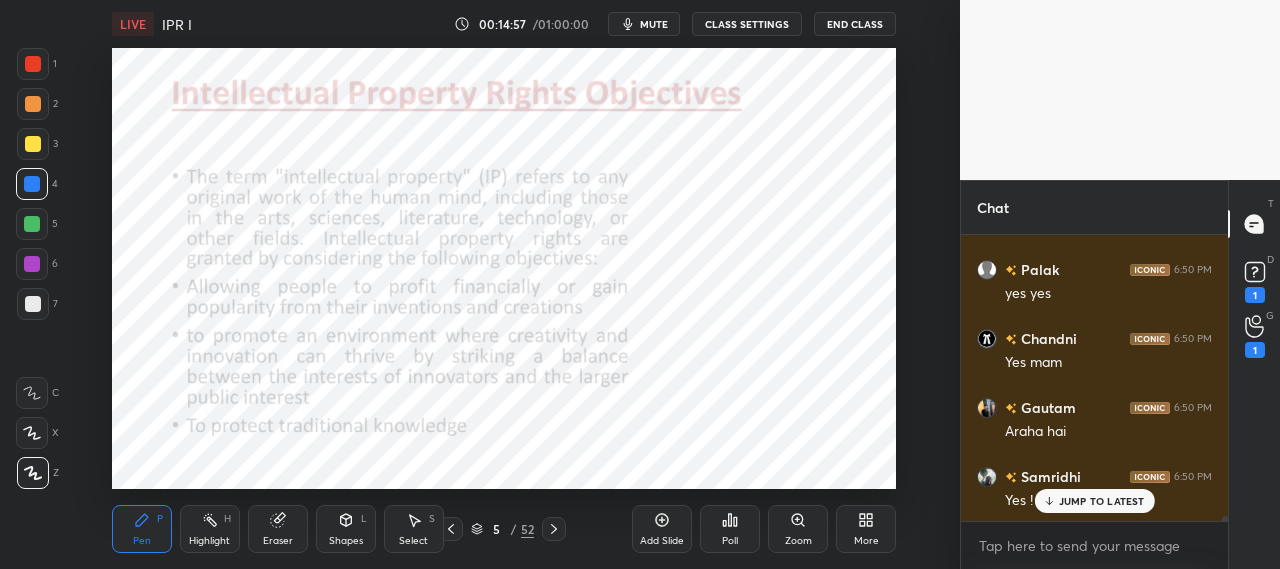 scroll, scrollTop: 17698, scrollLeft: 0, axis: vertical 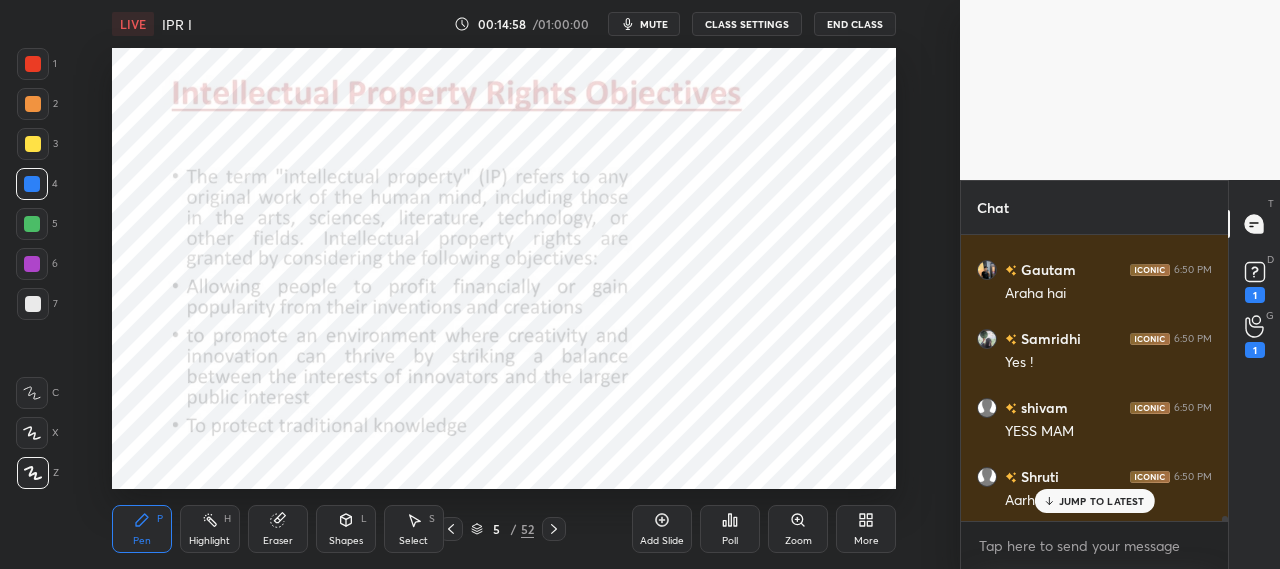 click on "JUMP TO LATEST" at bounding box center [1102, 501] 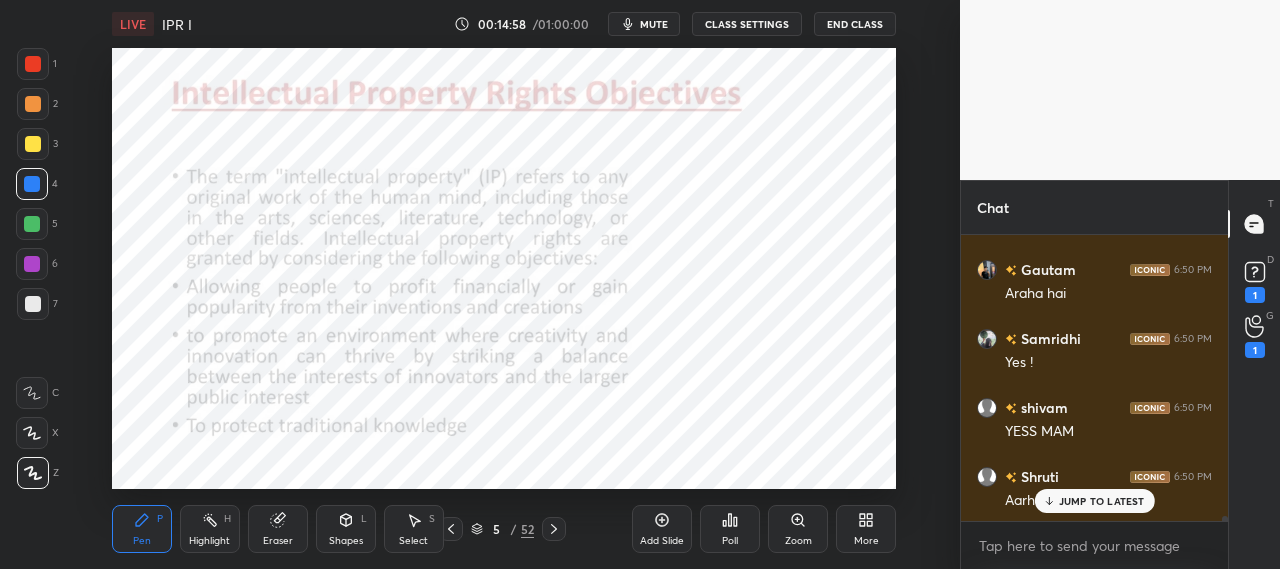 scroll, scrollTop: 17836, scrollLeft: 0, axis: vertical 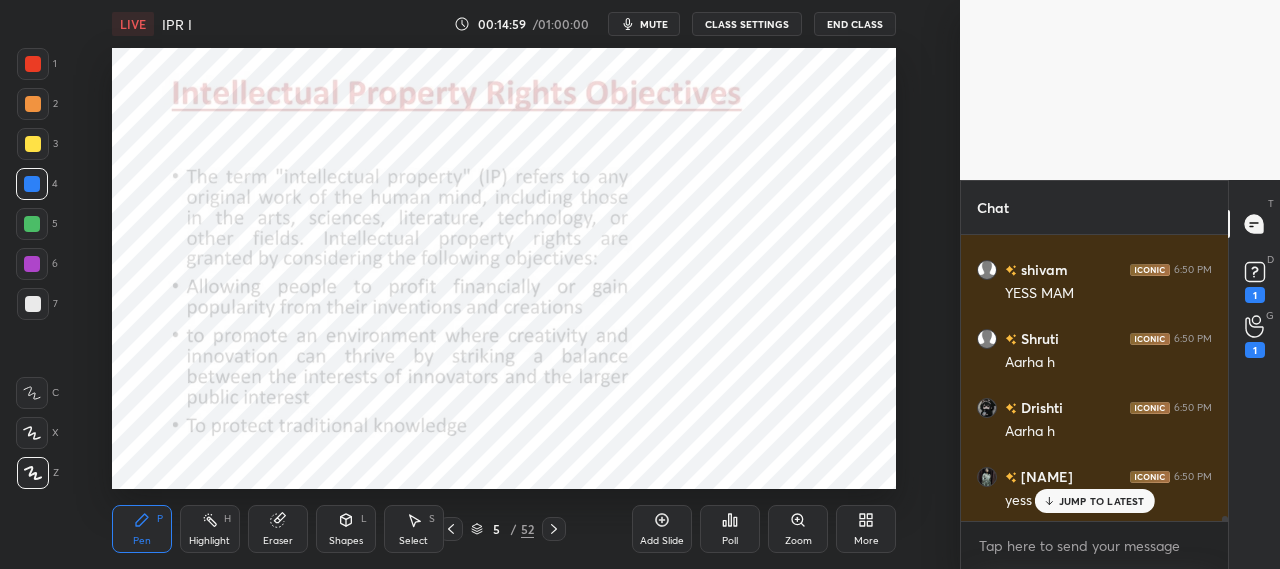 click on "JUMP TO LATEST" at bounding box center (1102, 501) 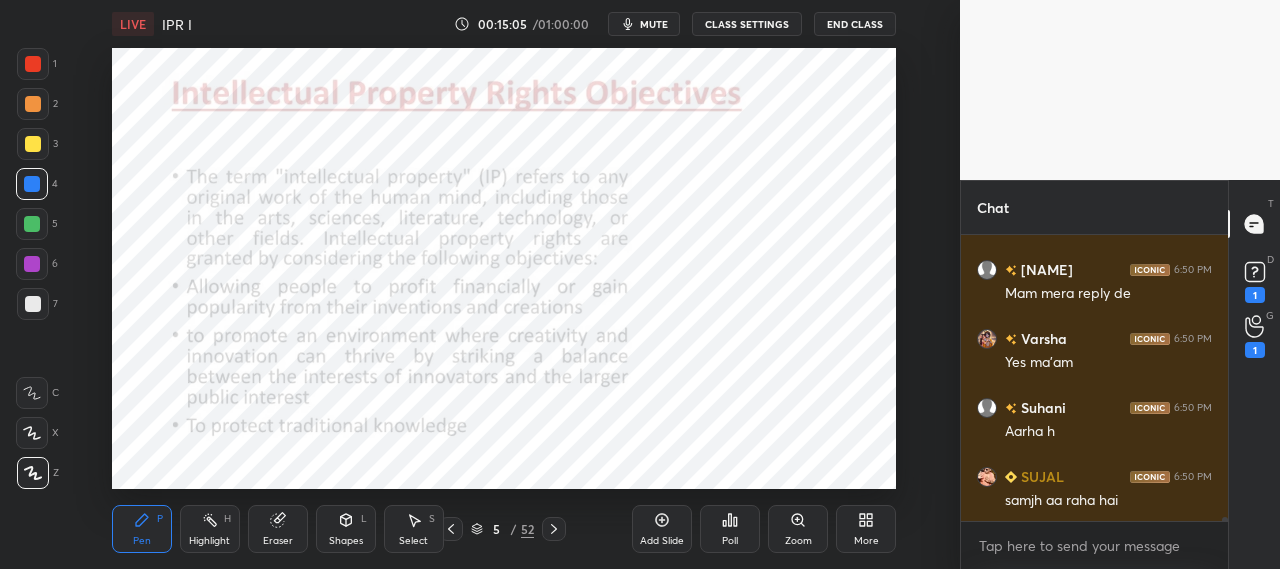 scroll, scrollTop: 18458, scrollLeft: 0, axis: vertical 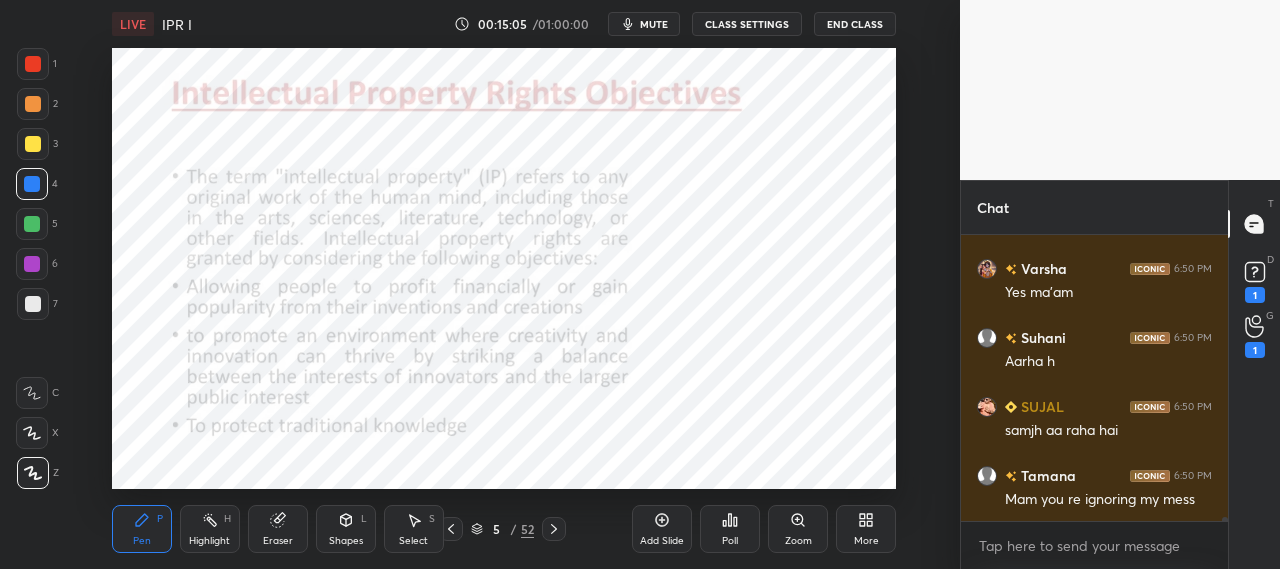 click on "Mam you re ignoring my mess" at bounding box center (1108, 500) 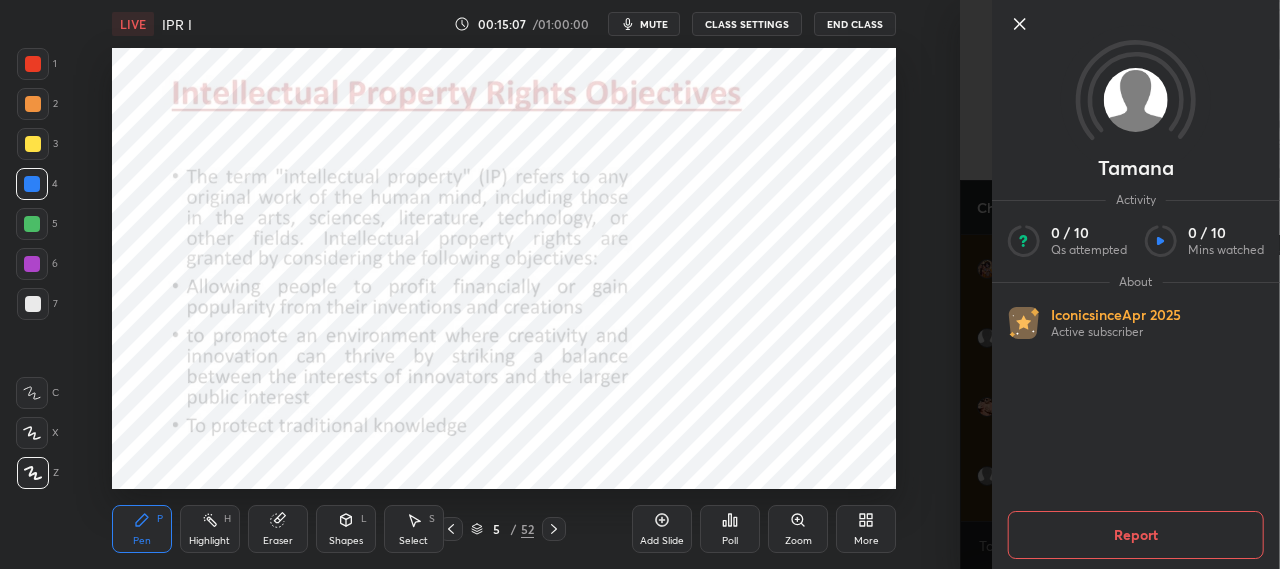 click 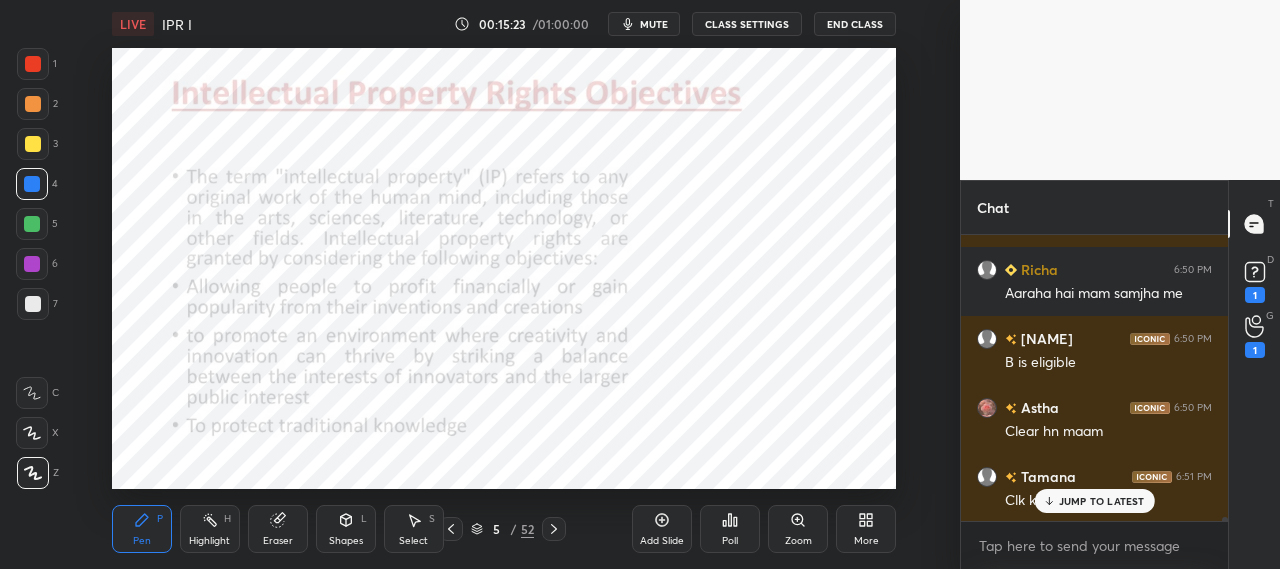 scroll, scrollTop: 18890, scrollLeft: 0, axis: vertical 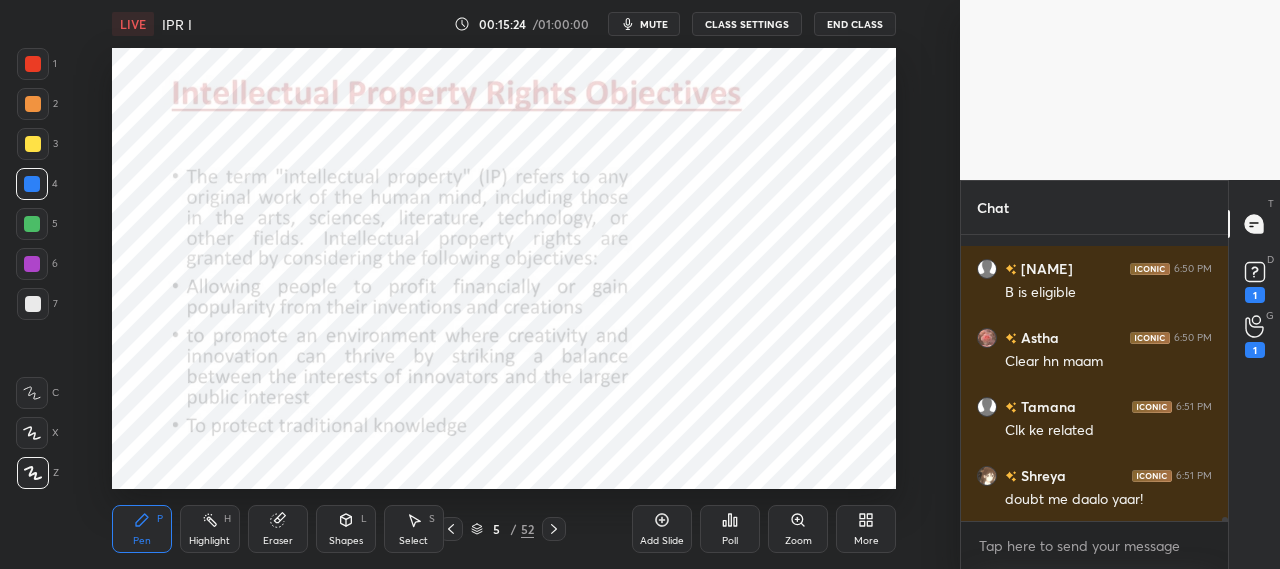 click on "doubt me daalo yaar!" at bounding box center (1108, 500) 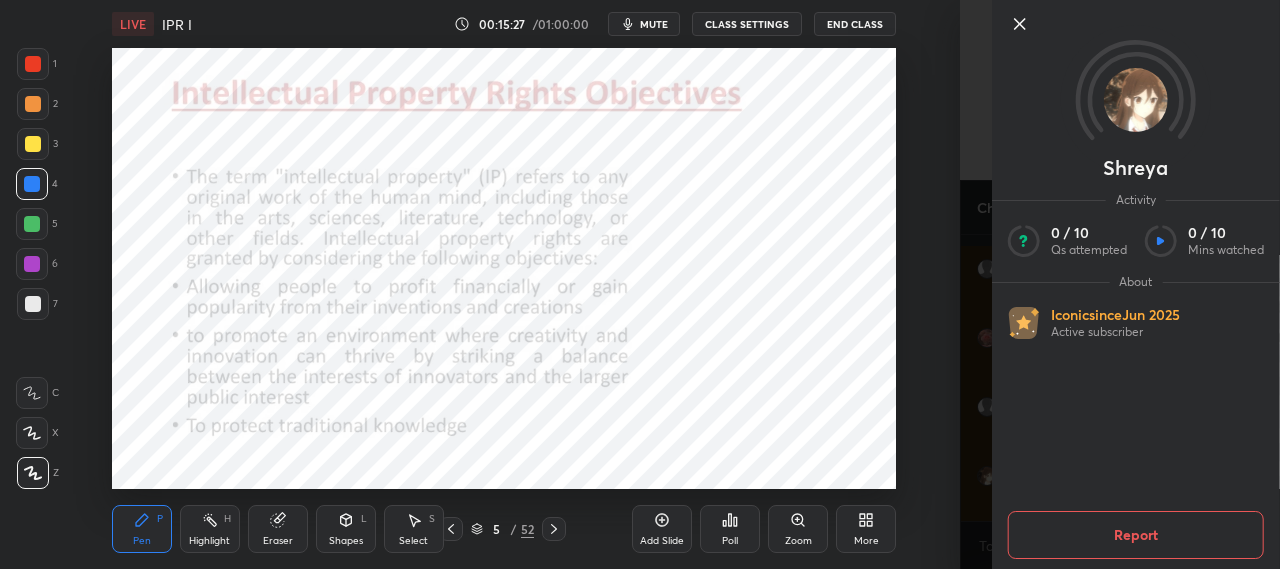 click 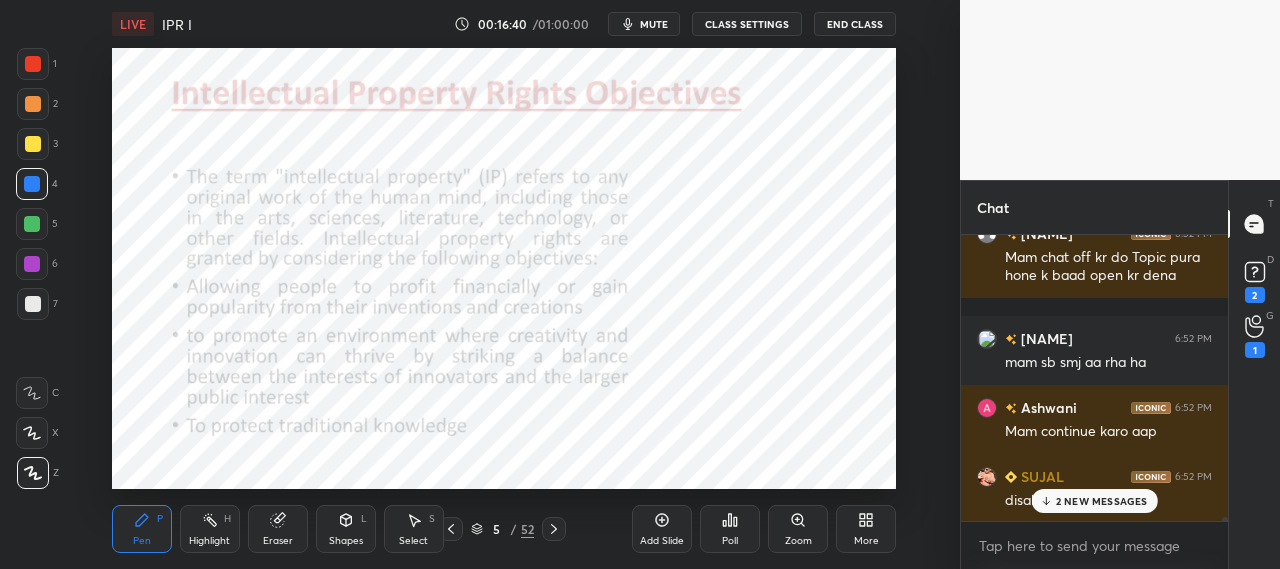 scroll, scrollTop: 19030, scrollLeft: 0, axis: vertical 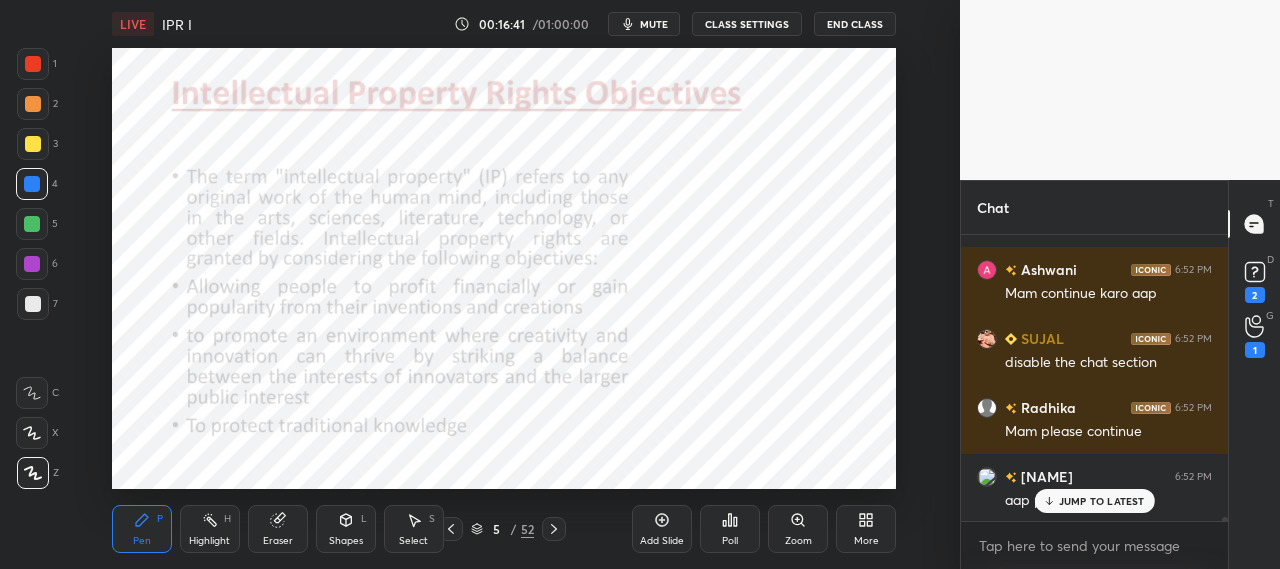 click on "JUMP TO LATEST" at bounding box center [1094, 501] 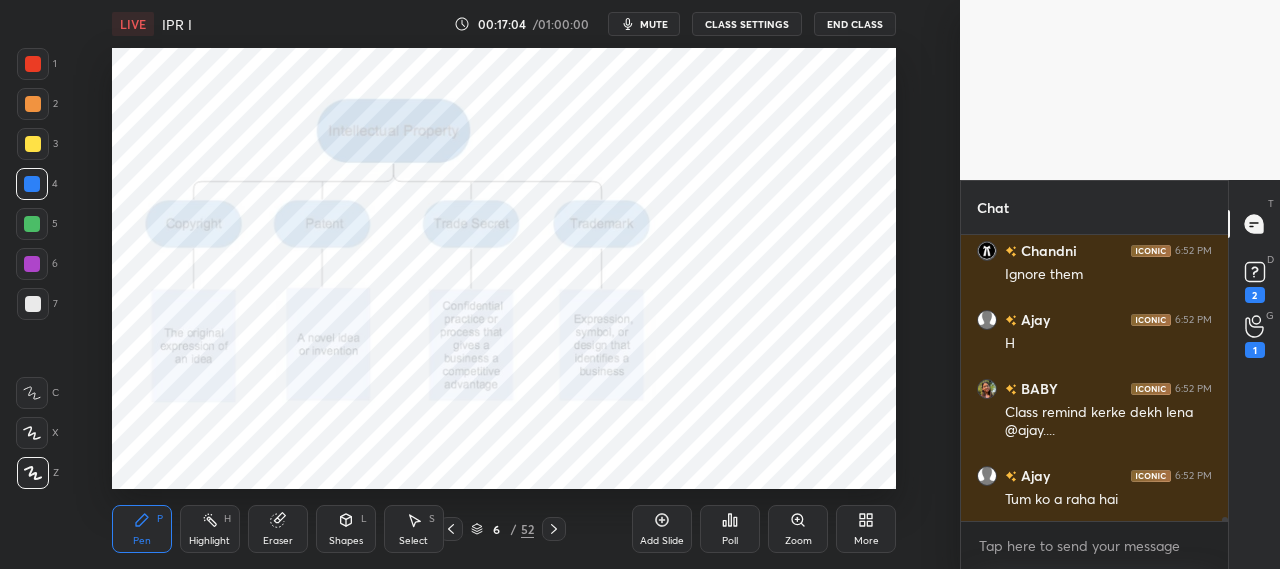 scroll, scrollTop: 19514, scrollLeft: 0, axis: vertical 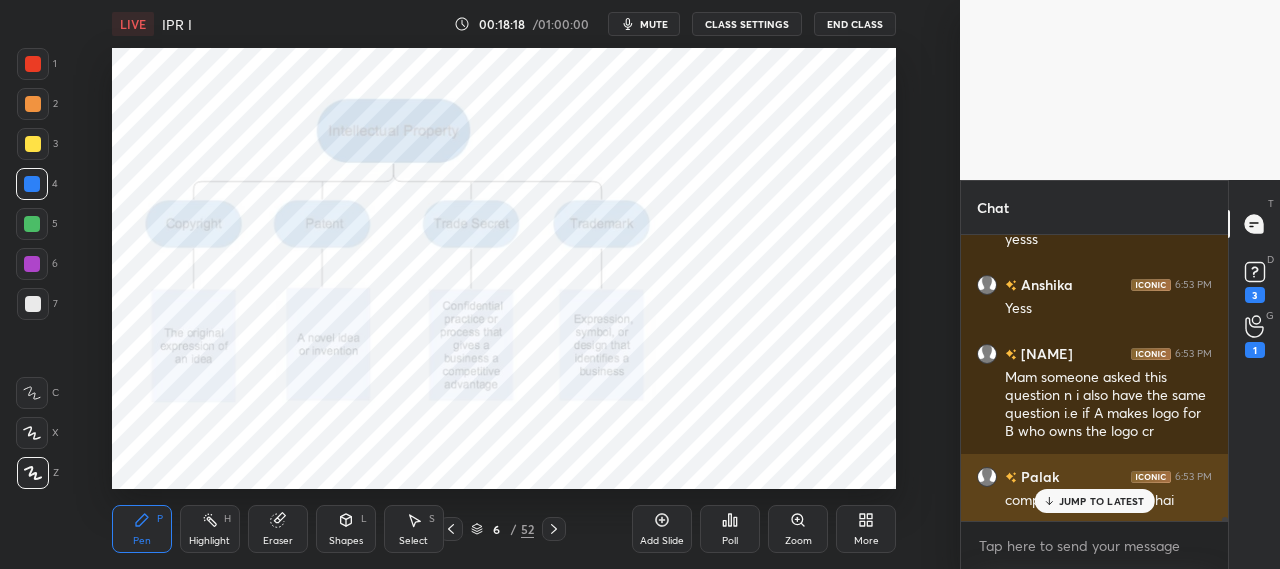 click on "JUMP TO LATEST" at bounding box center [1102, 501] 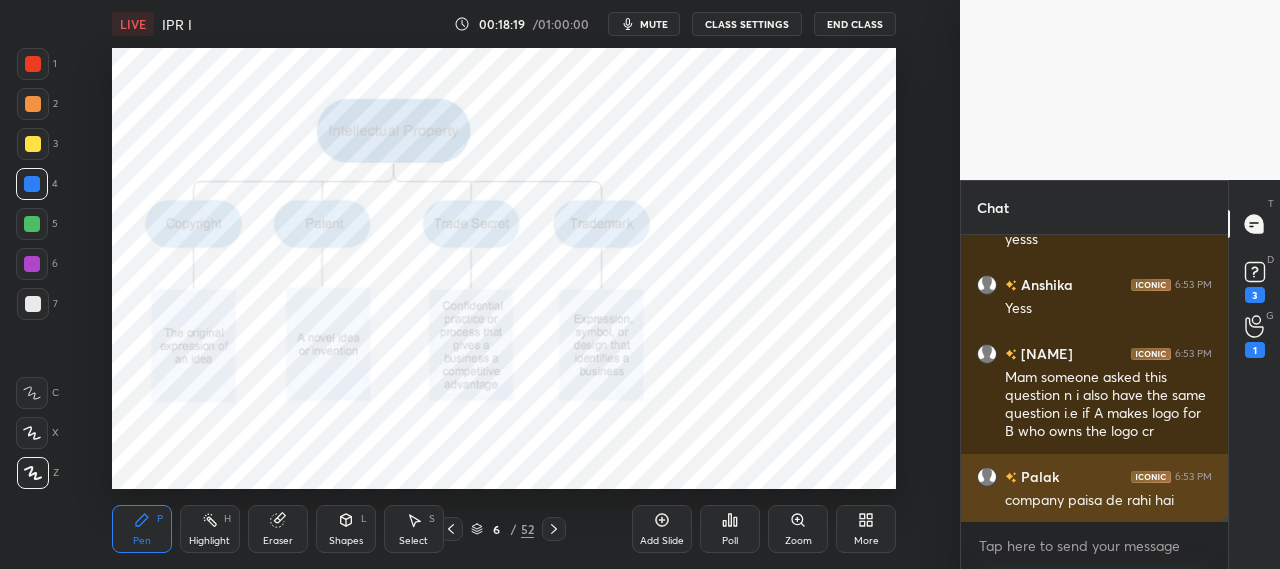 scroll, scrollTop: 20584, scrollLeft: 0, axis: vertical 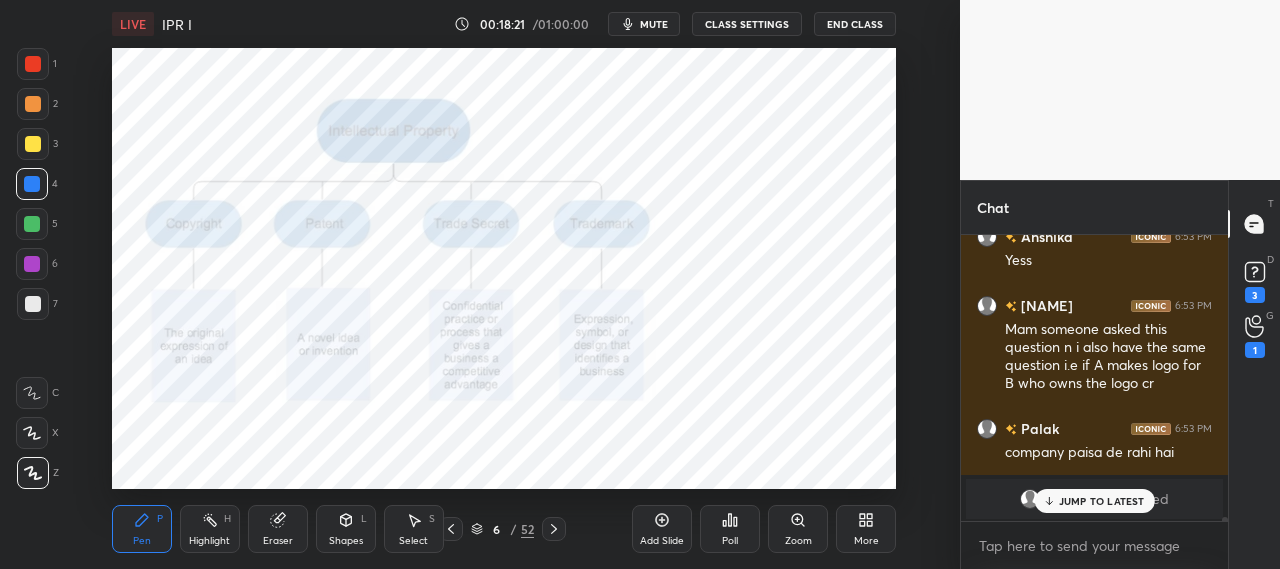 click on "JUMP TO LATEST" at bounding box center (1094, 501) 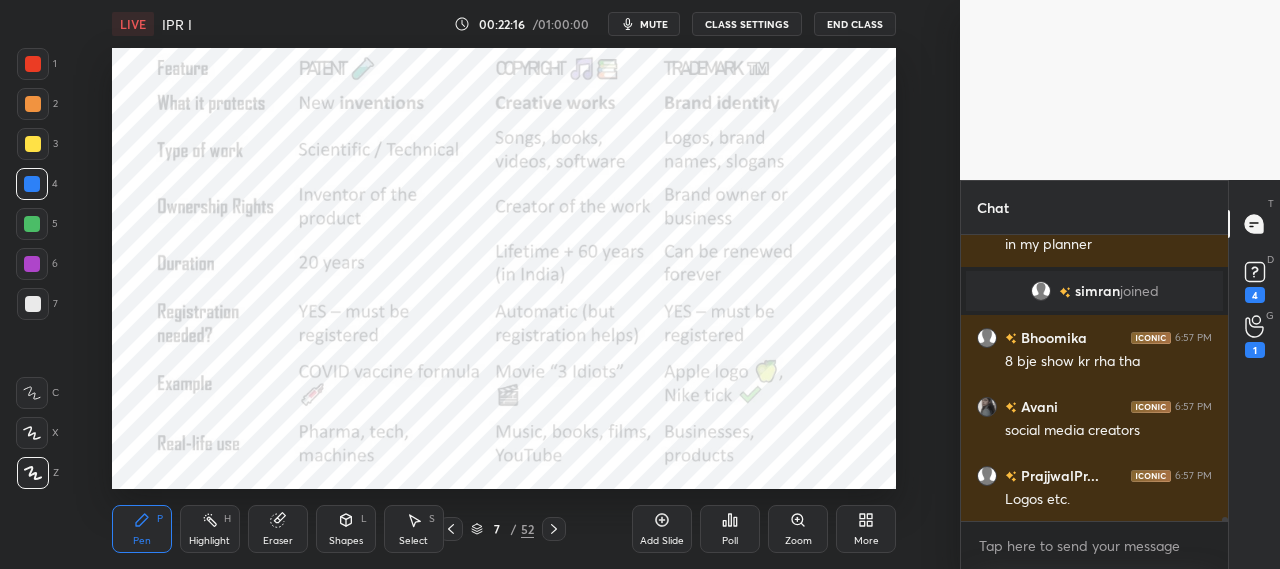 scroll, scrollTop: 22184, scrollLeft: 0, axis: vertical 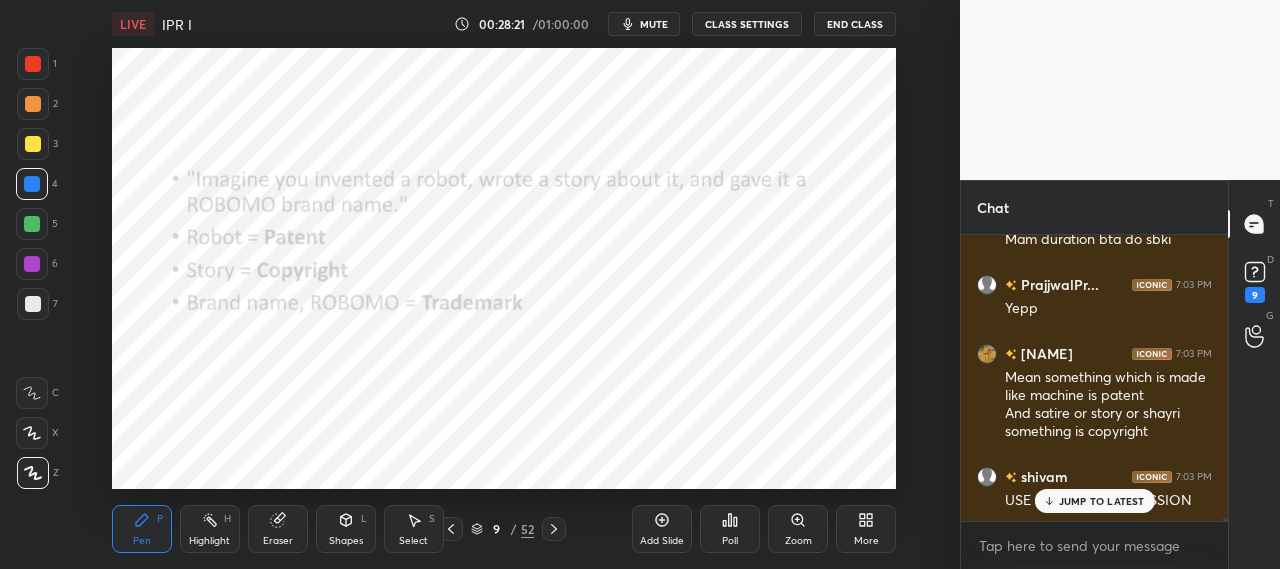 click on "JUMP TO LATEST" at bounding box center (1102, 501) 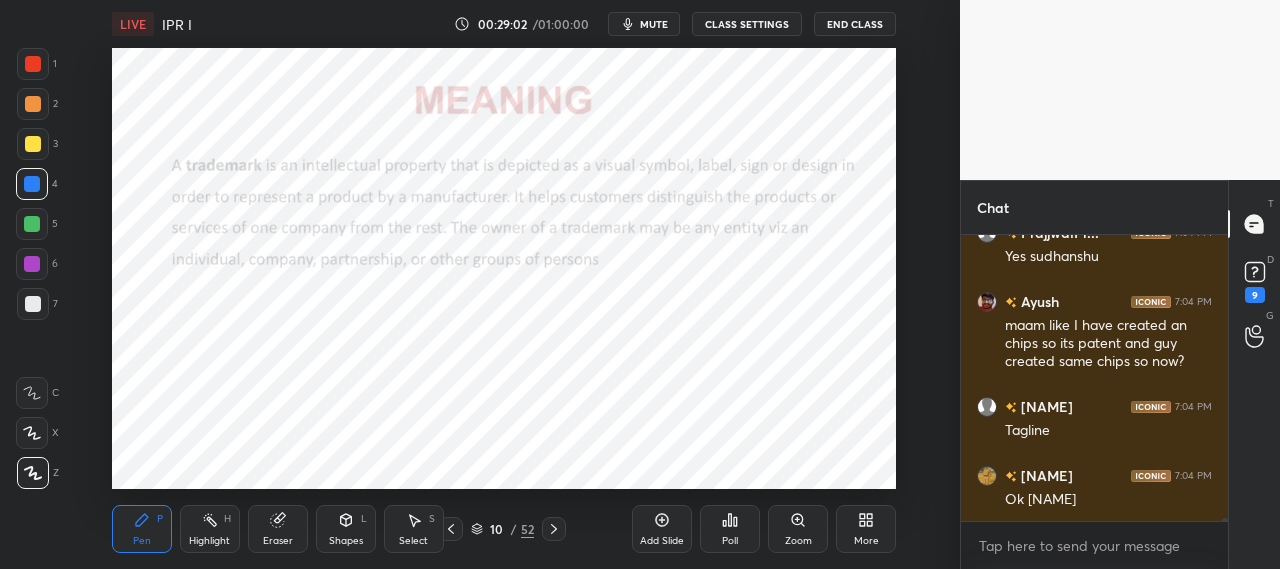 scroll, scrollTop: 29622, scrollLeft: 0, axis: vertical 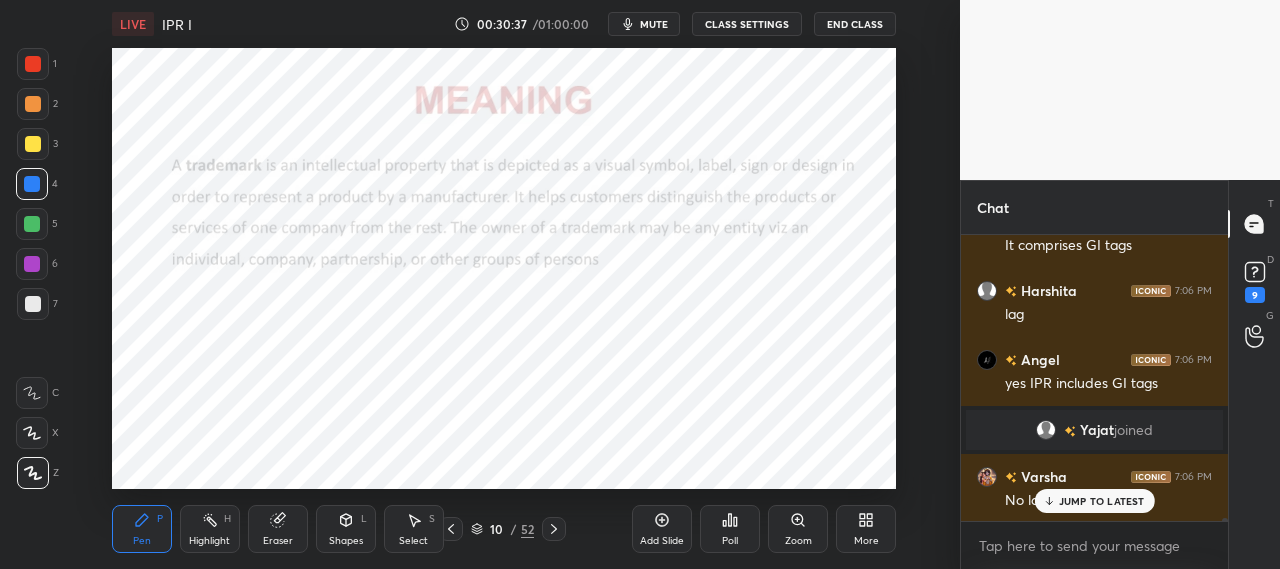 click on "JUMP TO LATEST" at bounding box center [1102, 501] 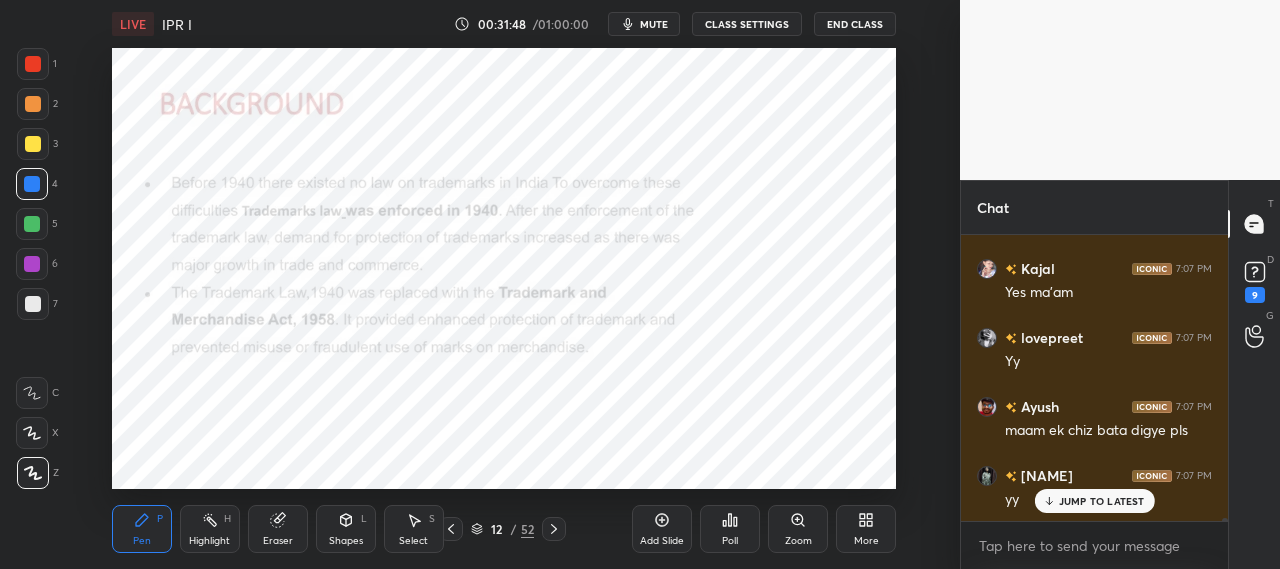 scroll, scrollTop: 31796, scrollLeft: 0, axis: vertical 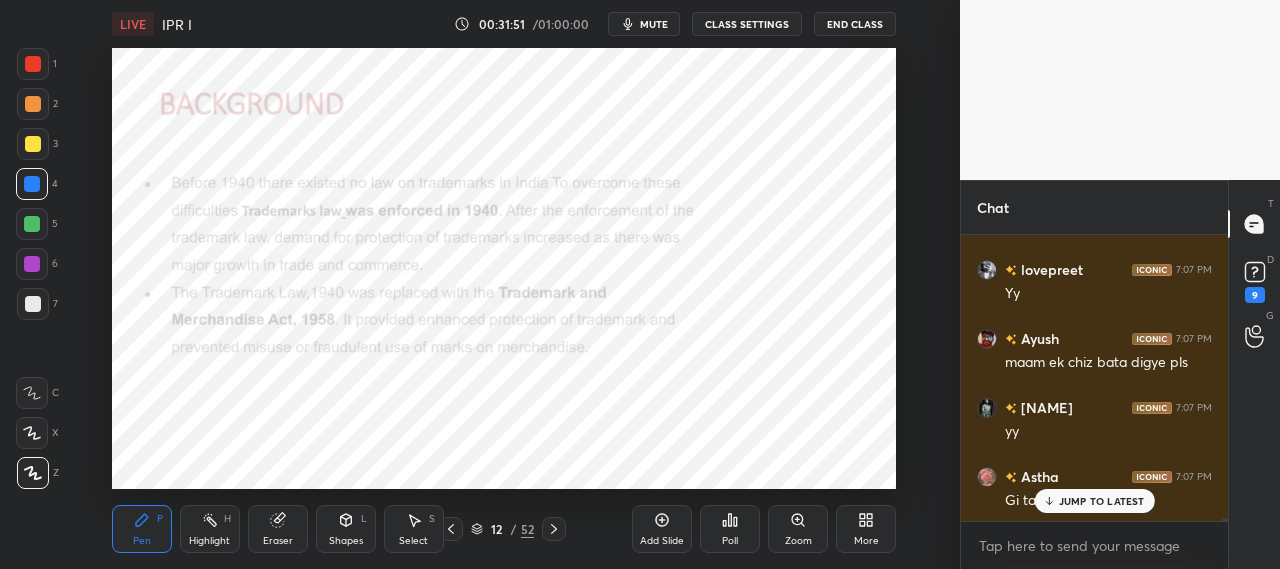 click on "JUMP TO LATEST" at bounding box center [1102, 501] 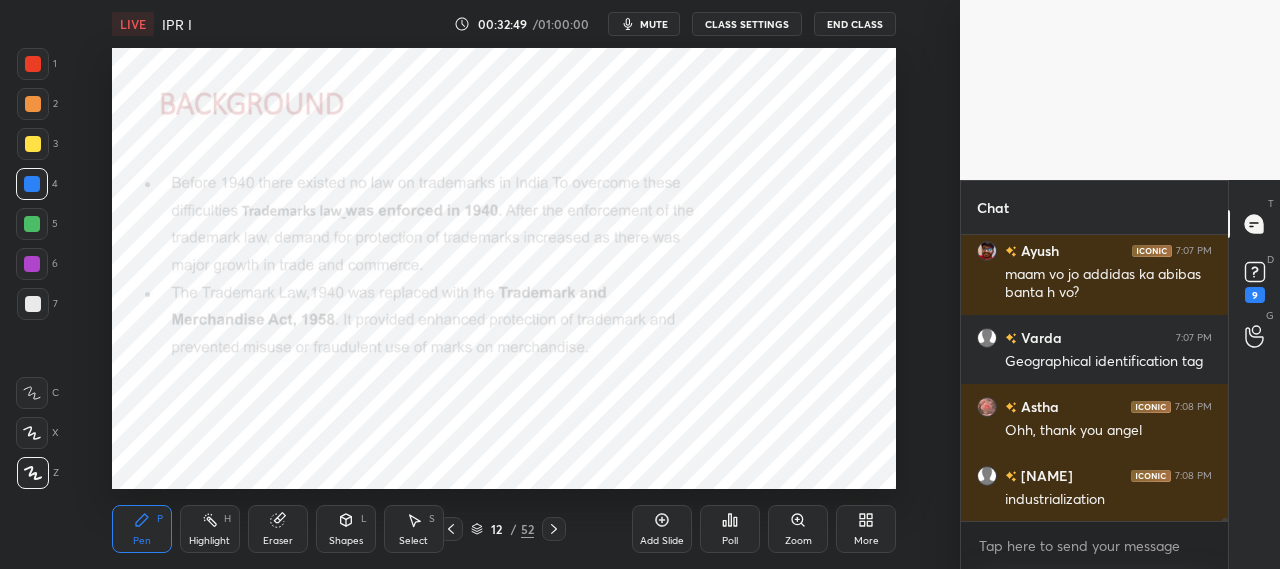 scroll, scrollTop: 32420, scrollLeft: 0, axis: vertical 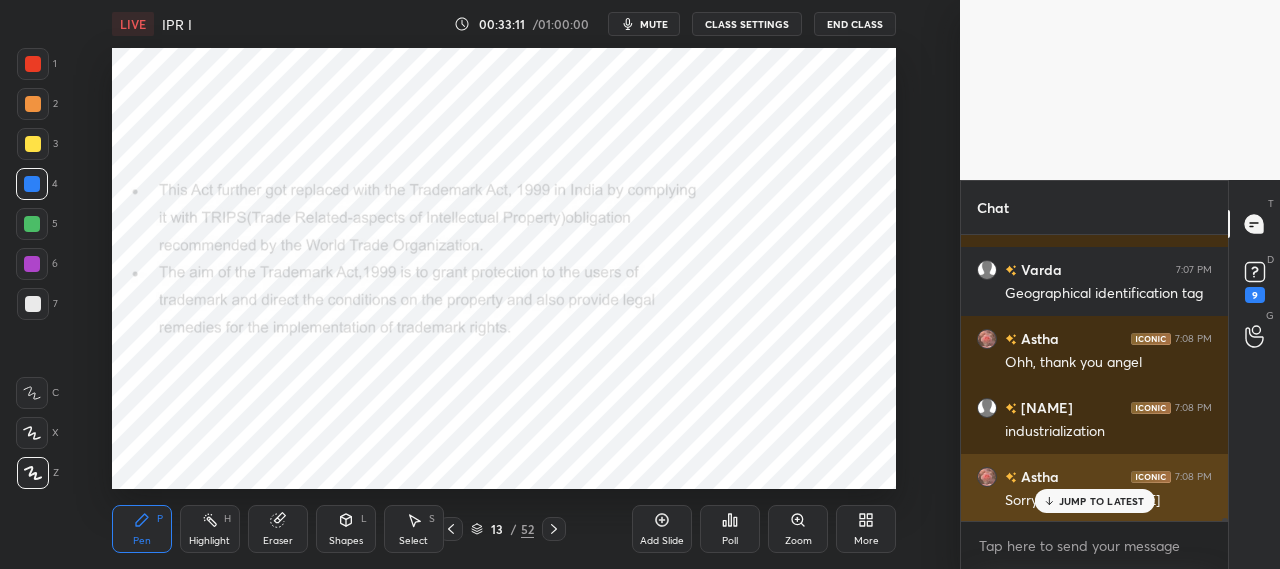 click on "JUMP TO LATEST" at bounding box center [1102, 501] 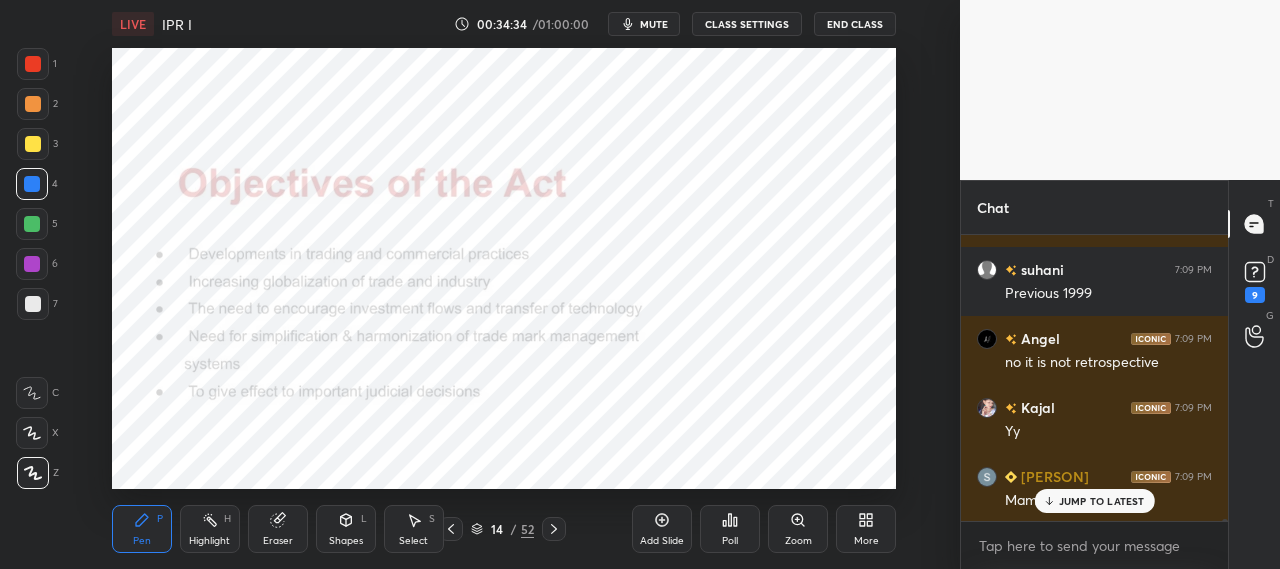 scroll, scrollTop: 33096, scrollLeft: 0, axis: vertical 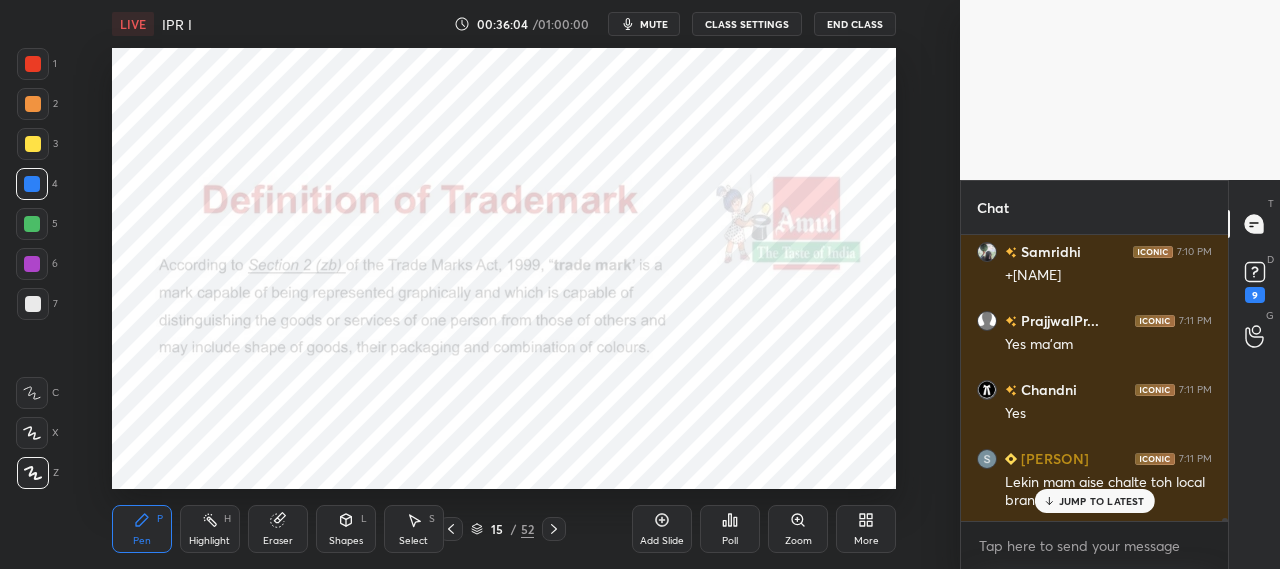 click on "JUMP TO LATEST" at bounding box center (1102, 501) 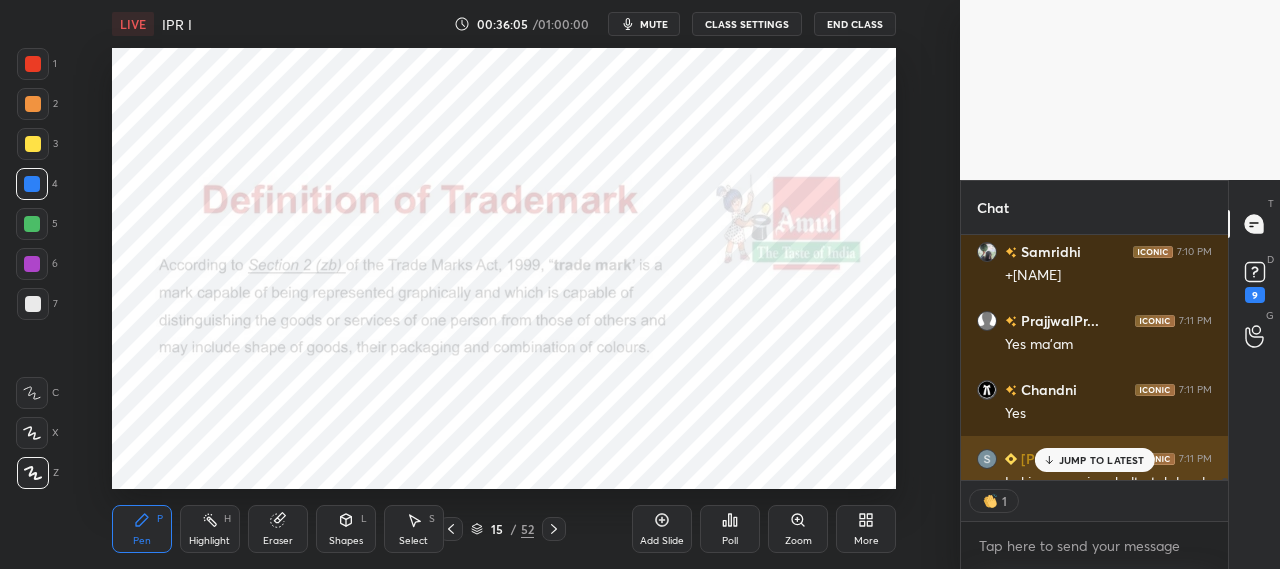scroll, scrollTop: 239, scrollLeft: 261, axis: both 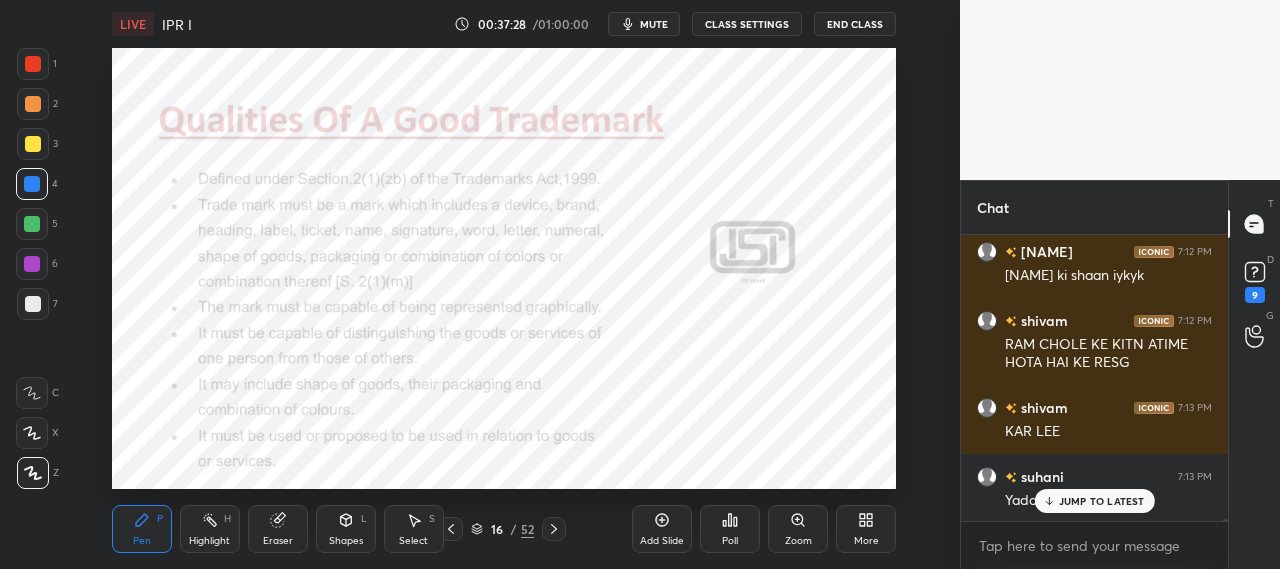 click on "Chat" at bounding box center (1094, 207) 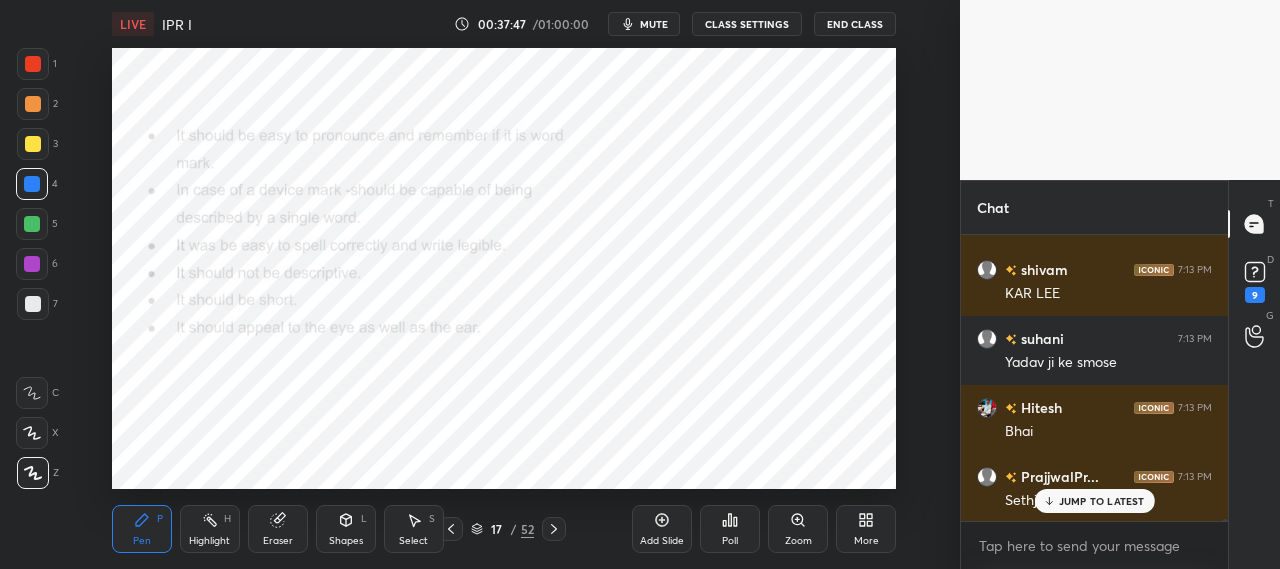 scroll, scrollTop: 33664, scrollLeft: 0, axis: vertical 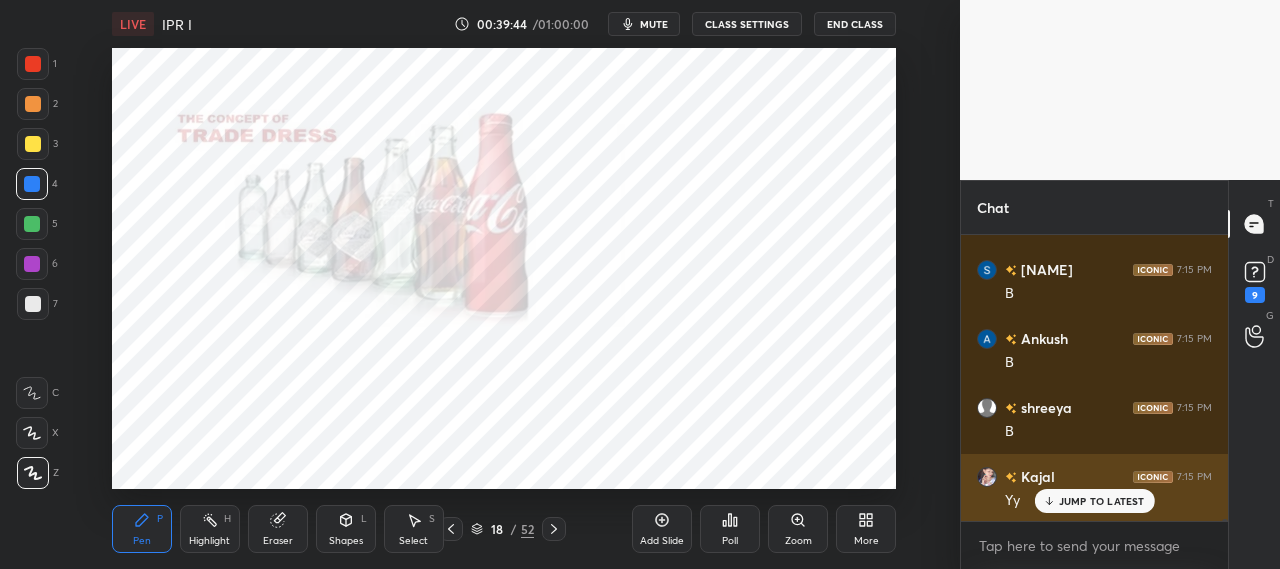 click on "JUMP TO LATEST" at bounding box center [1094, 501] 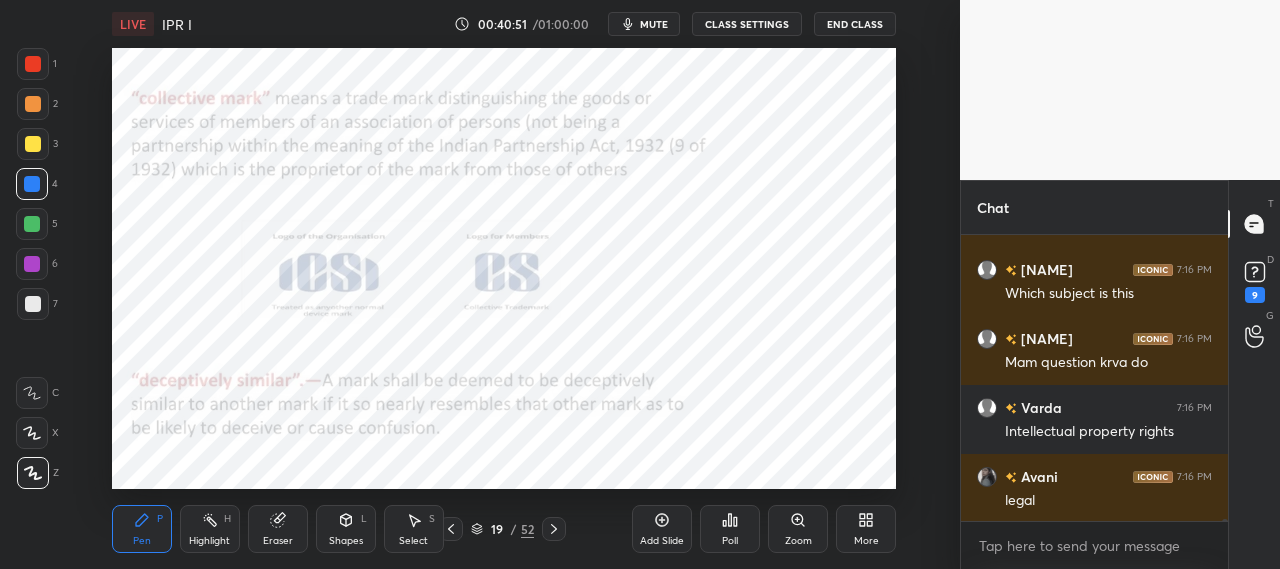 scroll, scrollTop: 38514, scrollLeft: 0, axis: vertical 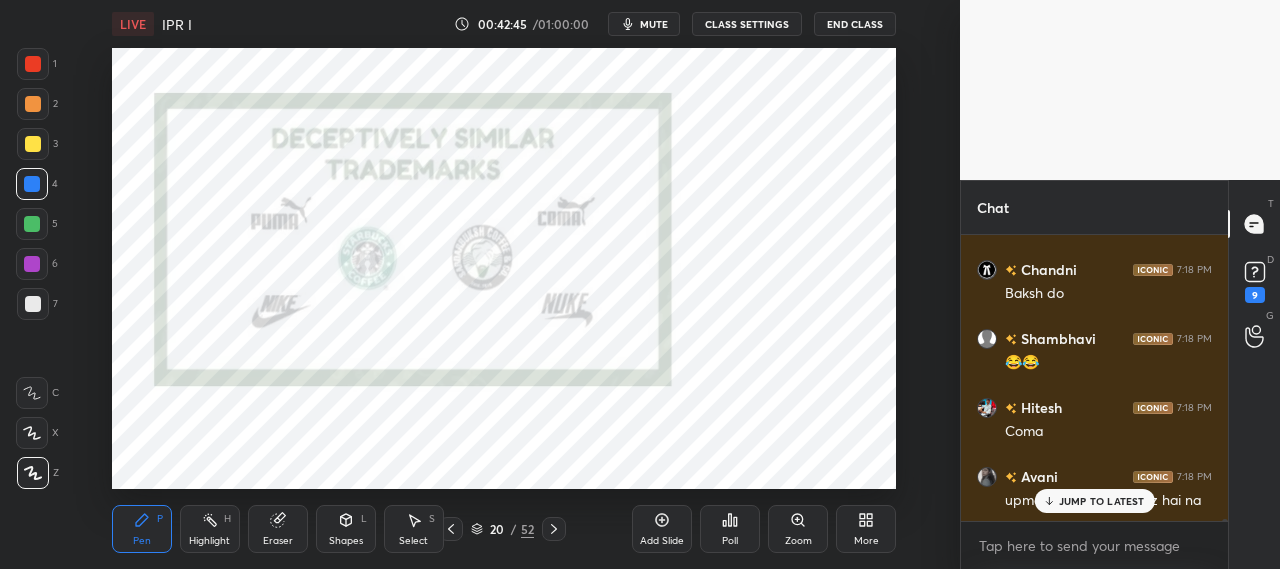 click on "JUMP TO LATEST" at bounding box center [1102, 501] 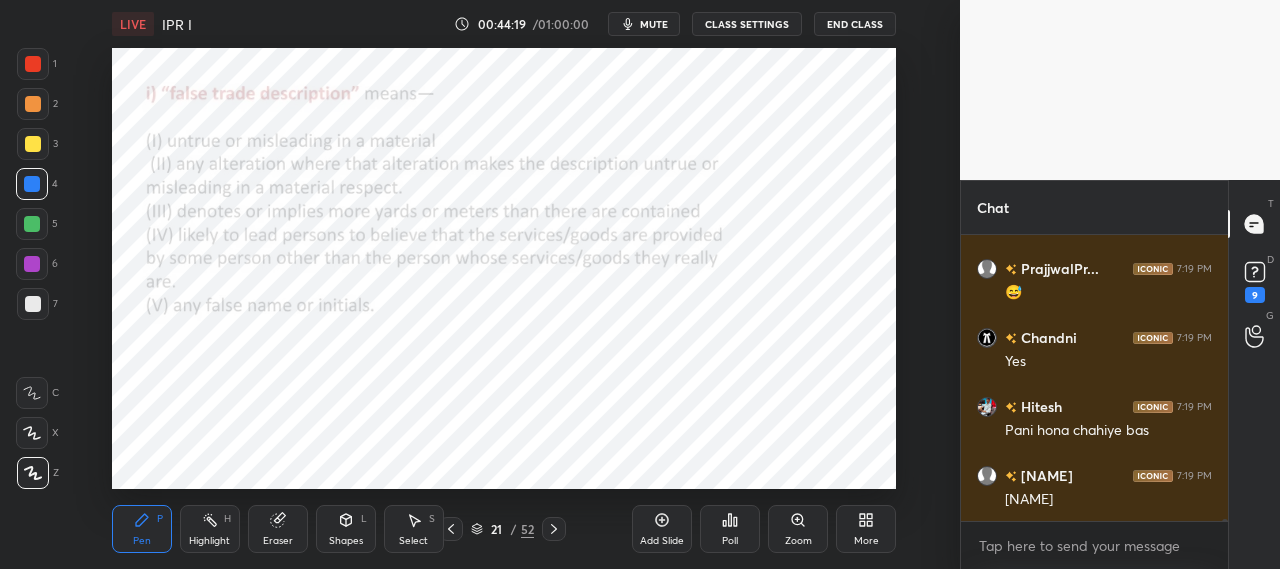 scroll, scrollTop: 38438, scrollLeft: 0, axis: vertical 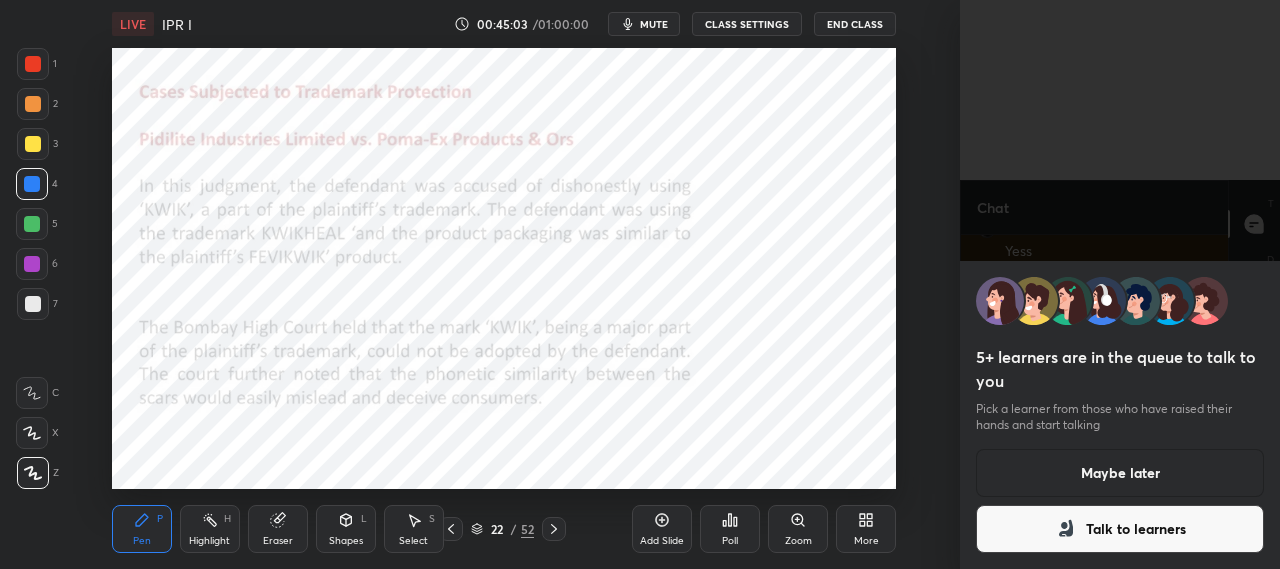 click on "Maybe later" at bounding box center [1120, 473] 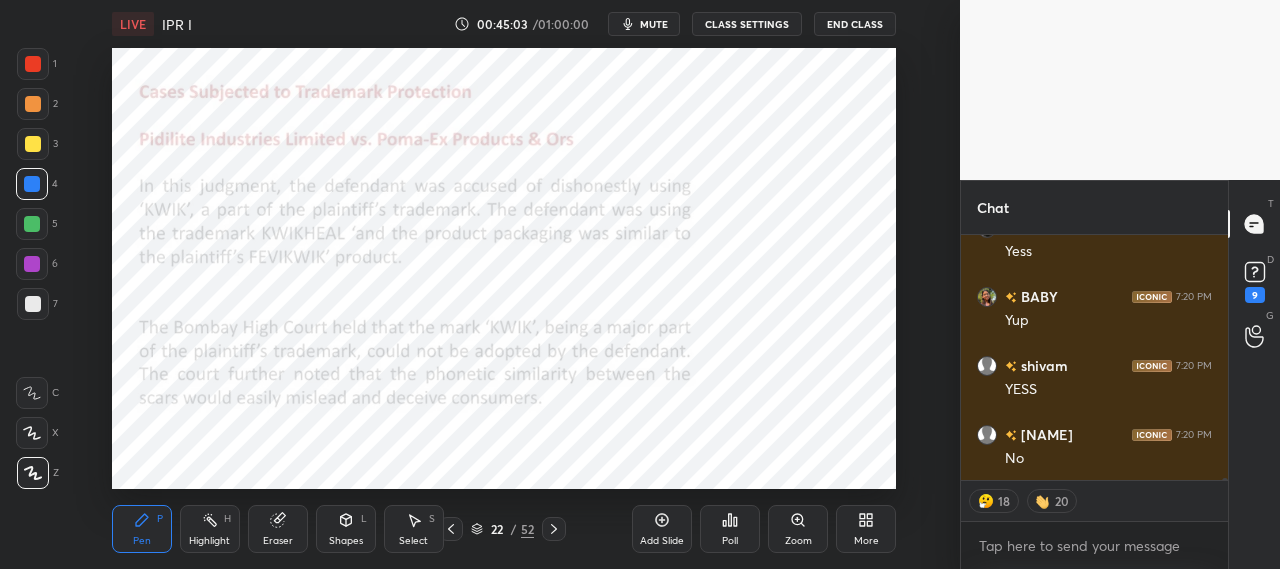 scroll, scrollTop: 39187, scrollLeft: 0, axis: vertical 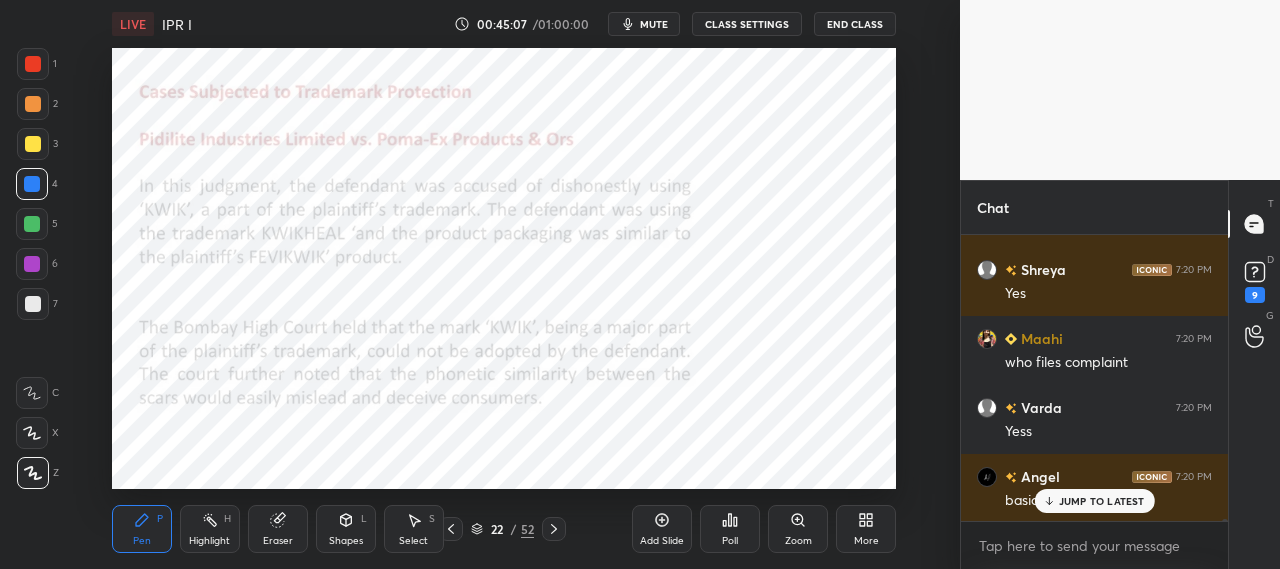 click on "JUMP TO LATEST" at bounding box center (1102, 501) 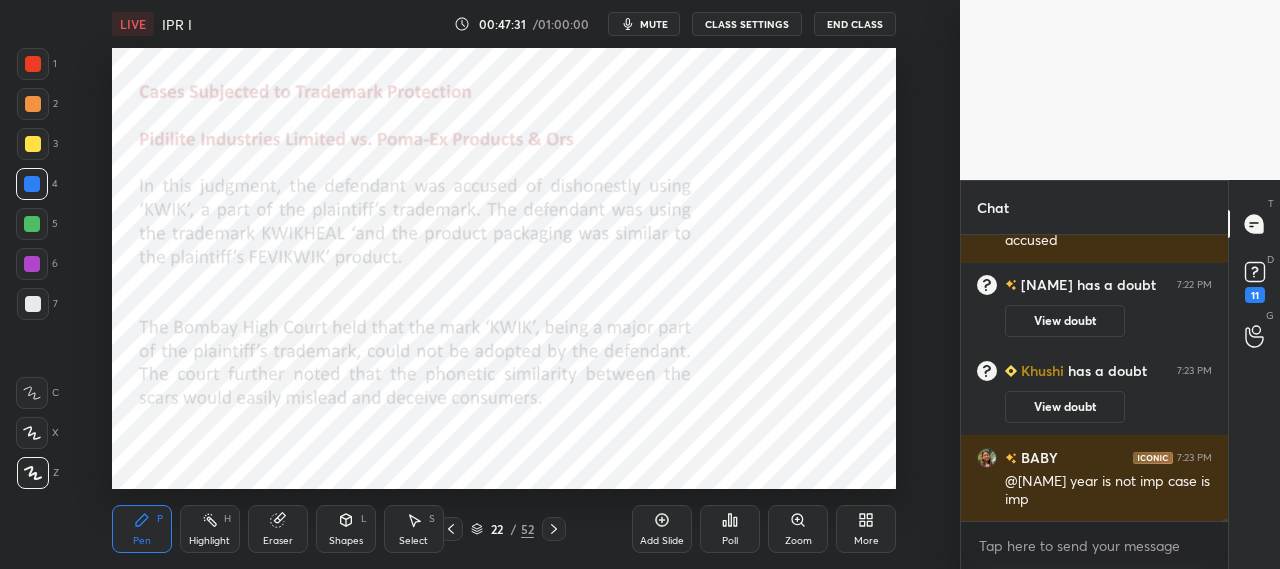 scroll, scrollTop: 41486, scrollLeft: 0, axis: vertical 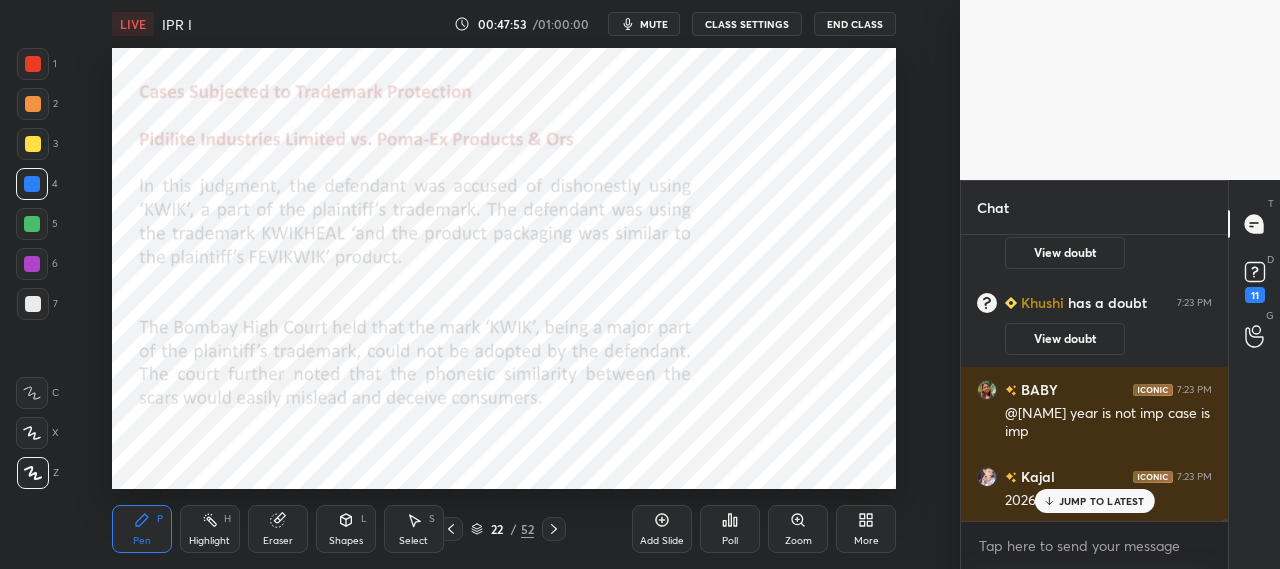click on "JUMP TO LATEST" at bounding box center (1102, 501) 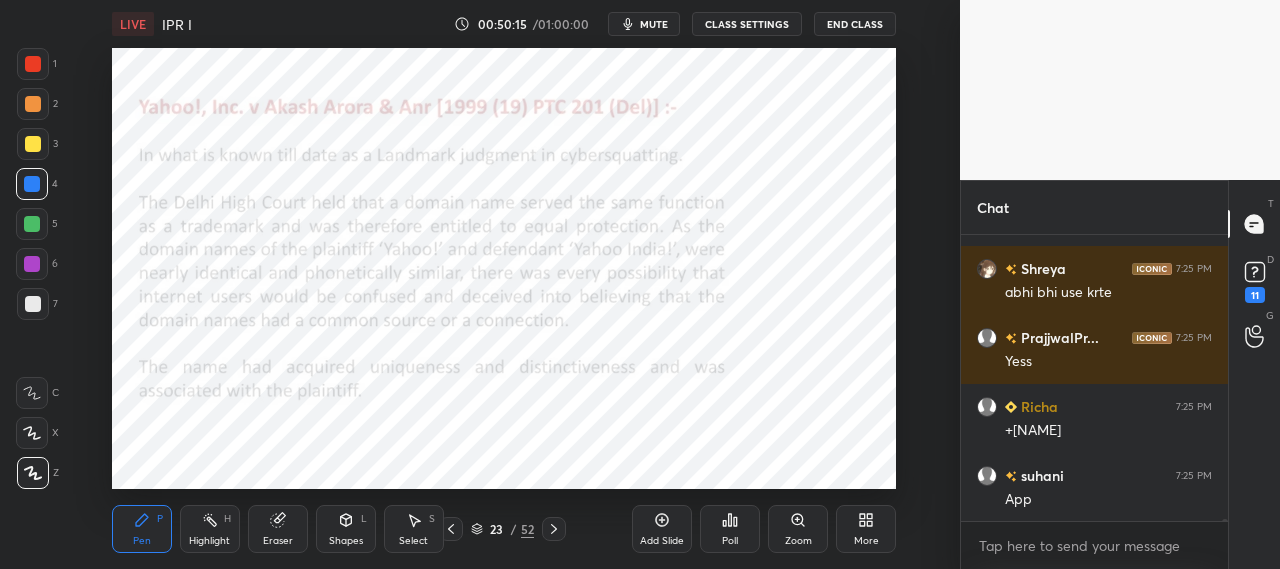 scroll, scrollTop: 44686, scrollLeft: 0, axis: vertical 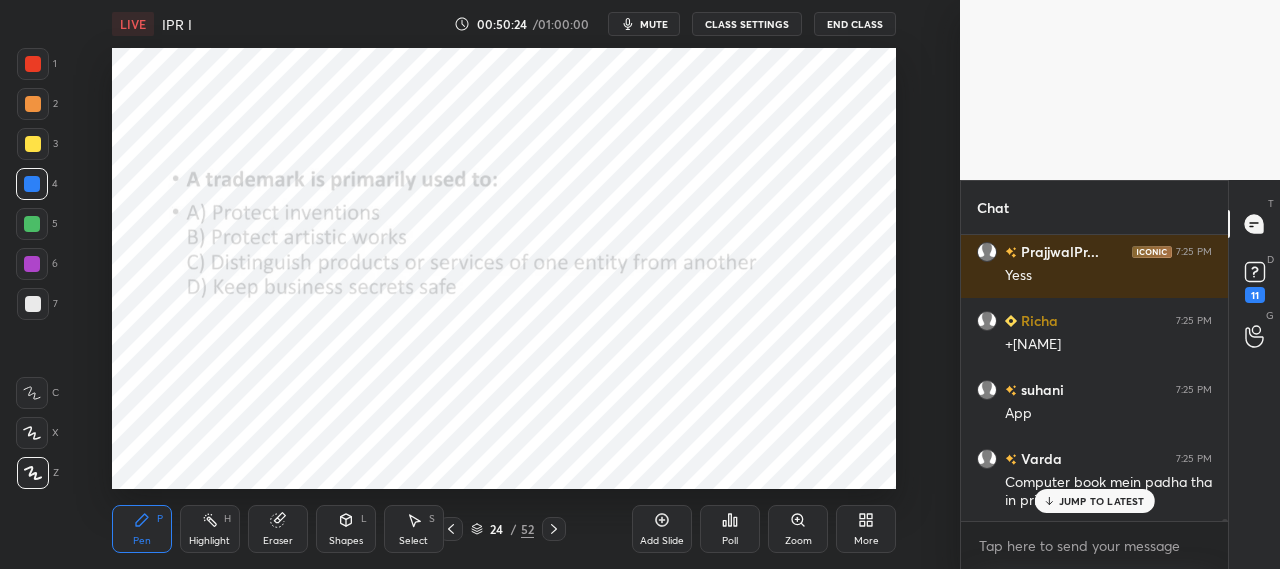 click on "JUMP TO LATEST" at bounding box center (1102, 501) 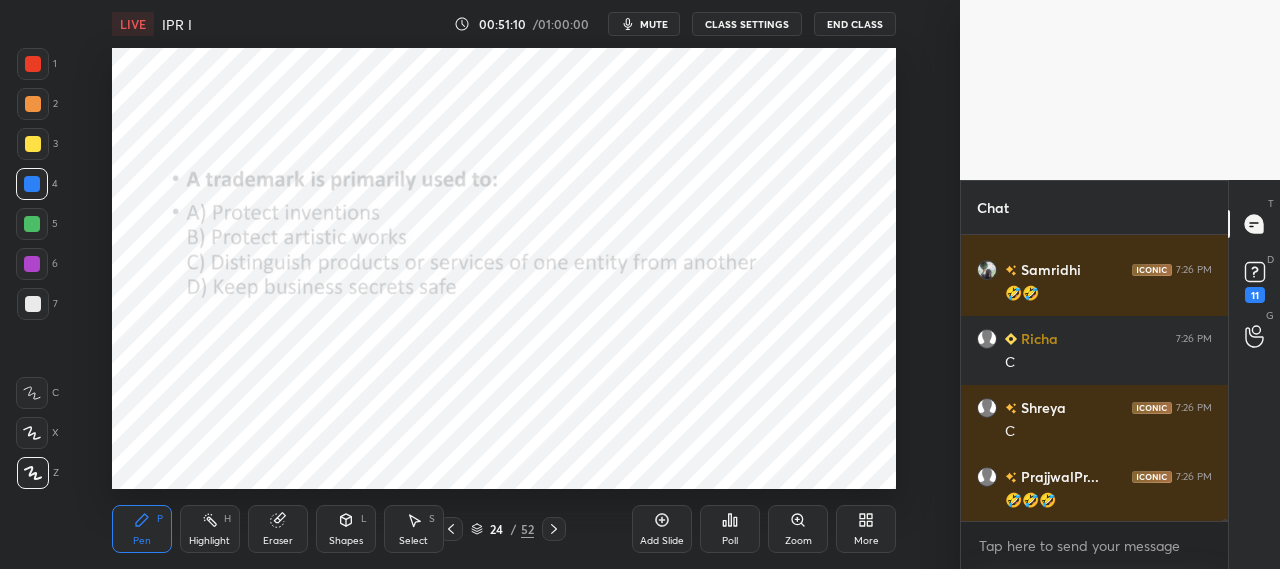 scroll, scrollTop: 49448, scrollLeft: 0, axis: vertical 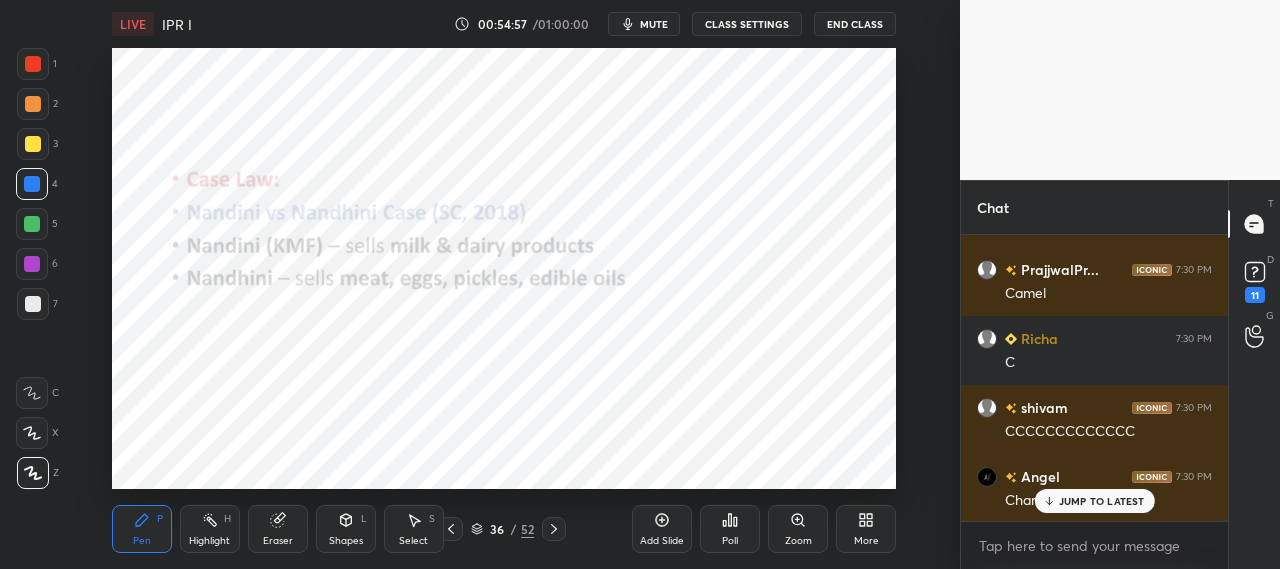 click on "JUMP TO LATEST" at bounding box center (1102, 501) 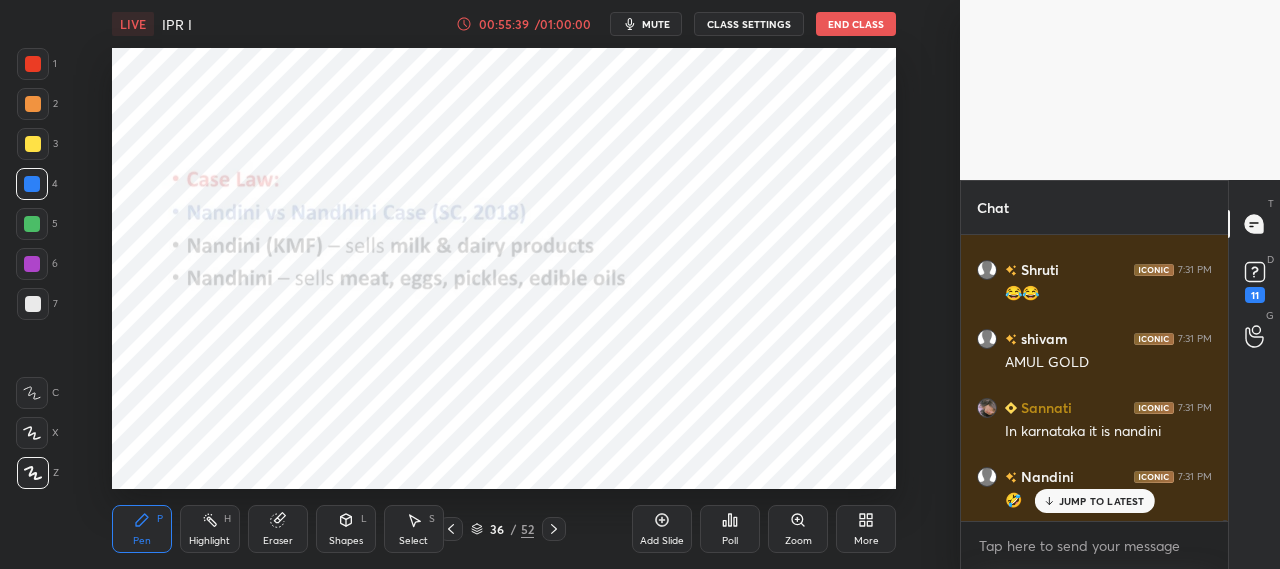 scroll, scrollTop: 76958, scrollLeft: 0, axis: vertical 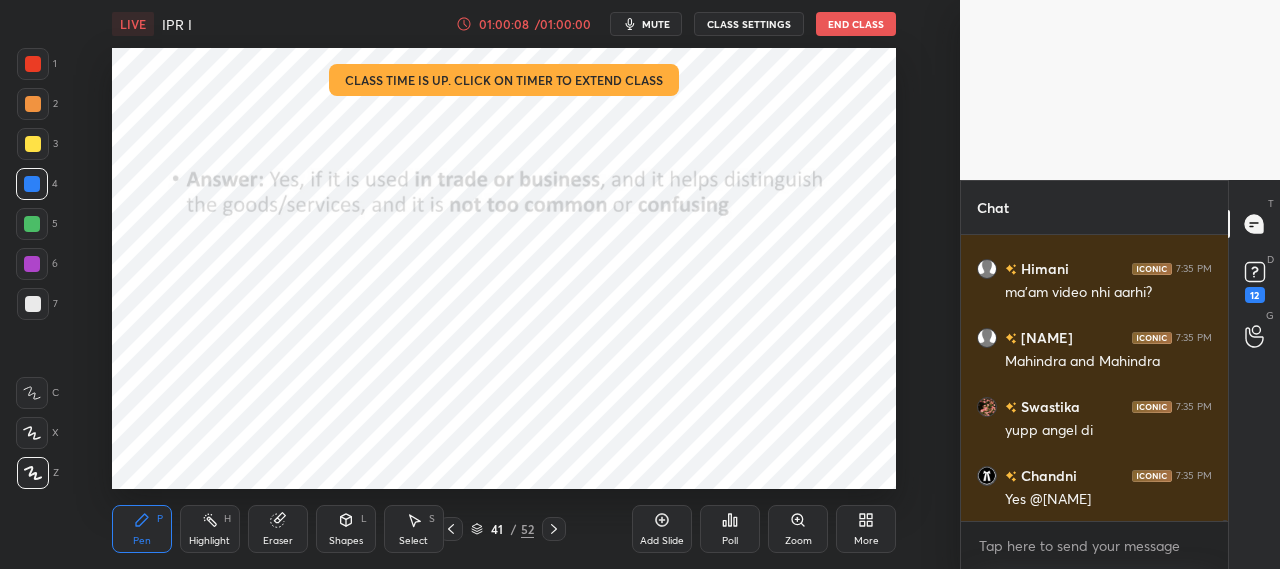 click on "Yes @[NAME]" at bounding box center [1108, 500] 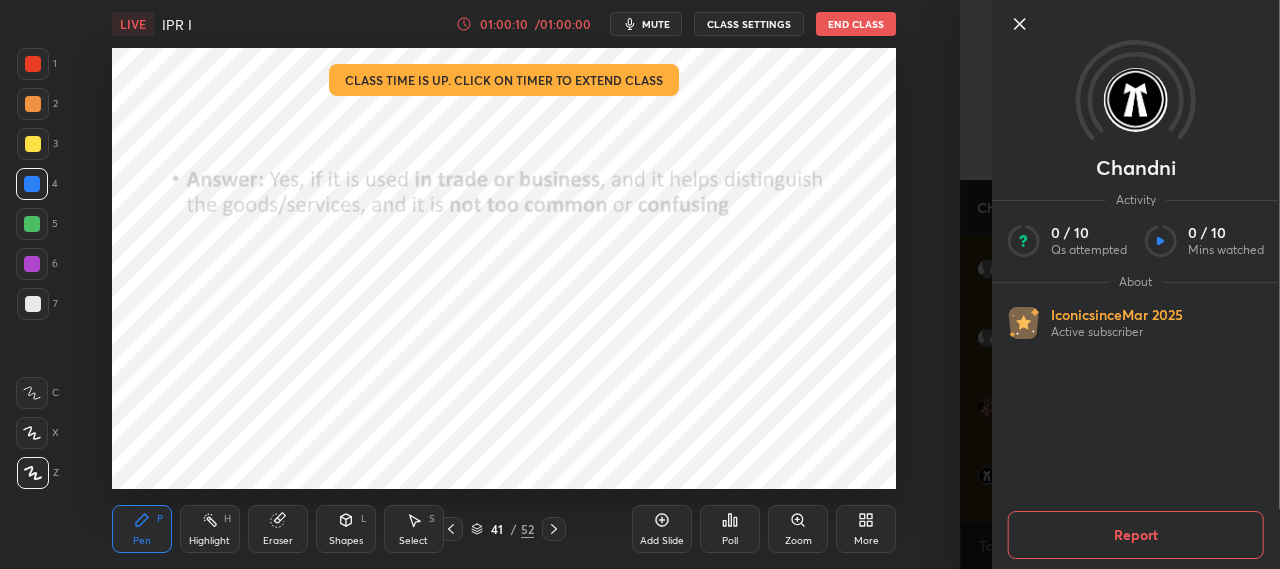 click 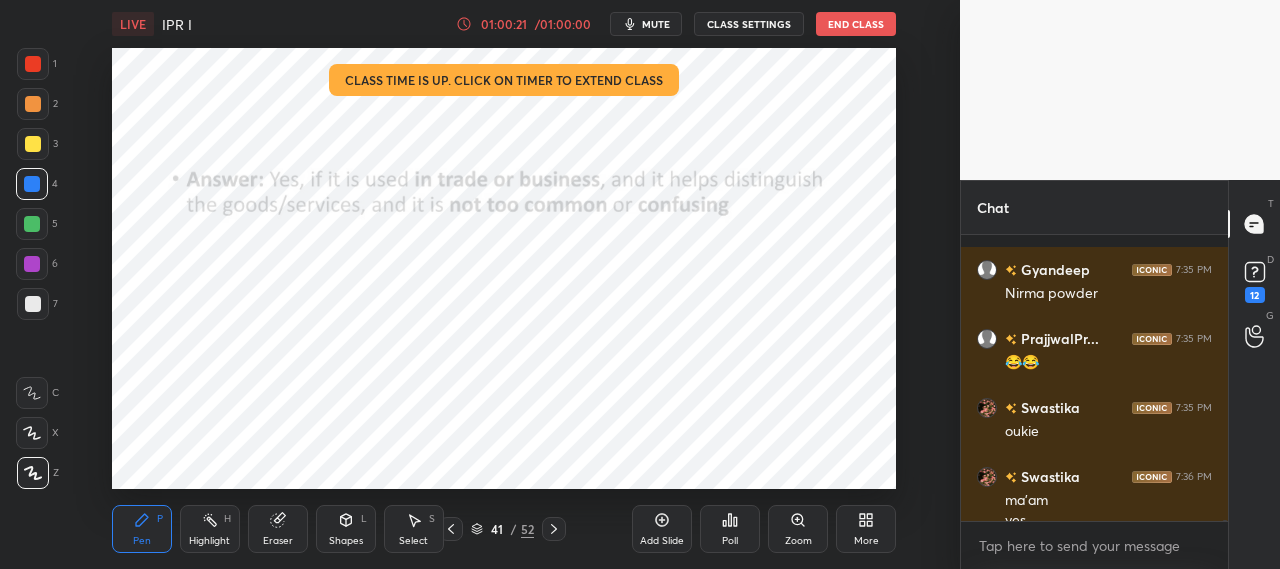 scroll, scrollTop: 76288, scrollLeft: 0, axis: vertical 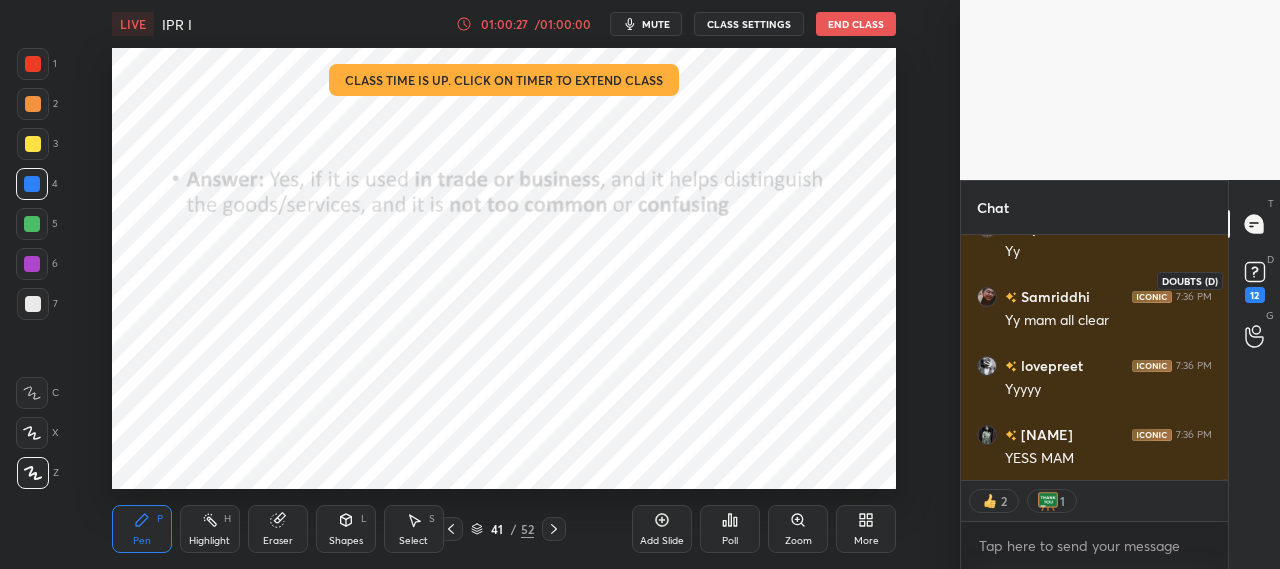 click 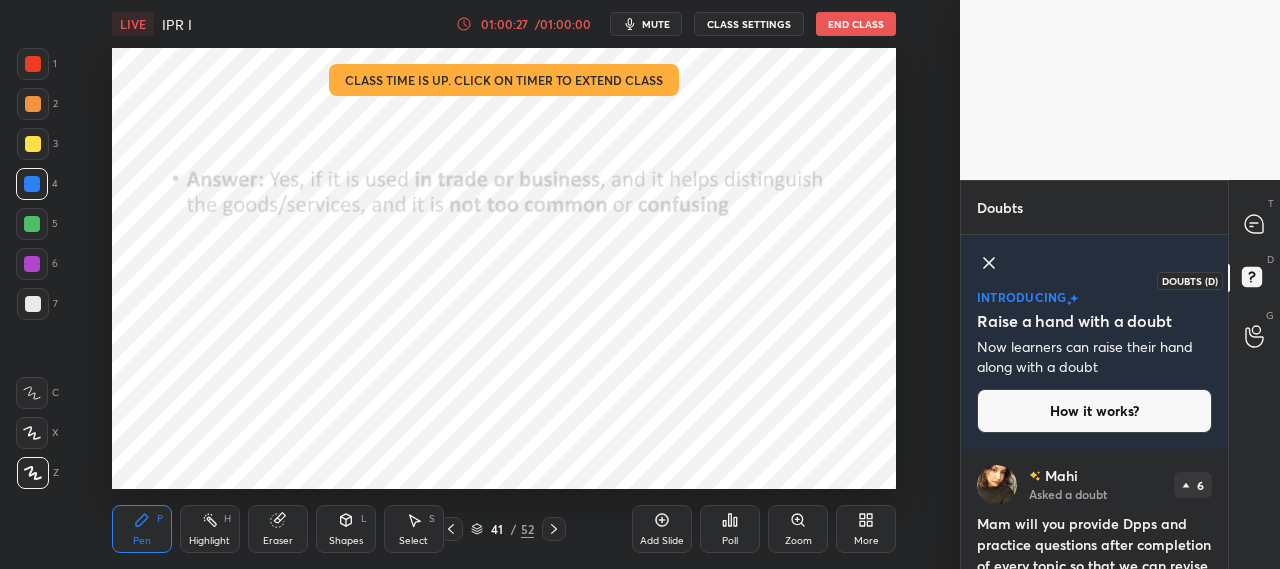 scroll, scrollTop: 122, scrollLeft: 0, axis: vertical 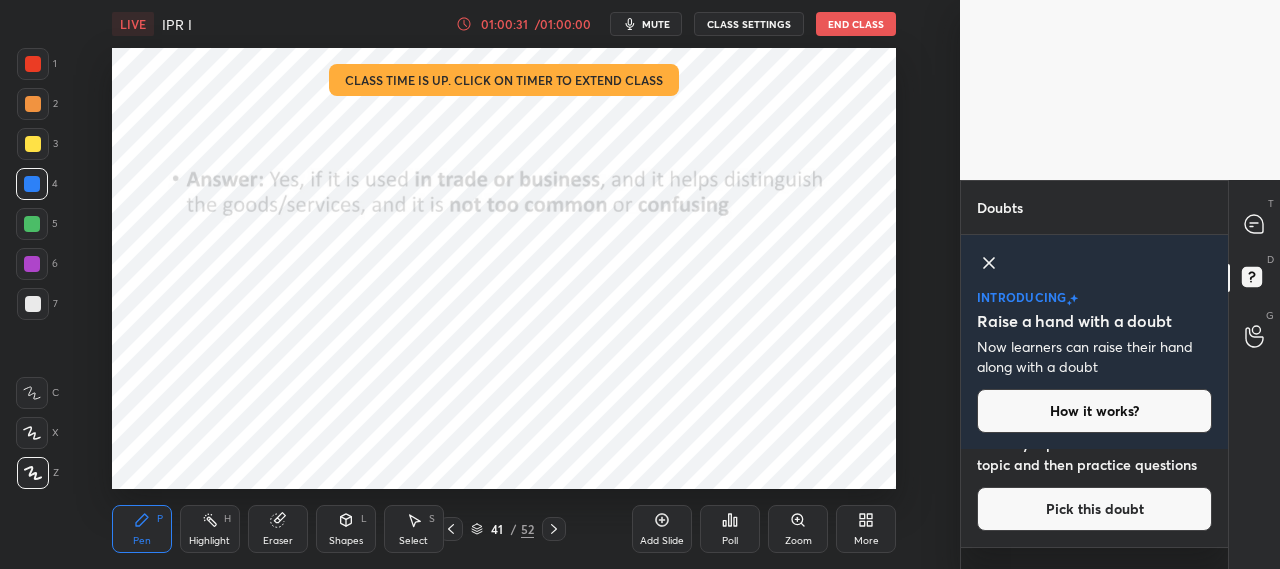 click on "Pick this doubt" at bounding box center (1094, 509) 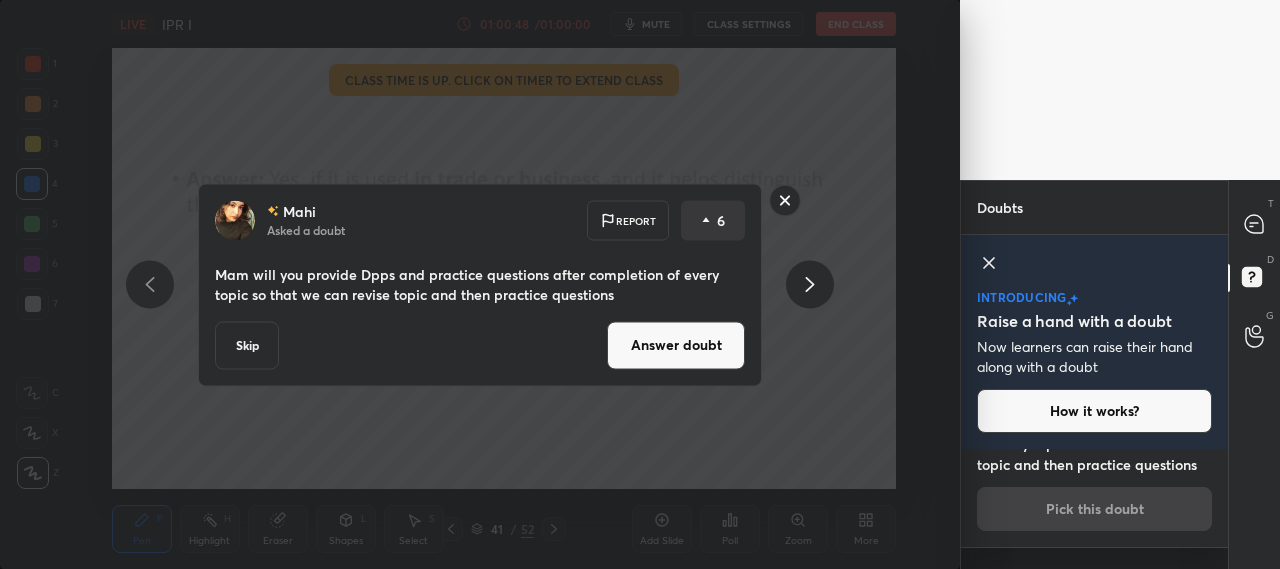 click on "6" at bounding box center [721, 220] 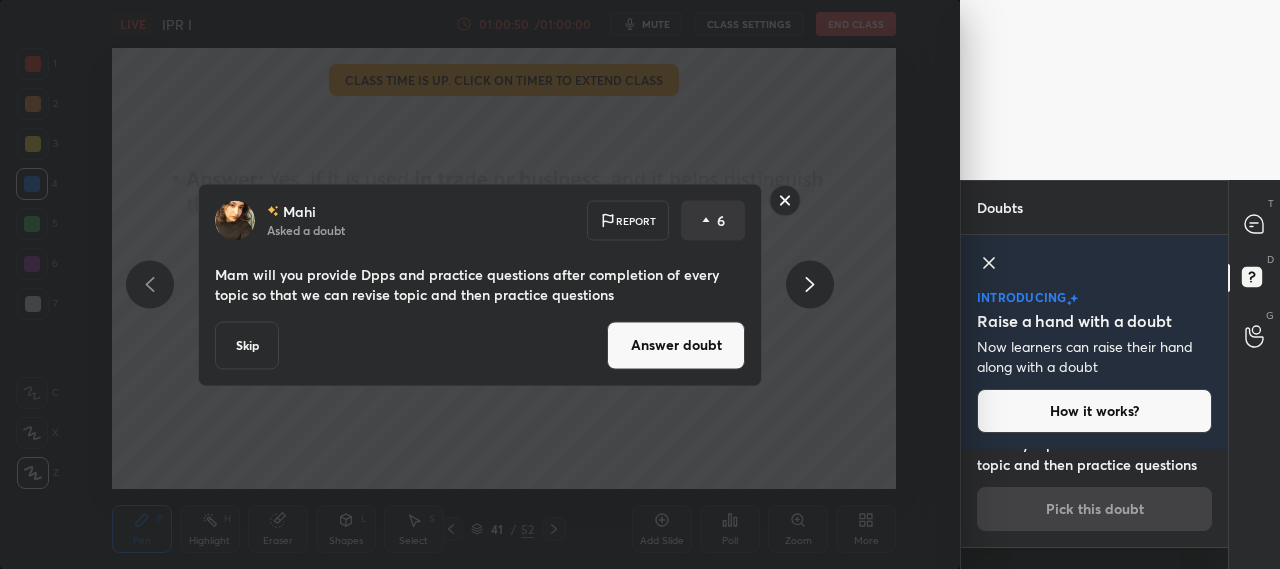 click on "Skip" at bounding box center (247, 345) 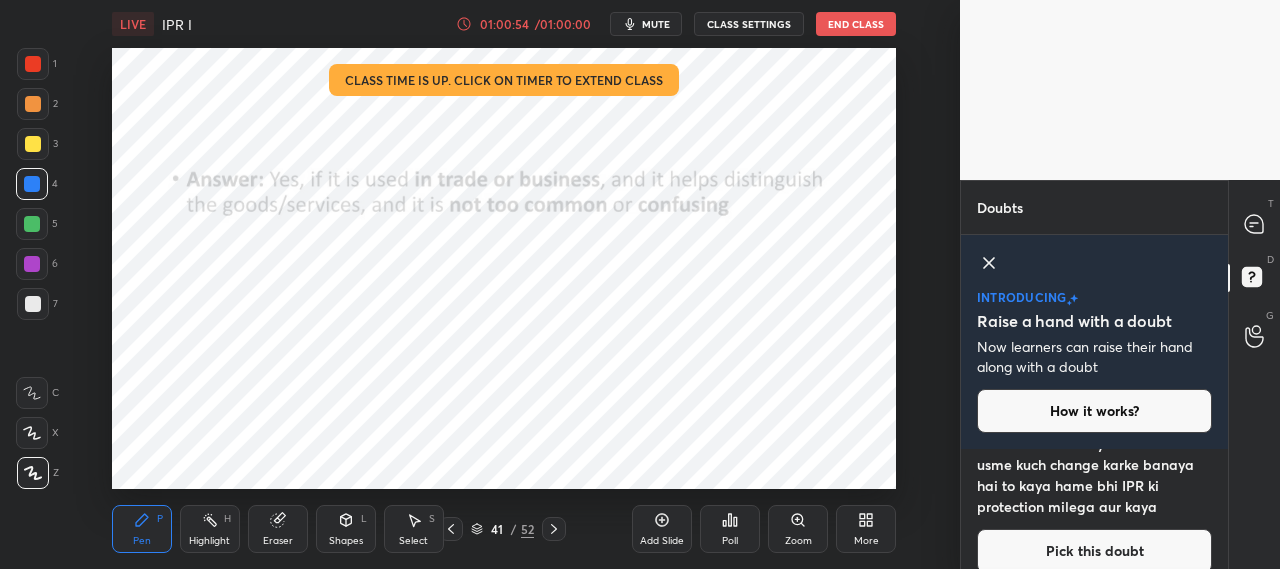 click 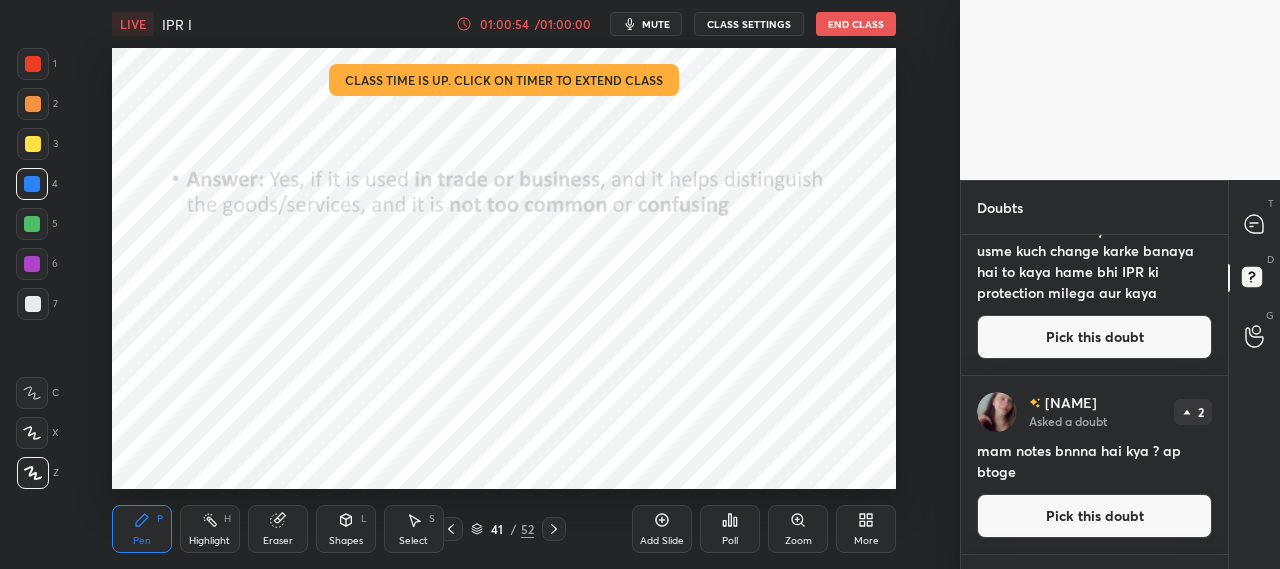 scroll, scrollTop: 7, scrollLeft: 6, axis: both 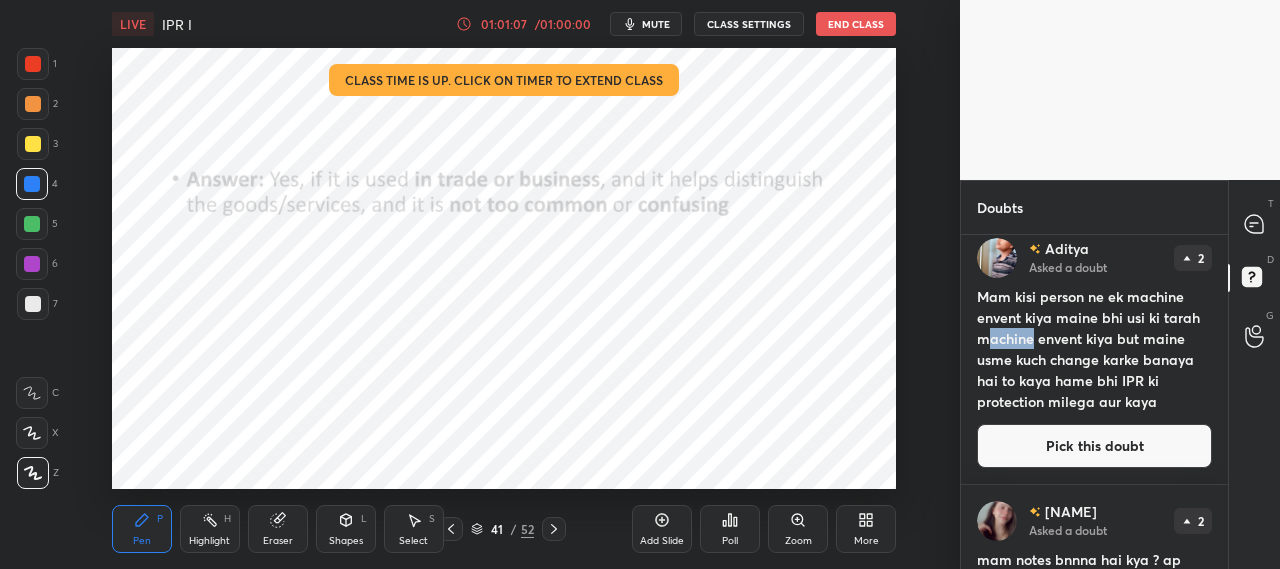 drag, startPoint x: 991, startPoint y: 343, endPoint x: 1036, endPoint y: 340, distance: 45.099888 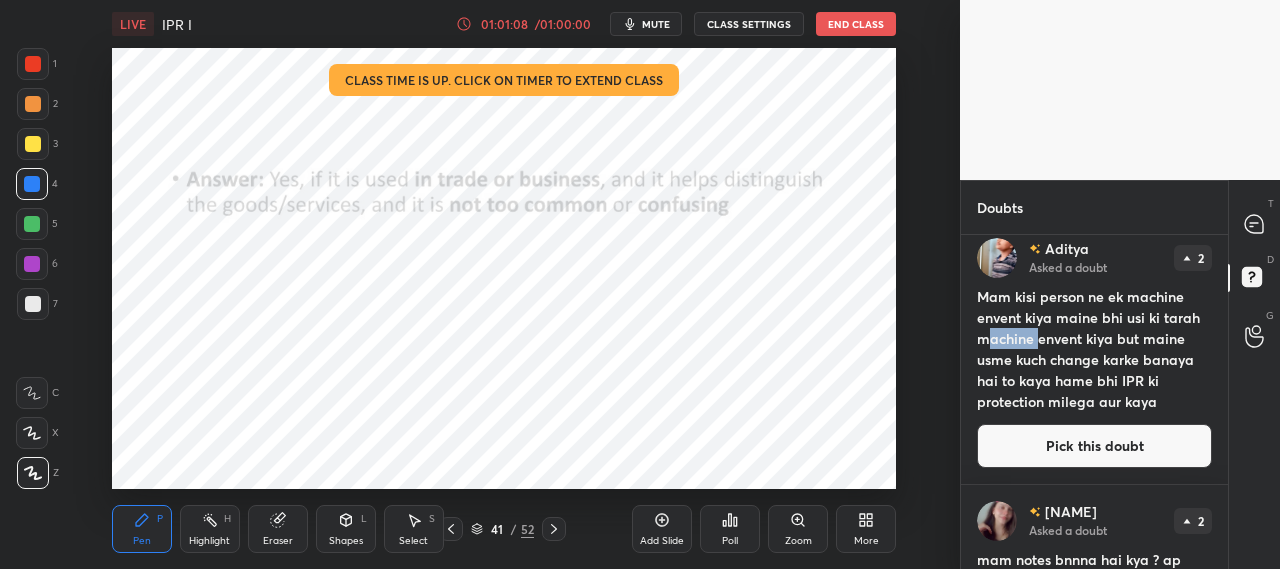 click on "Mam kisi person ne ek machine envent kiya maine bhi usi ki tarah machine envent kiya but maine usme kuch change karke banaya hai to kaya hame bhi IPR ki protection milega aur kaya" at bounding box center [1094, 349] 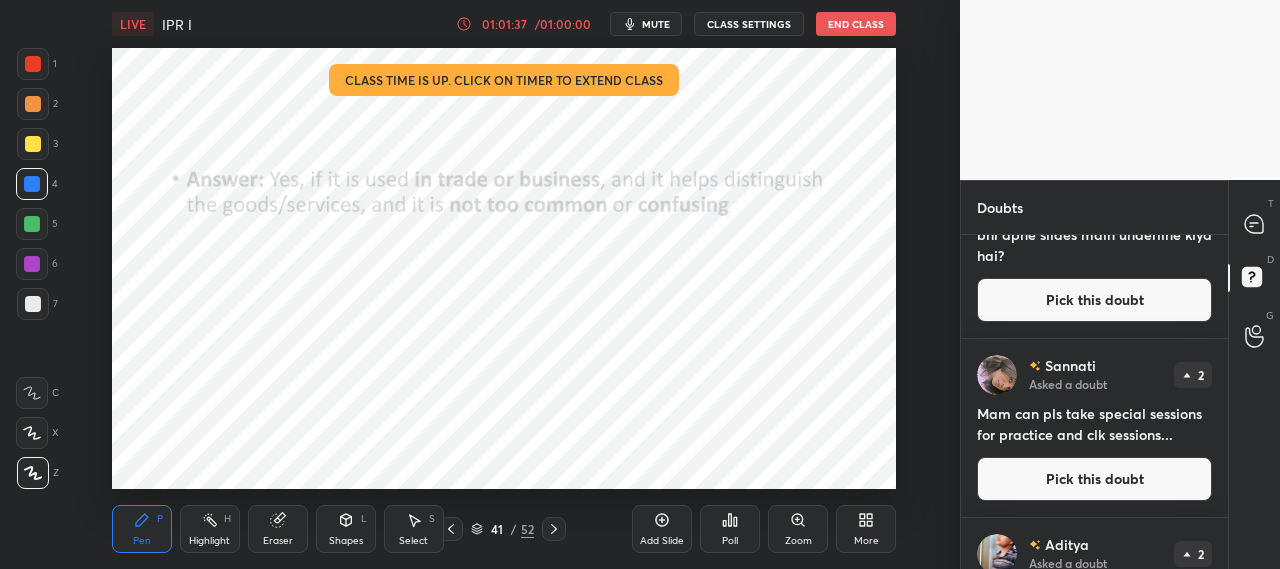 scroll, scrollTop: 276, scrollLeft: 0, axis: vertical 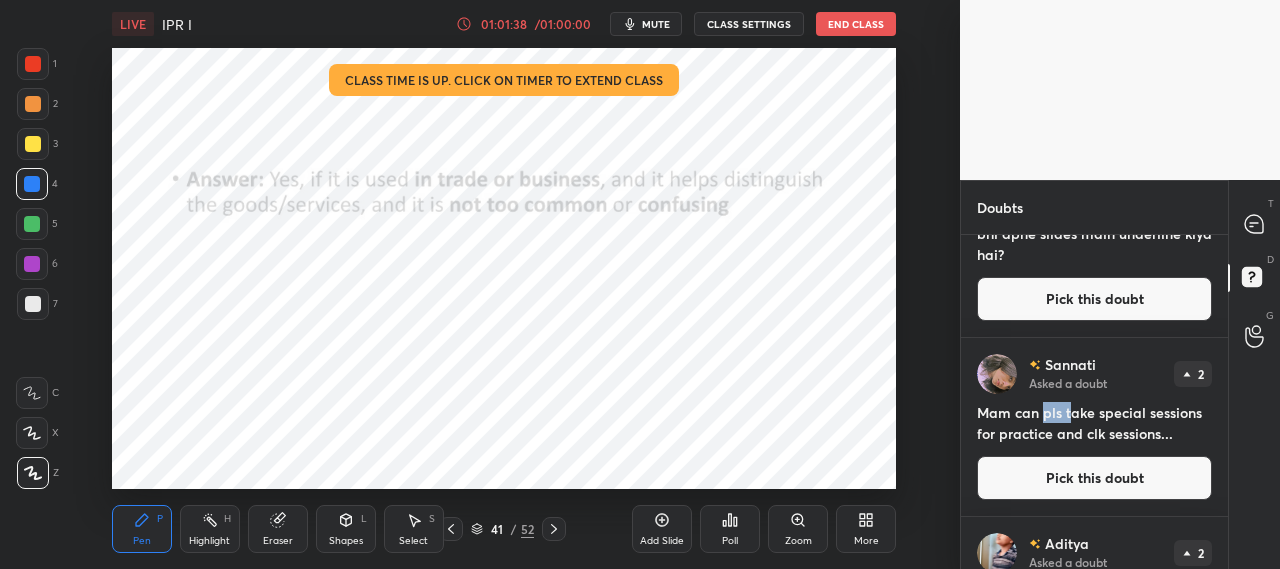 drag, startPoint x: 1046, startPoint y: 421, endPoint x: 1080, endPoint y: 417, distance: 34.234486 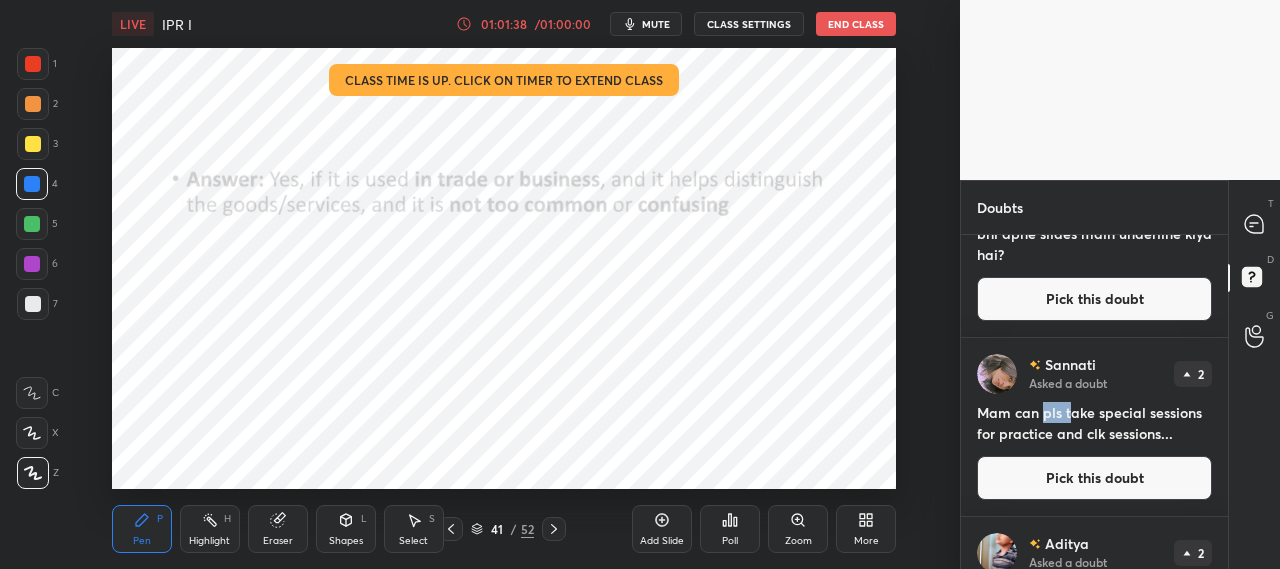 click on "Mam can pls take special sessions for practice and clk sessions..." at bounding box center [1094, 423] 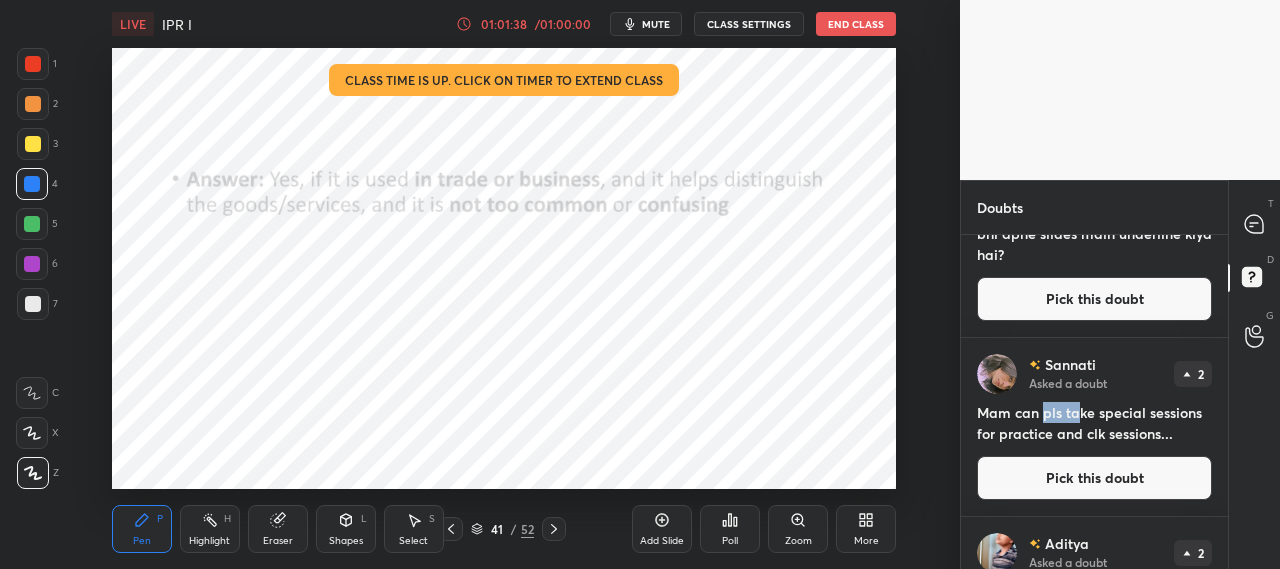 click on "Mam can pls take special sessions for practice and clk sessions..." at bounding box center (1094, 423) 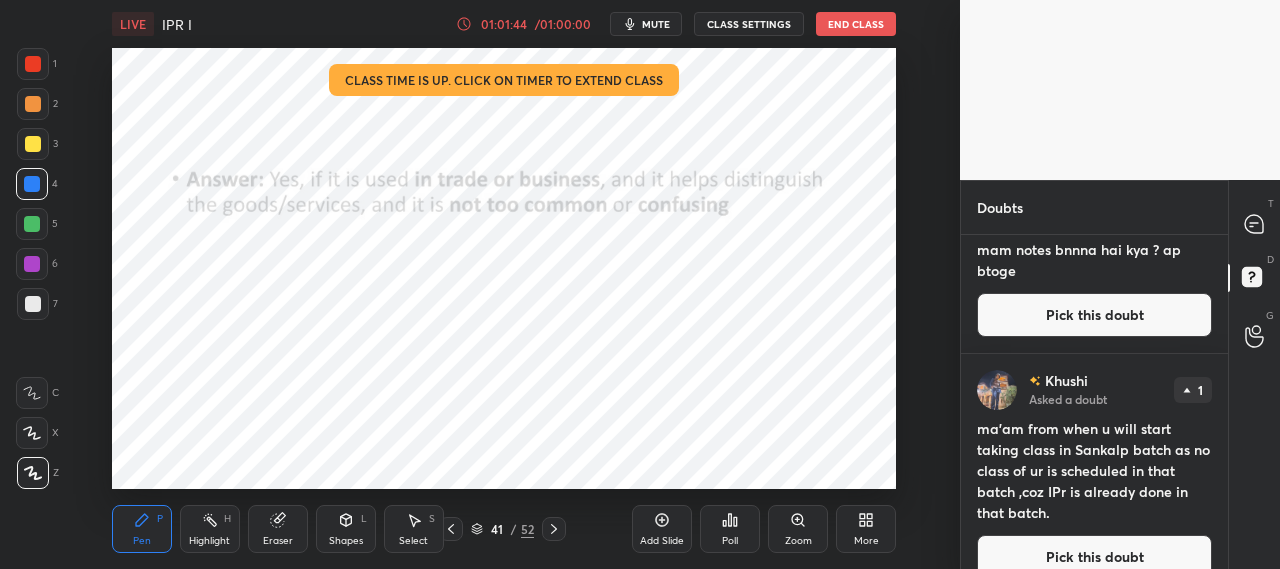 scroll, scrollTop: 882, scrollLeft: 0, axis: vertical 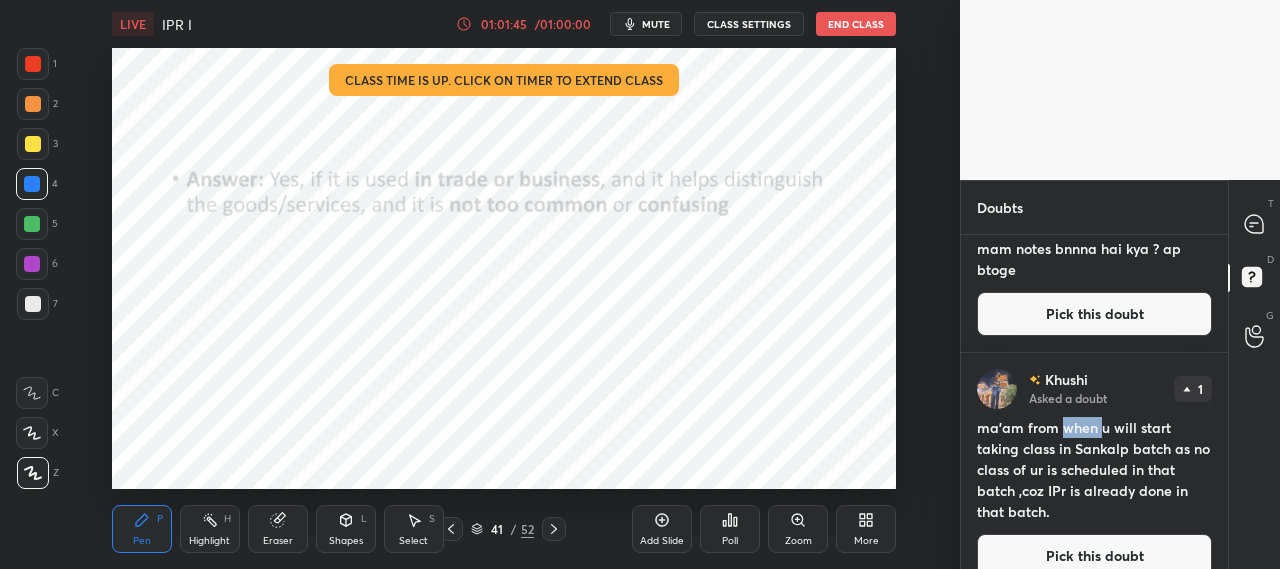 drag, startPoint x: 1060, startPoint y: 426, endPoint x: 1110, endPoint y: 431, distance: 50.24938 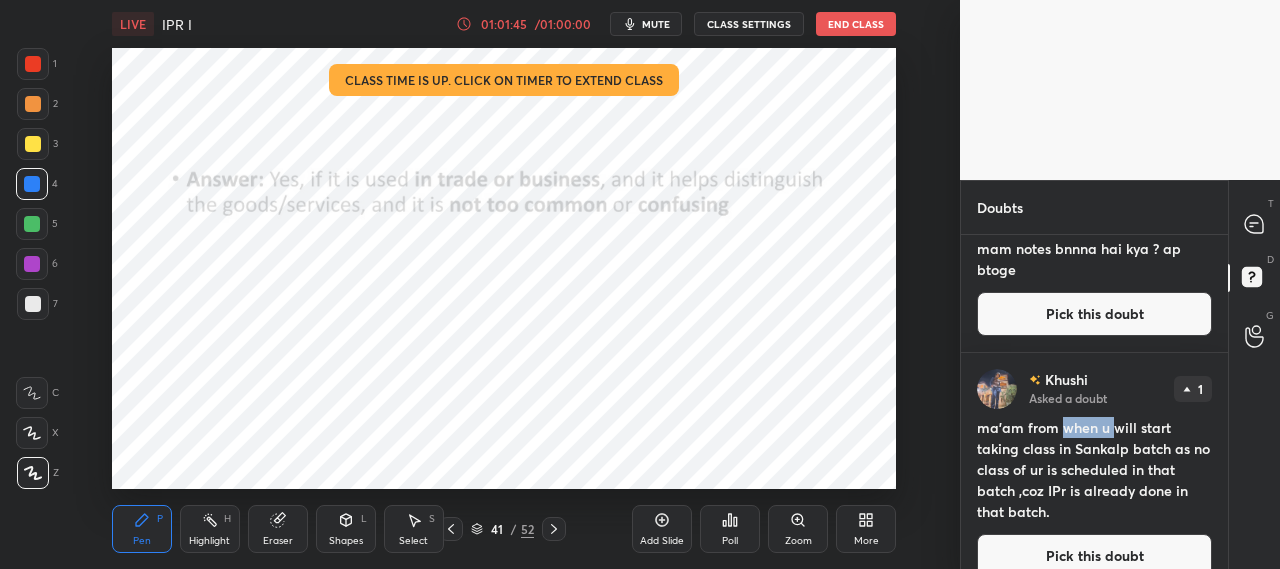 click on "ma'am from when u will start taking class in Sankalp batch as no class of ur is scheduled in that batch ,coz IPr is already done in that batch." at bounding box center [1094, 469] 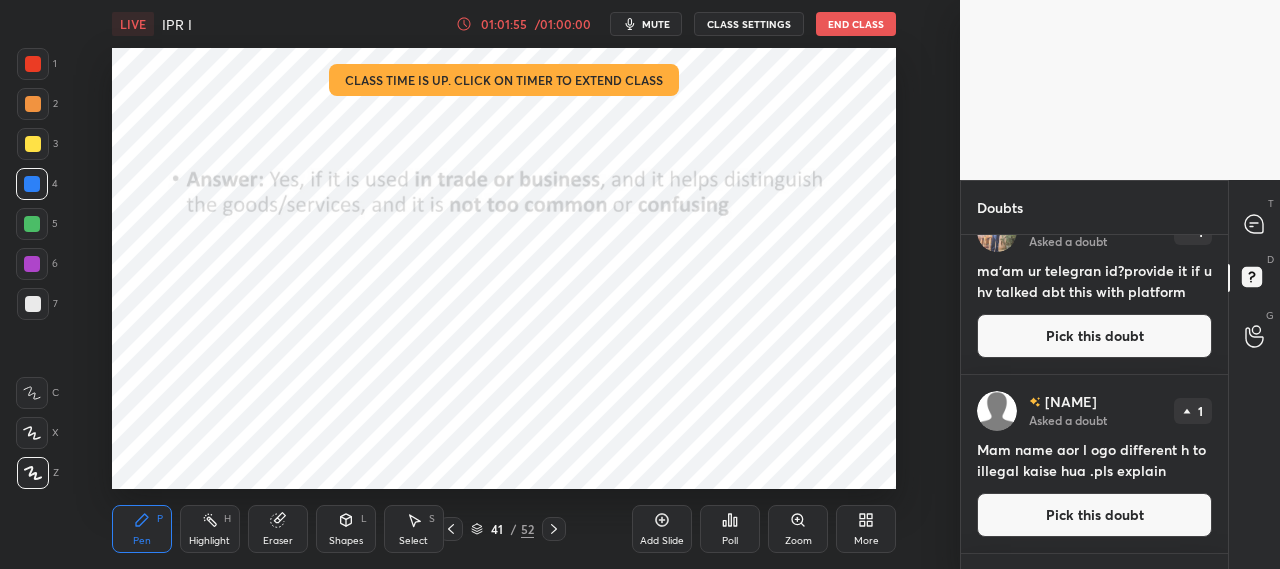 scroll, scrollTop: 1307, scrollLeft: 0, axis: vertical 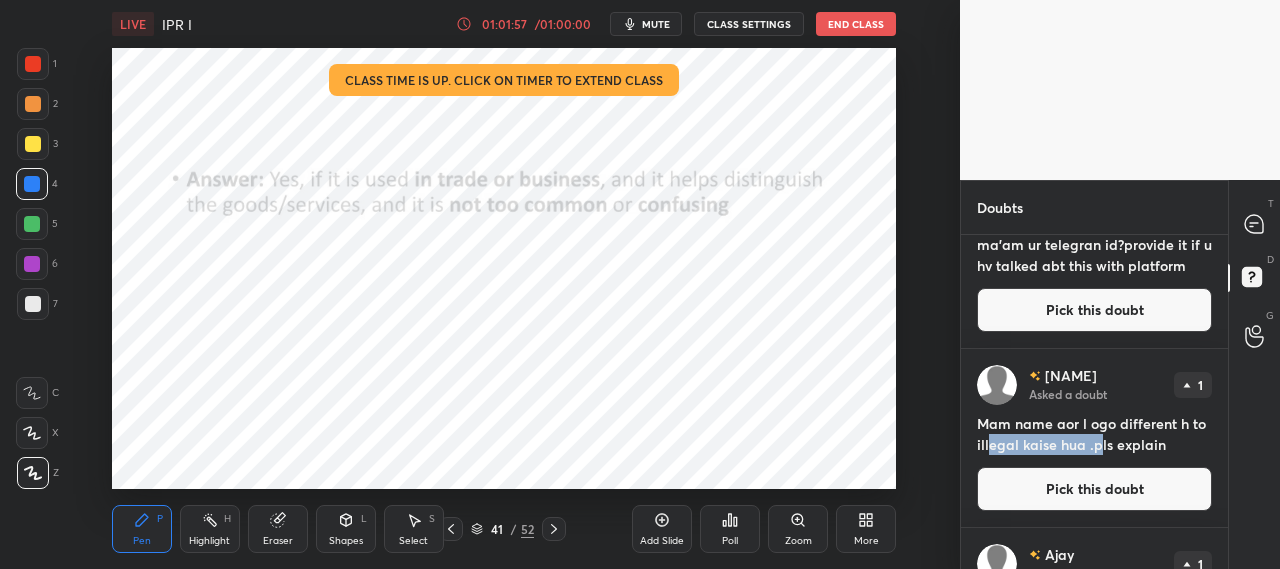 drag, startPoint x: 990, startPoint y: 437, endPoint x: 1098, endPoint y: 438, distance: 108.00463 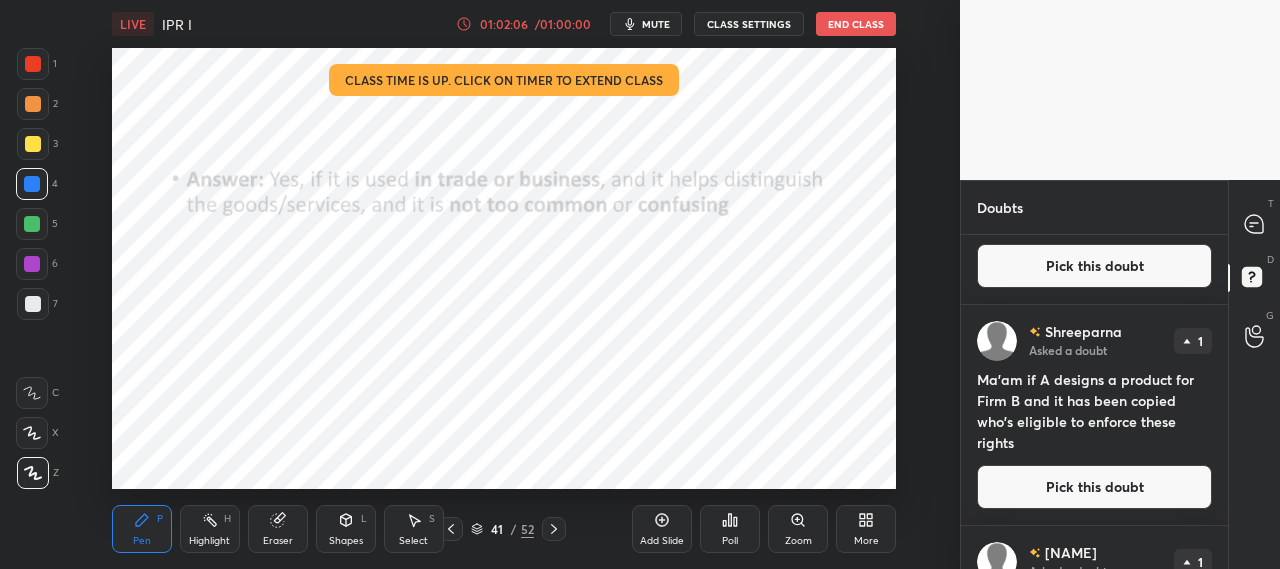 scroll, scrollTop: 2110, scrollLeft: 0, axis: vertical 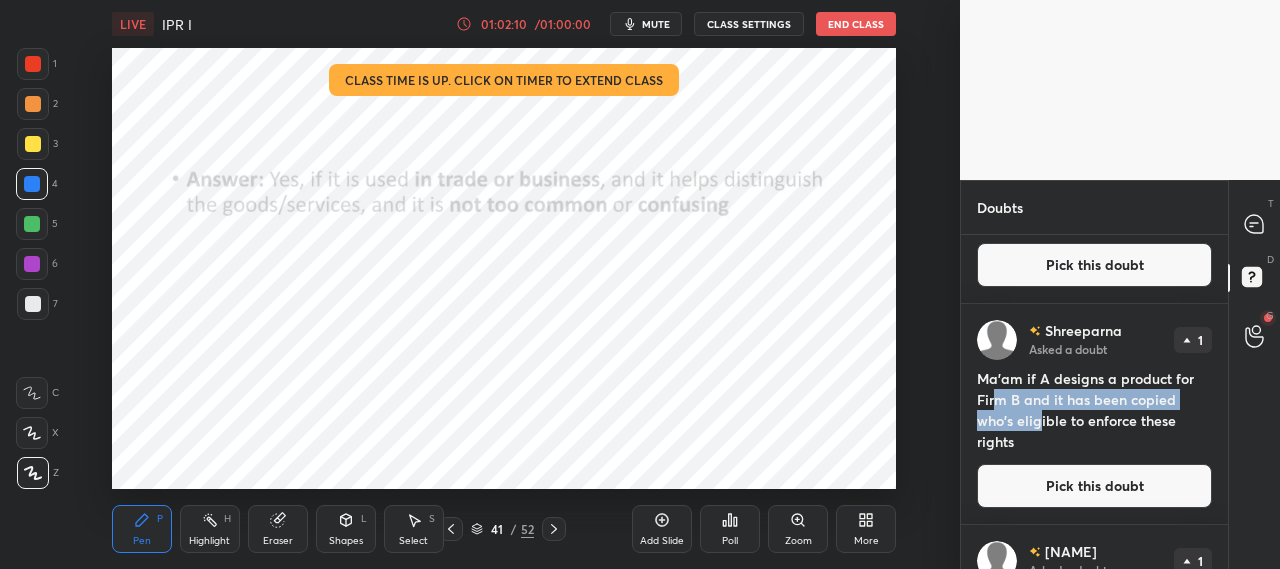 drag, startPoint x: 992, startPoint y: 395, endPoint x: 1040, endPoint y: 413, distance: 51.264023 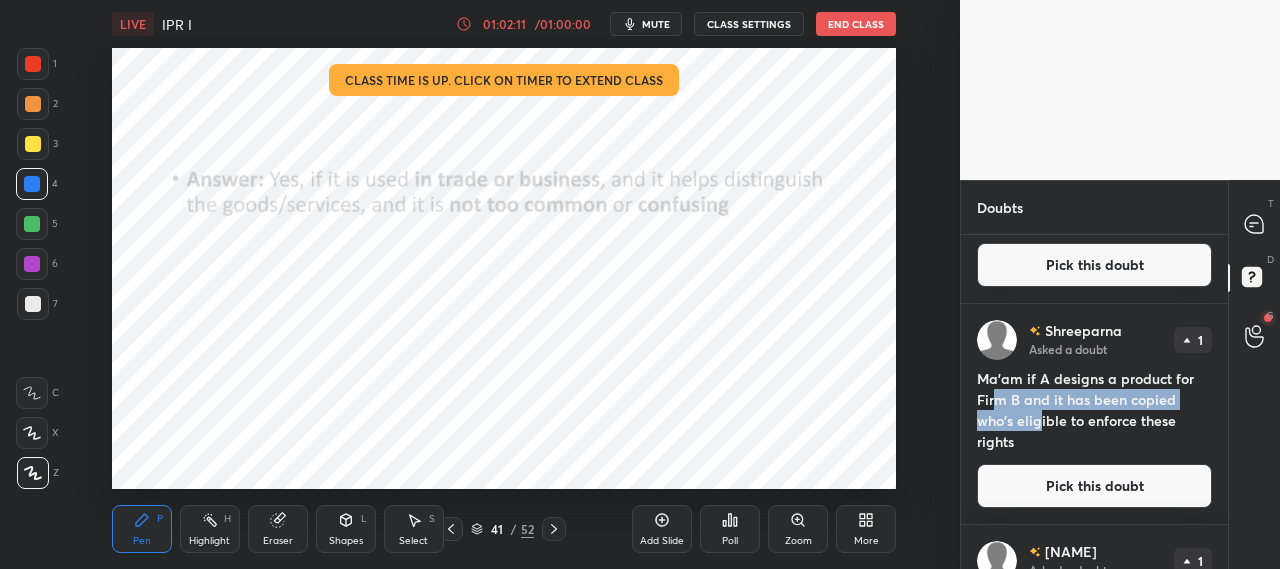 click on "Ma'am if A designs a product for Firm B and it has been copied who's eligible to enforce these rights" at bounding box center [1094, 410] 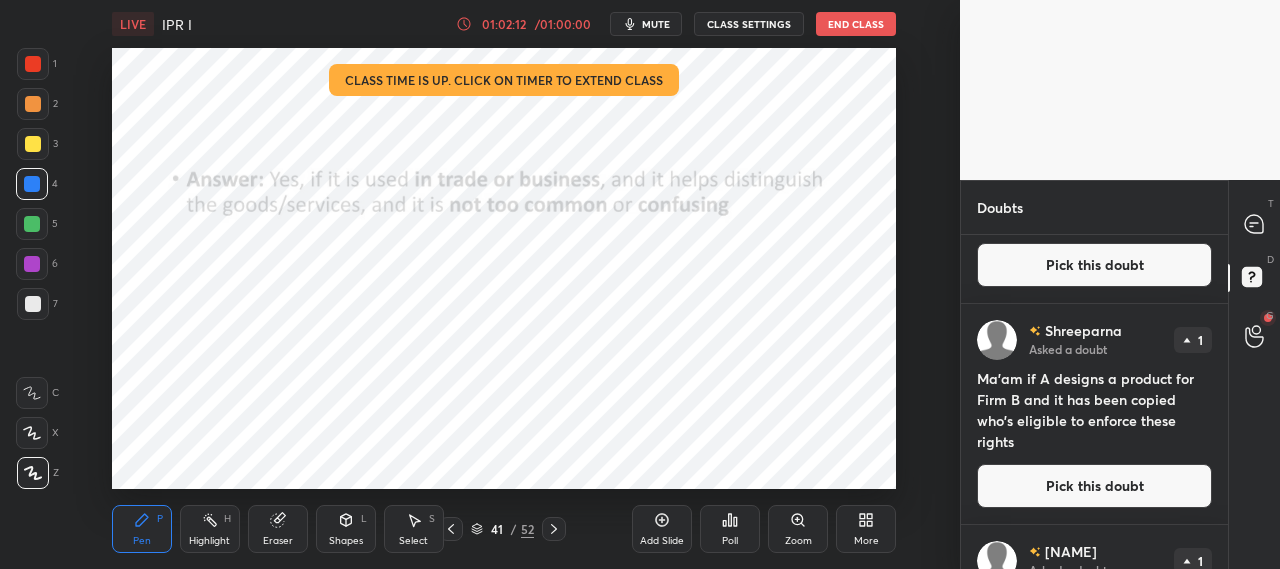 click on "[NAME] Asked a doubt 1 Ma'am if A designs a product for Firm B and it has been copied who's eligible to enforce these rights Pick this doubt" at bounding box center (1094, 414) 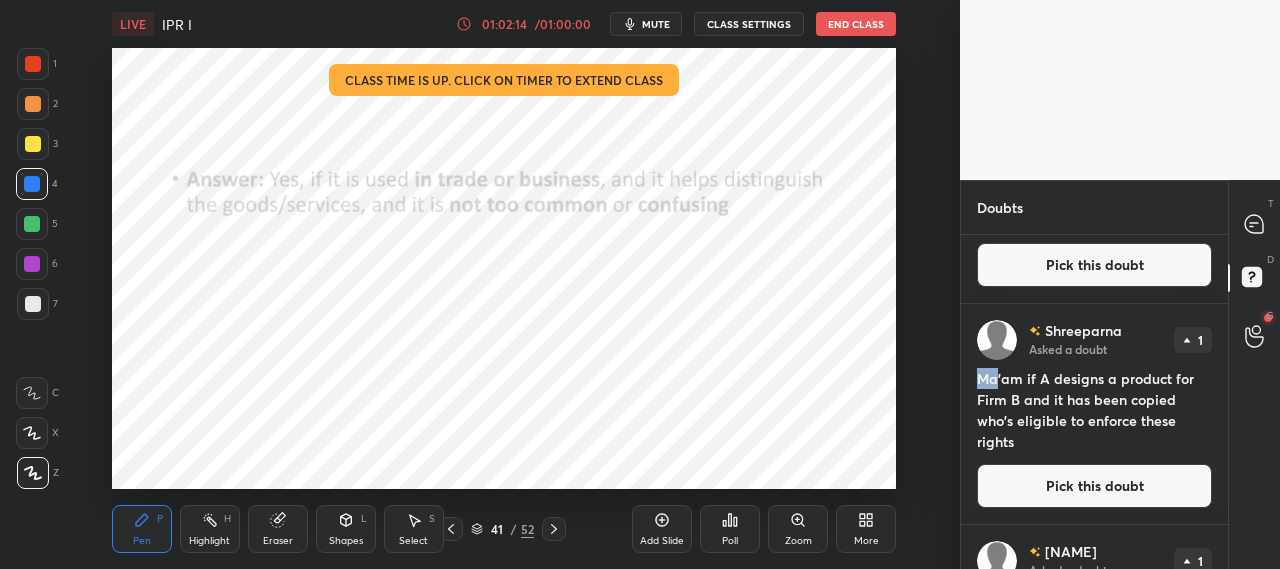 drag, startPoint x: 978, startPoint y: 379, endPoint x: 999, endPoint y: 386, distance: 22.135944 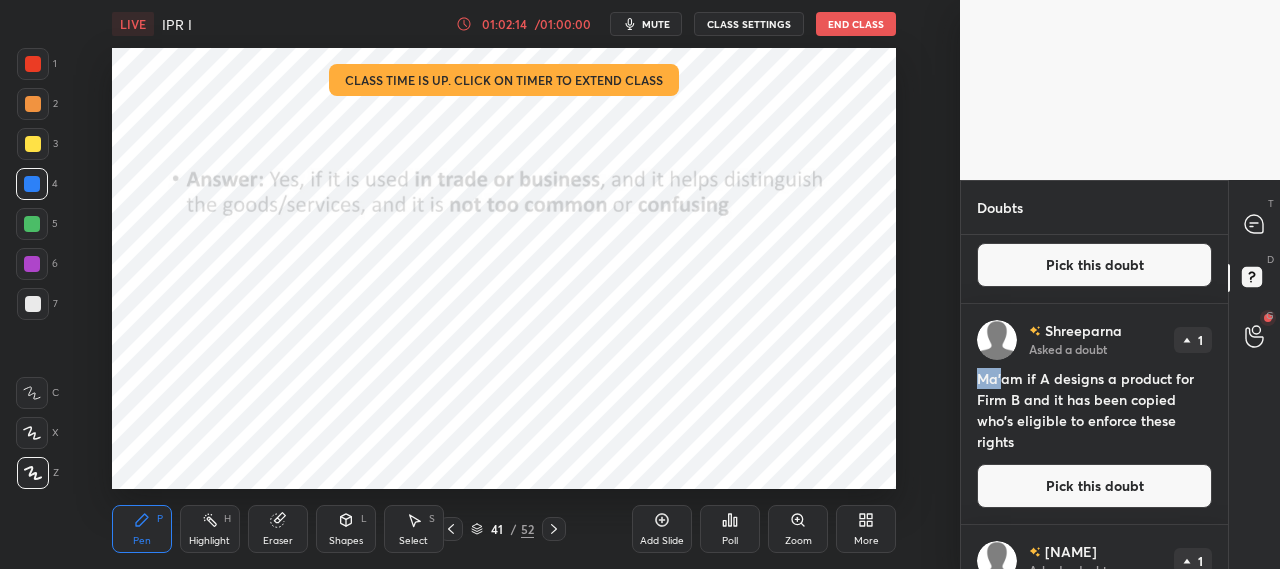 click on "Ma'am if A designs a product for Firm B and it has been copied who's eligible to enforce these rights" at bounding box center (1094, 410) 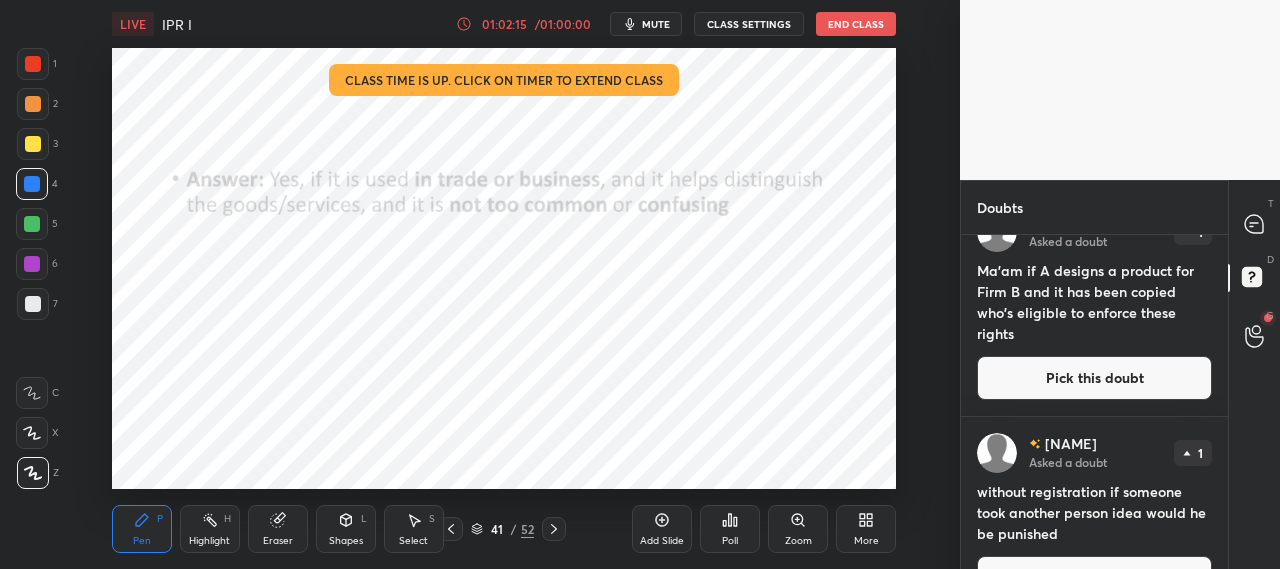 scroll, scrollTop: 2264, scrollLeft: 0, axis: vertical 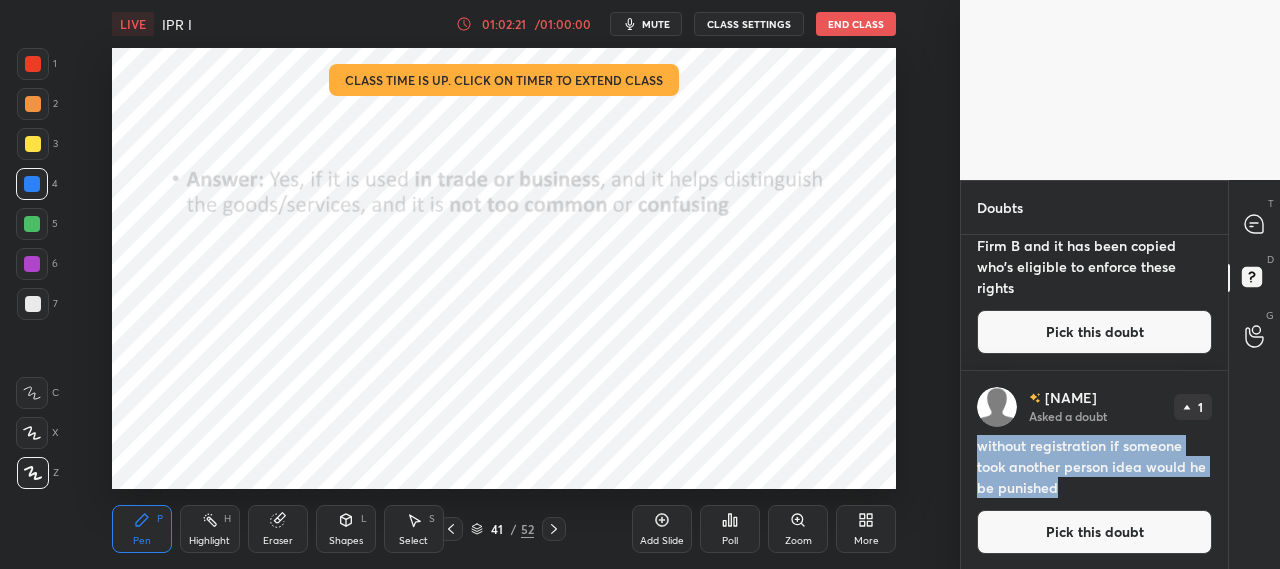 drag, startPoint x: 1058, startPoint y: 487, endPoint x: 975, endPoint y: 453, distance: 89.693924 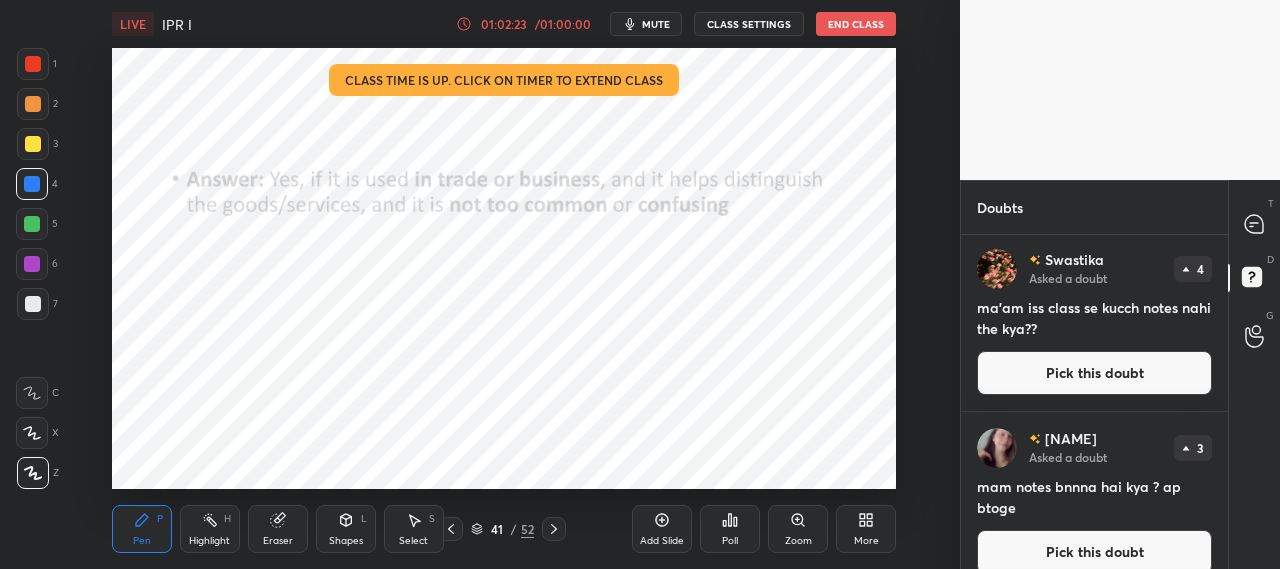 scroll, scrollTop: 0, scrollLeft: 0, axis: both 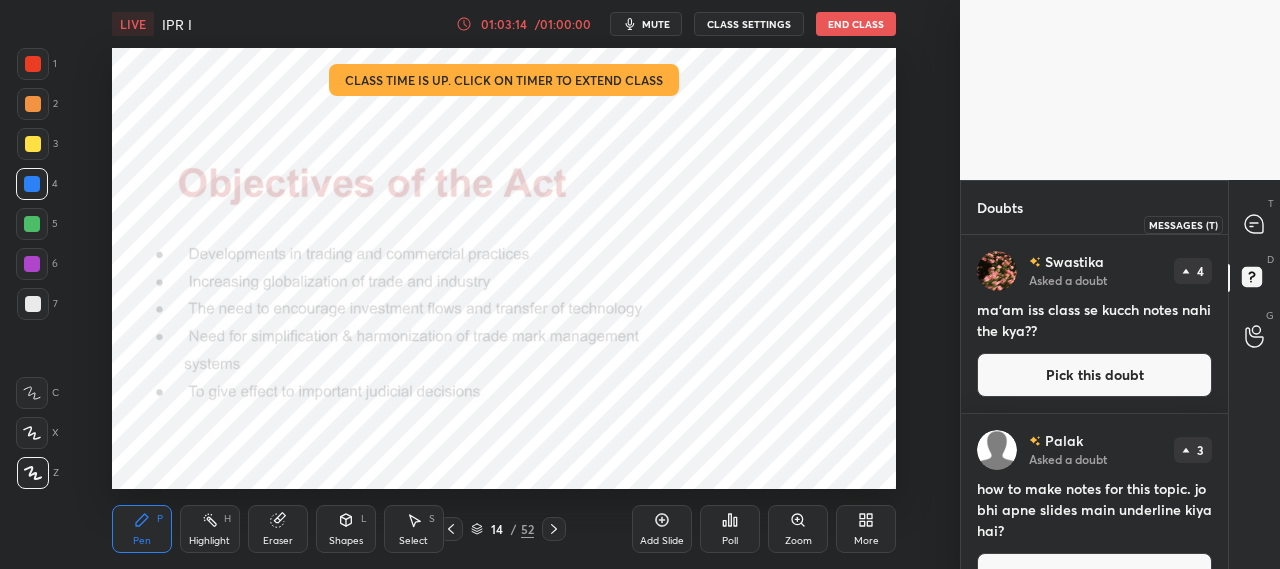 click at bounding box center (1255, 224) 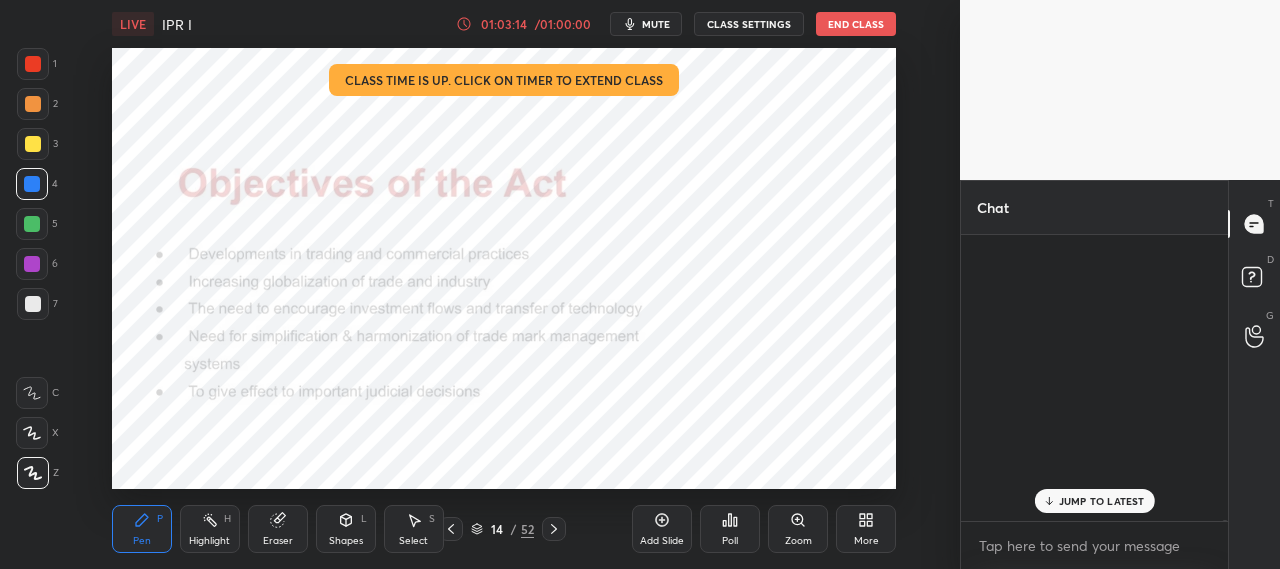 scroll, scrollTop: 80215, scrollLeft: 0, axis: vertical 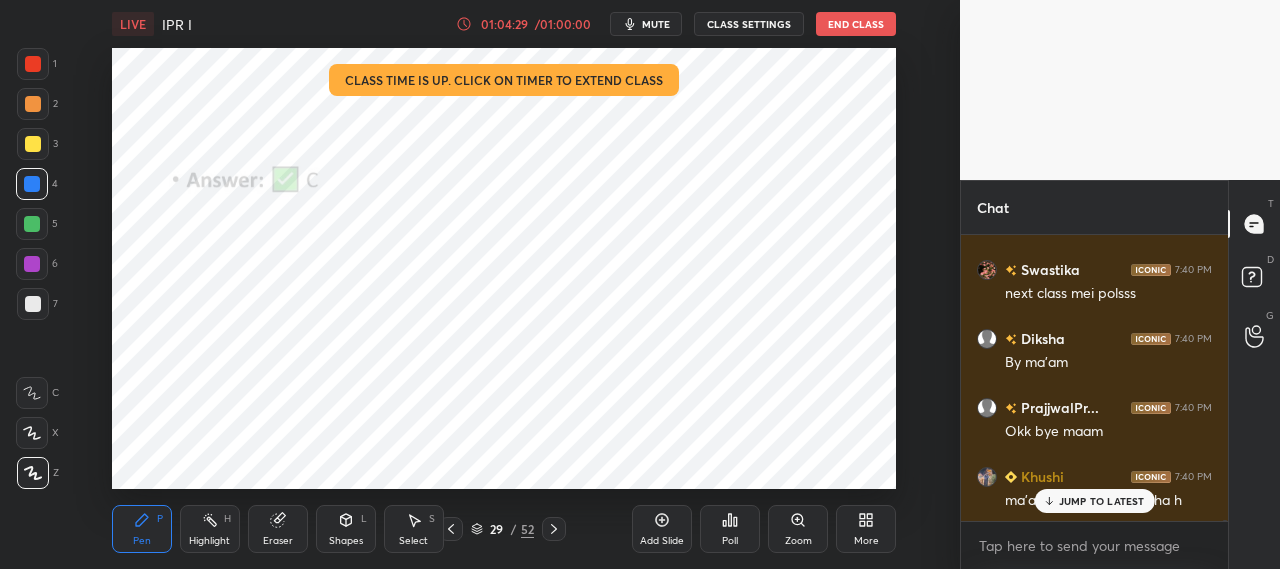 click on "JUMP TO LATEST" at bounding box center [1102, 501] 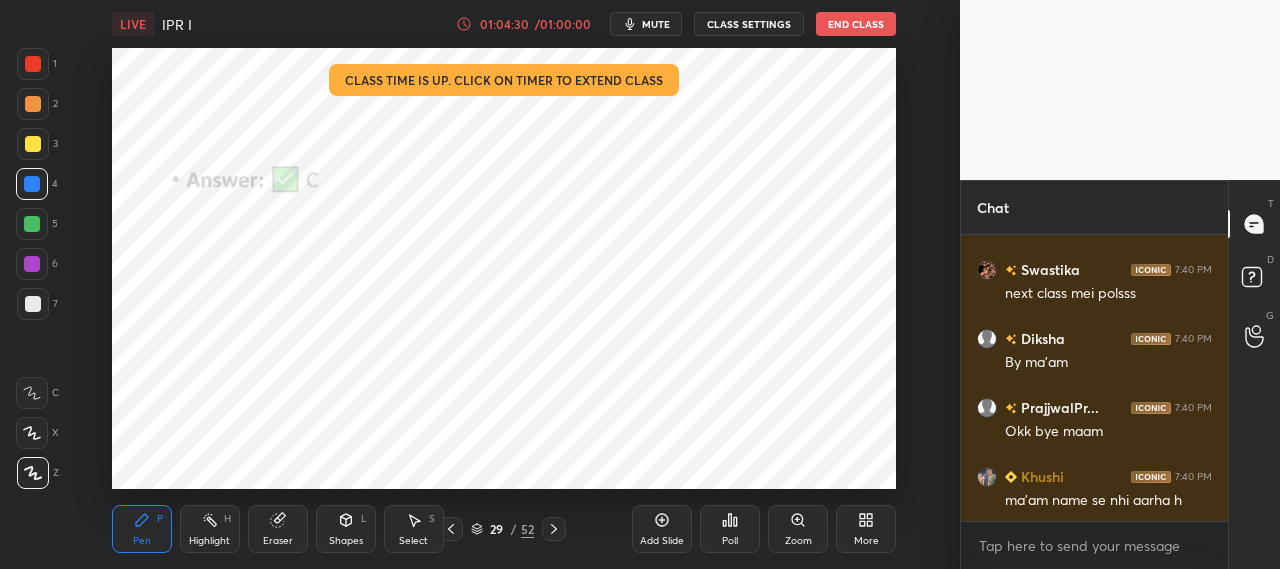 scroll, scrollTop: 83766, scrollLeft: 0, axis: vertical 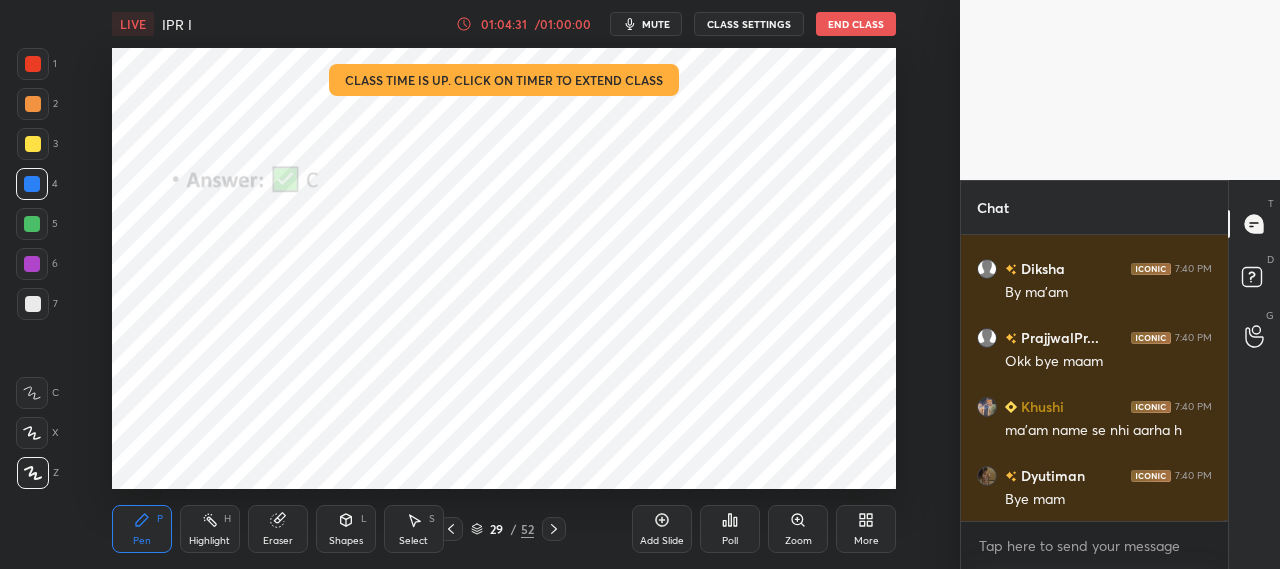 click on "End Class" at bounding box center [856, 24] 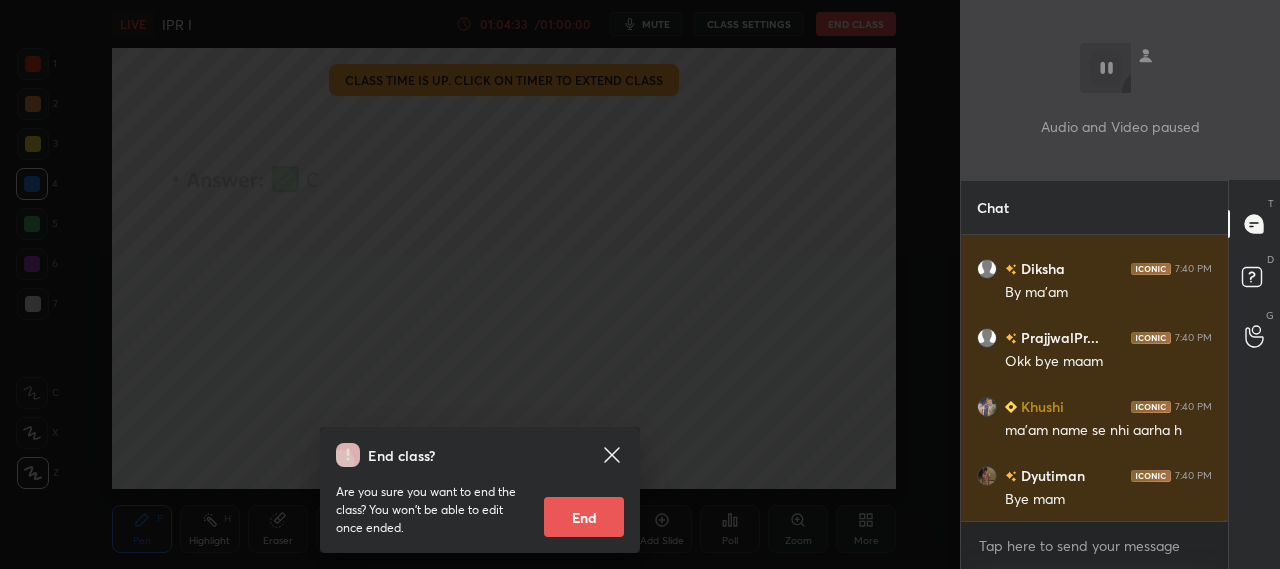 click on "End" at bounding box center (584, 517) 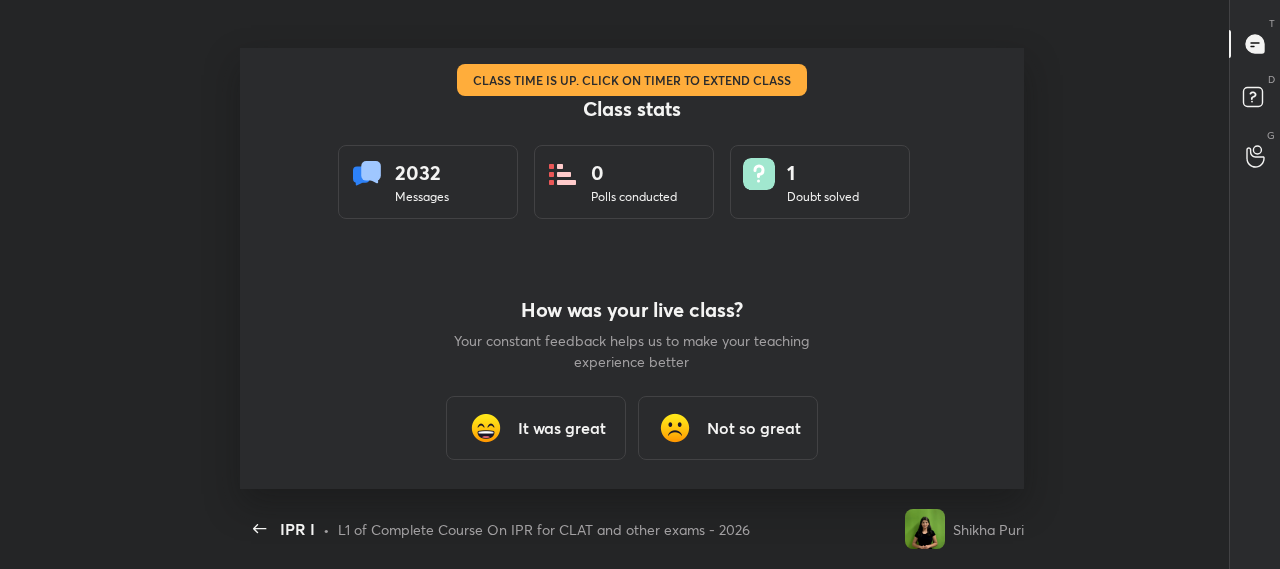 scroll, scrollTop: 99558, scrollLeft: 98762, axis: both 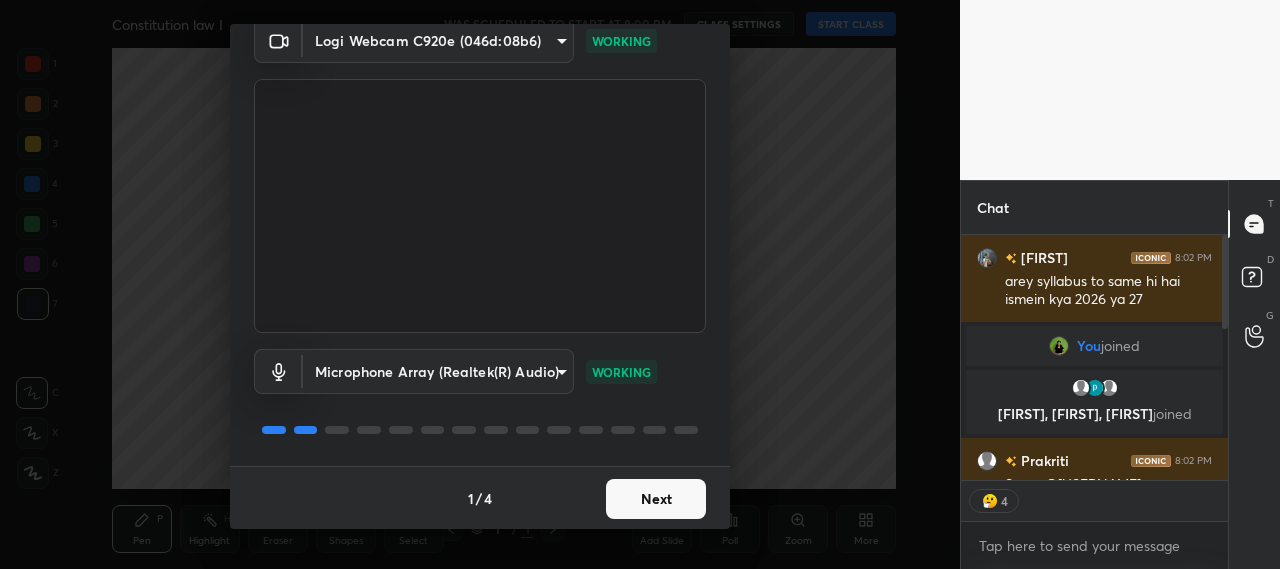 click on "Next" at bounding box center (656, 499) 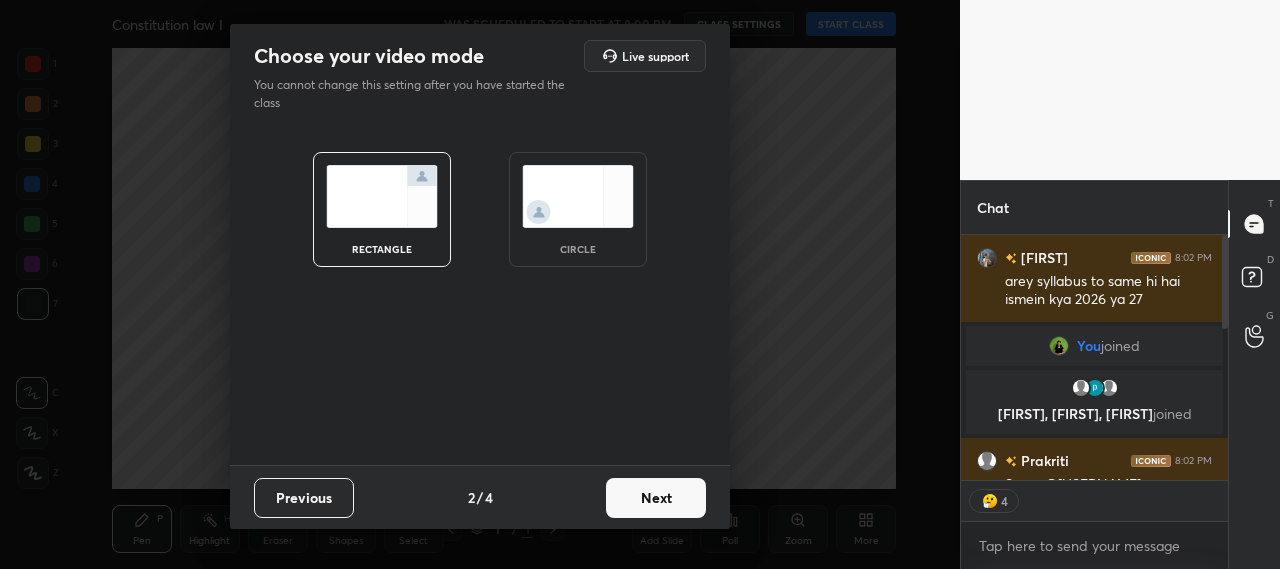 scroll, scrollTop: 0, scrollLeft: 0, axis: both 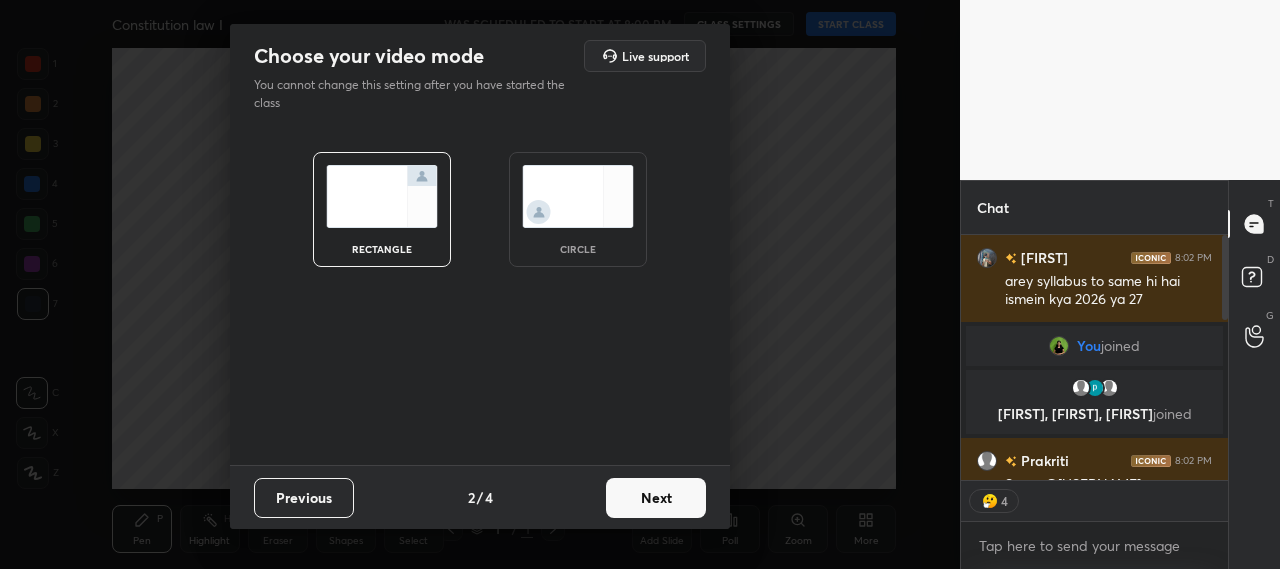 click on "Next" at bounding box center [656, 498] 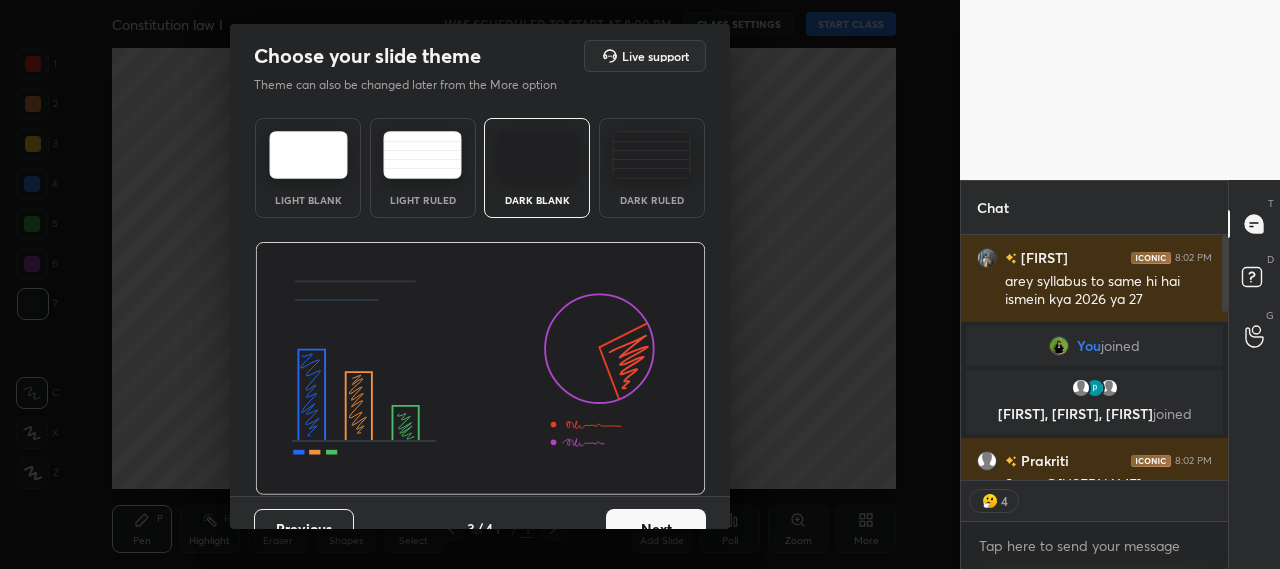 click on "Previous 3 / 4 Next" at bounding box center (480, 528) 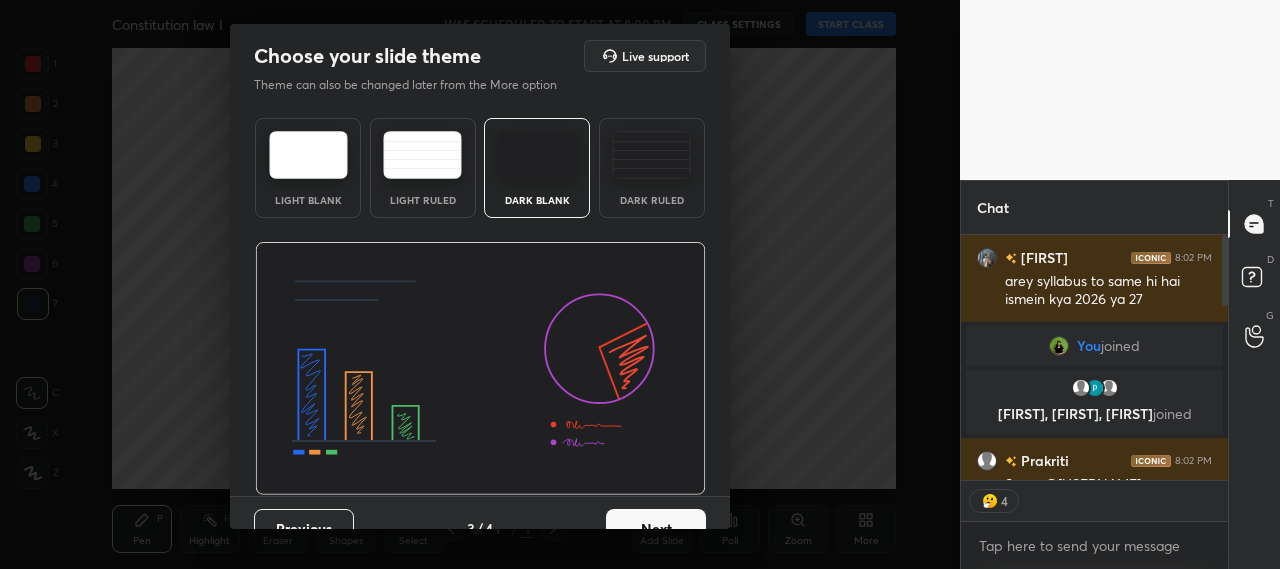click on "Next" at bounding box center (656, 529) 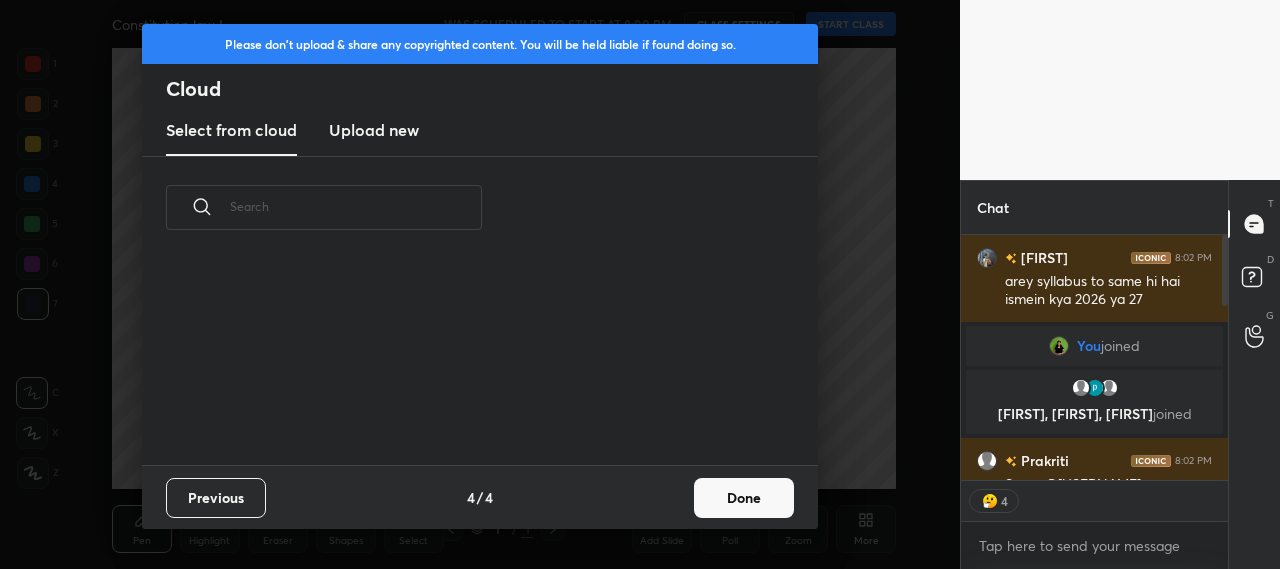 scroll, scrollTop: 7, scrollLeft: 6, axis: both 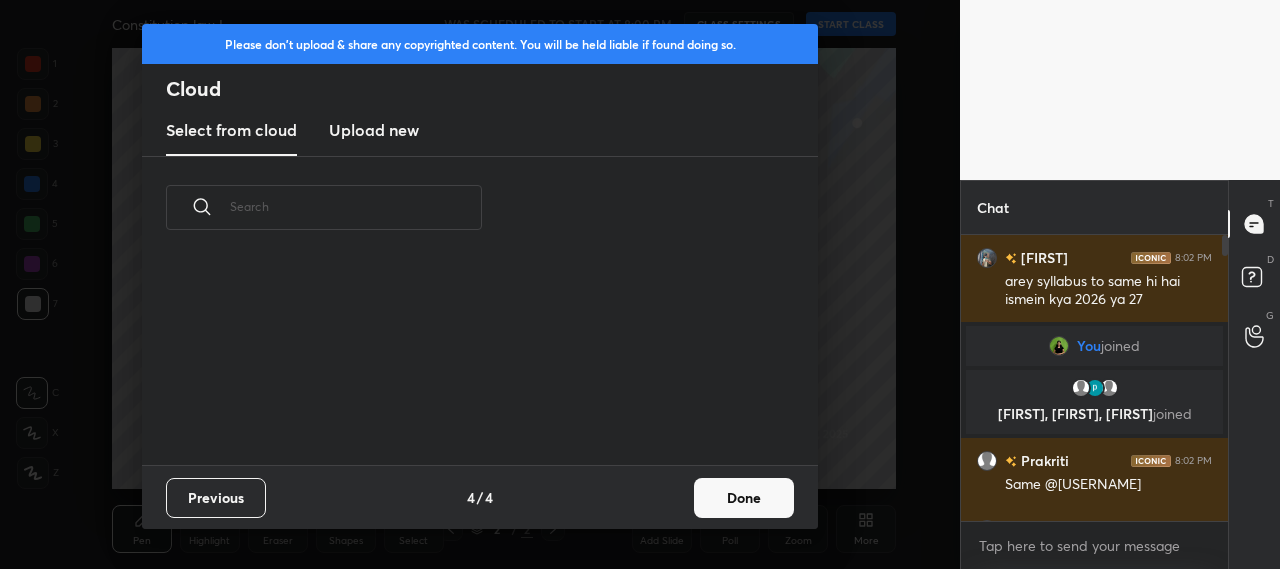 click on "Upload new" at bounding box center [374, 130] 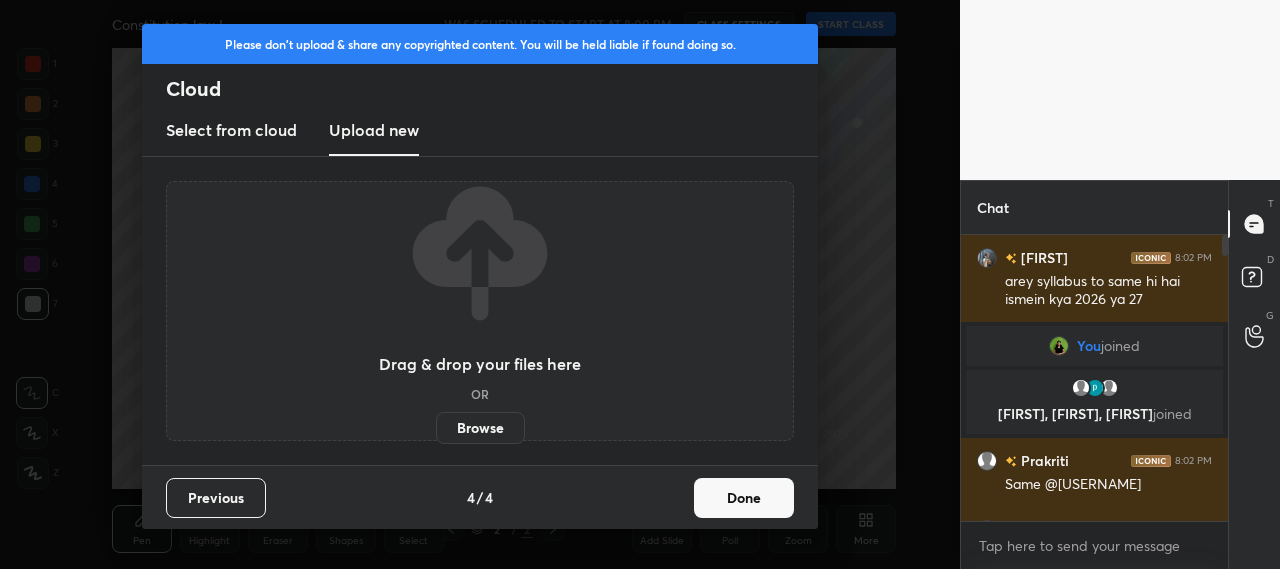 click on "Browse" at bounding box center (480, 428) 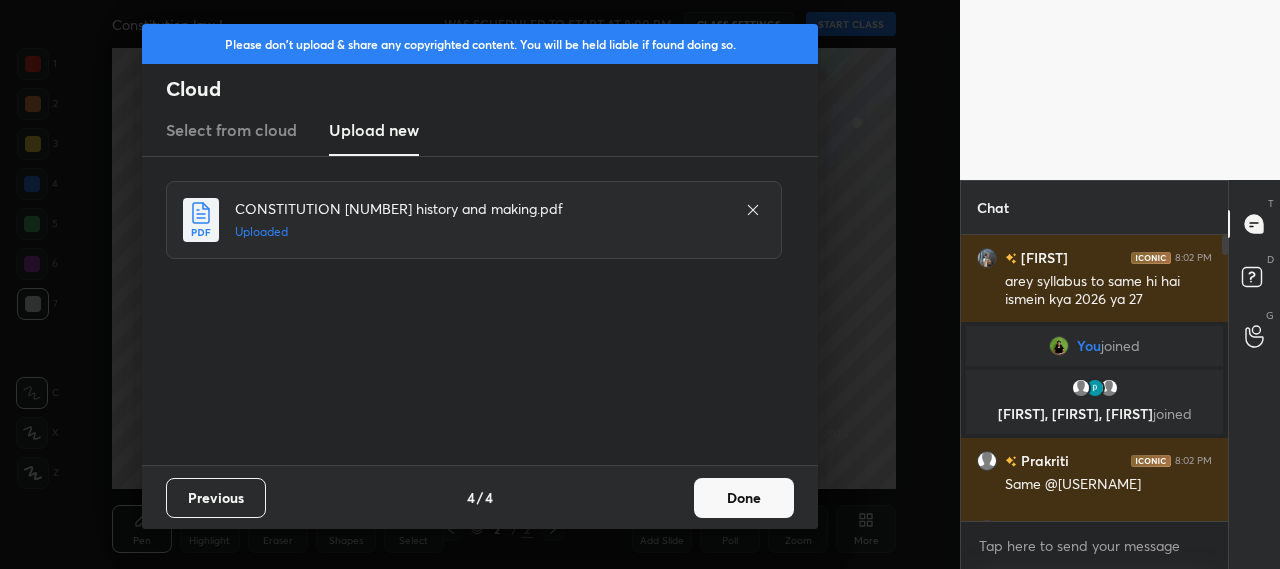 click on "Done" at bounding box center (744, 498) 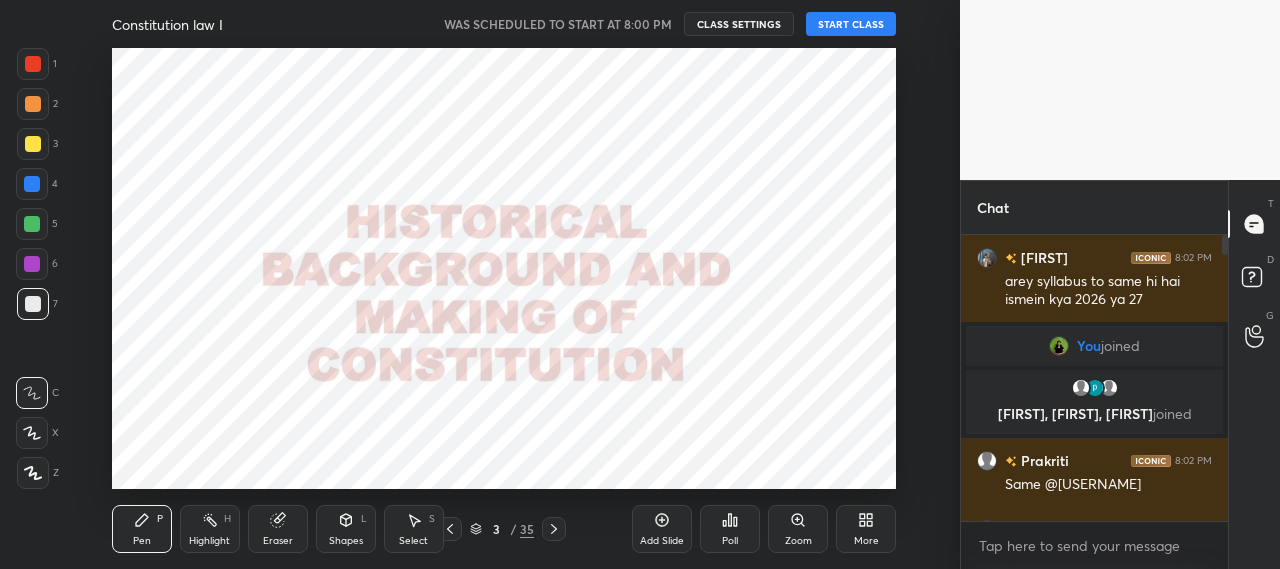 click on "START CLASS" at bounding box center [851, 24] 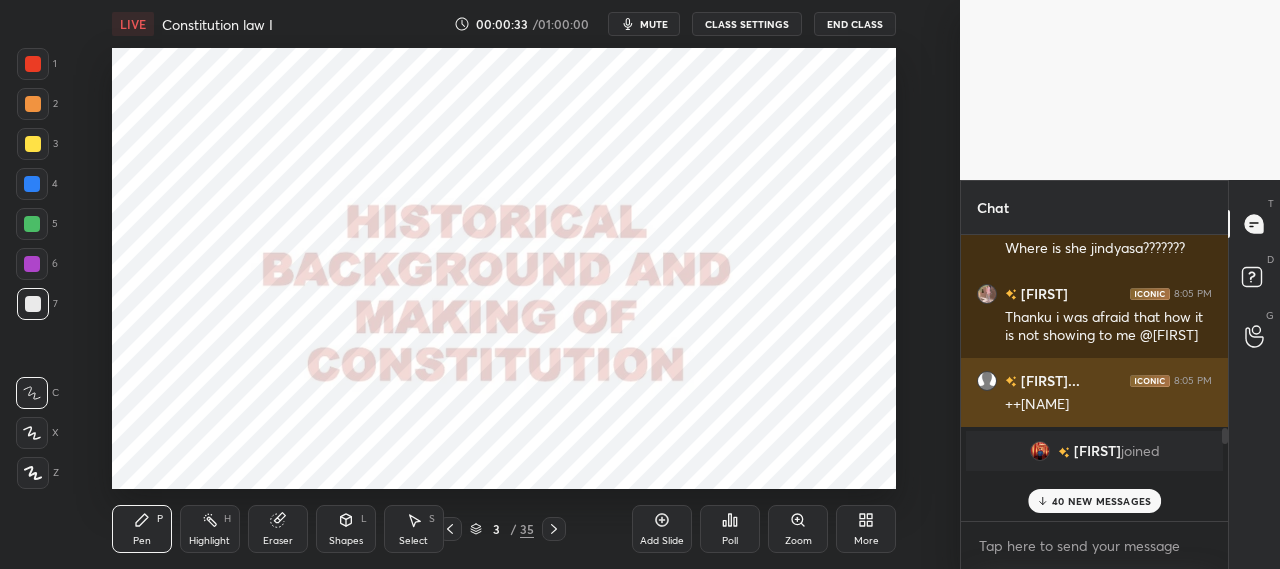 scroll, scrollTop: 6641, scrollLeft: 0, axis: vertical 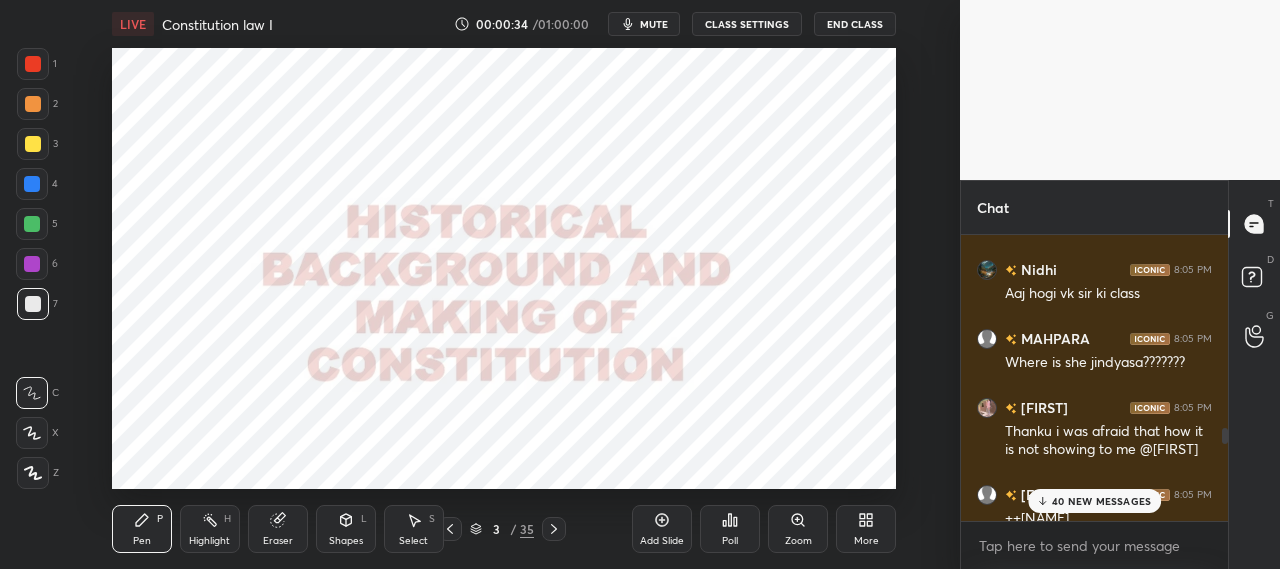 click on "40 NEW MESSAGES" at bounding box center [1101, 501] 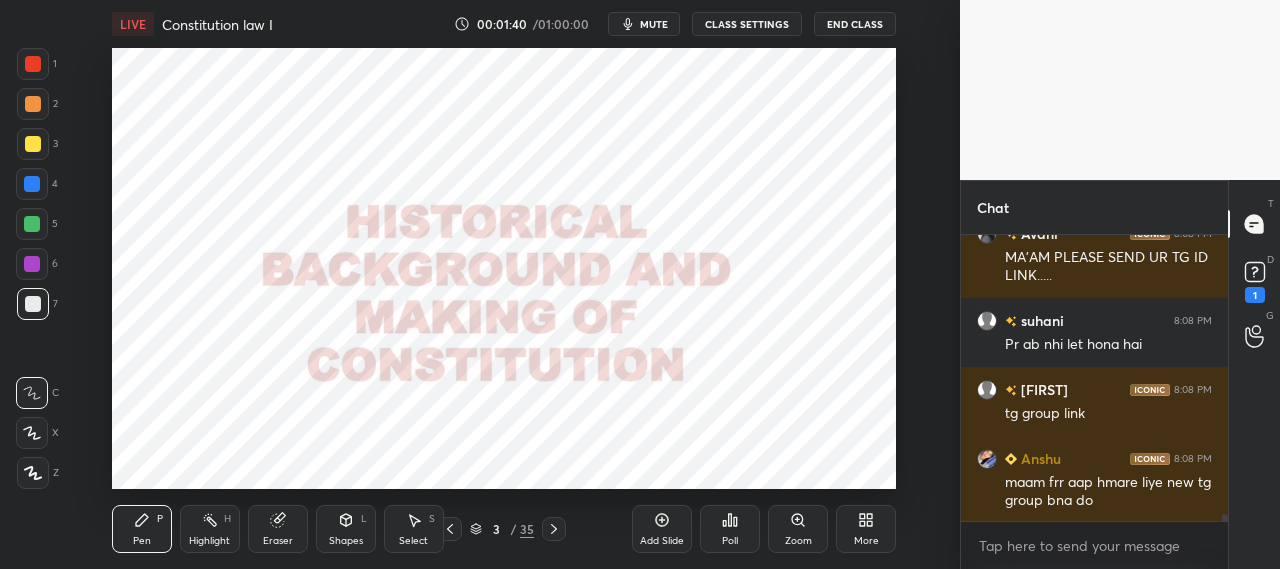 scroll, scrollTop: 11942, scrollLeft: 0, axis: vertical 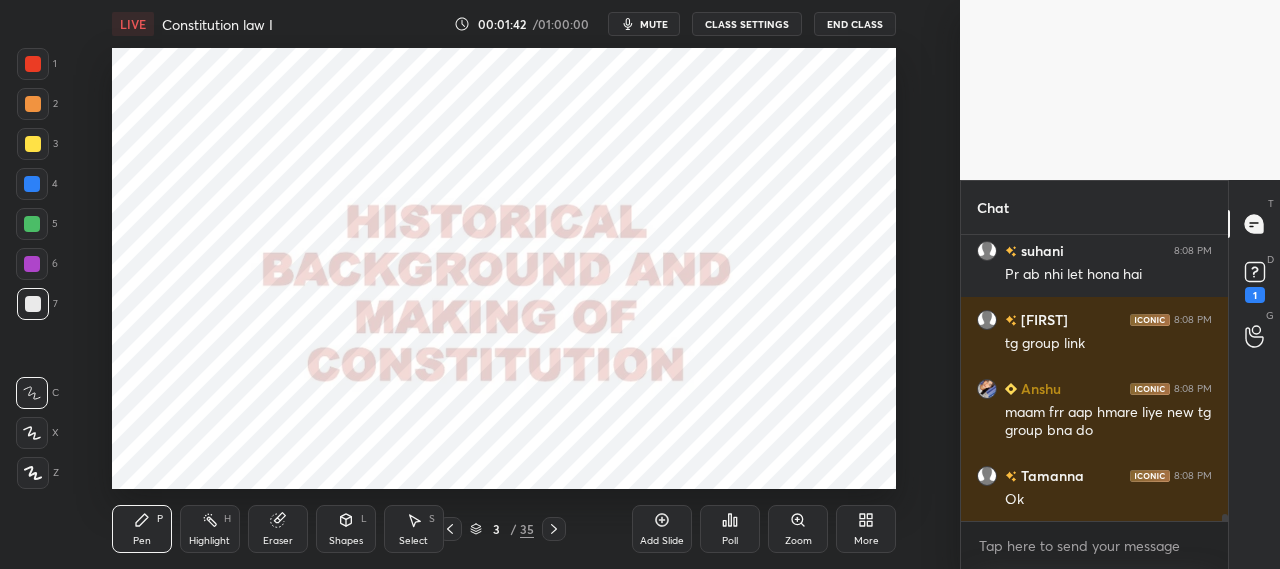 click at bounding box center (33, 64) 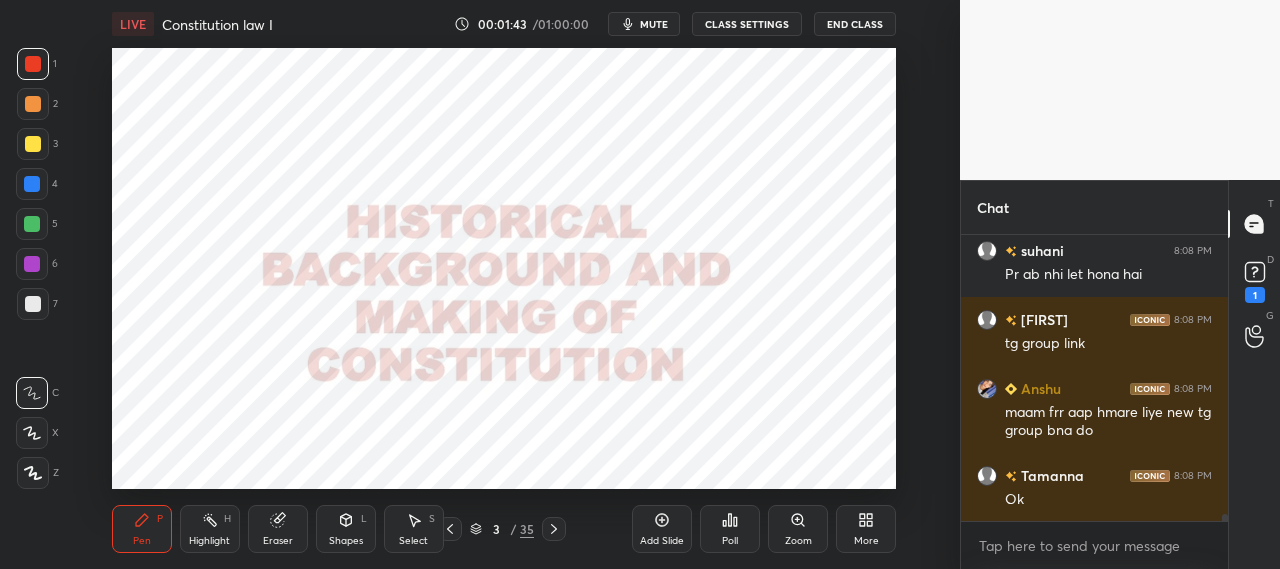click 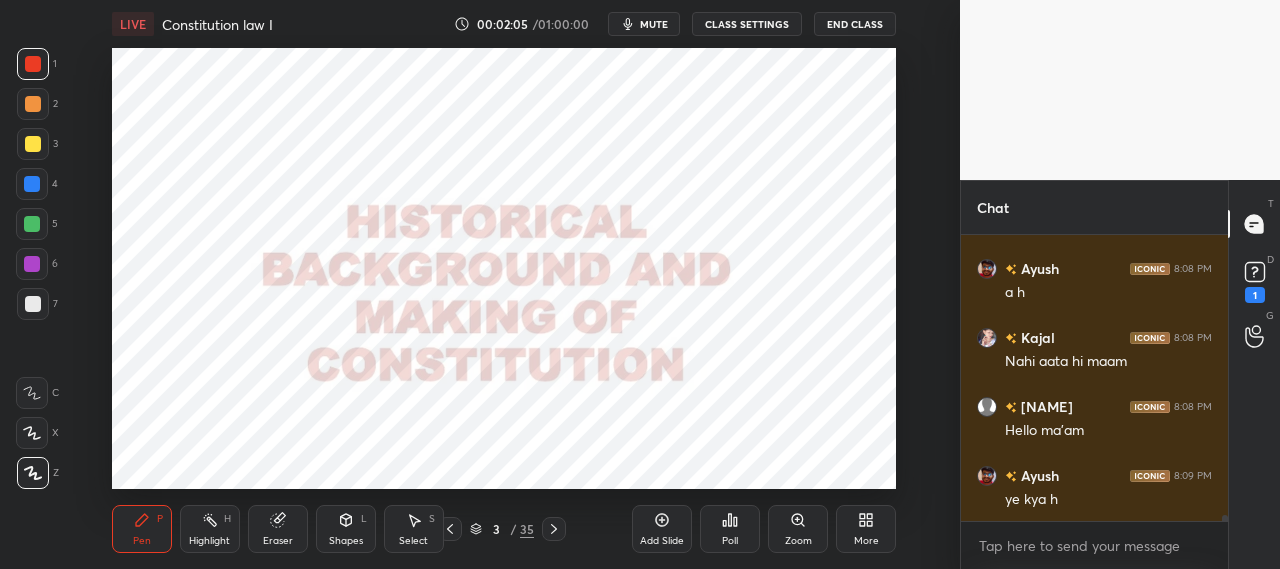 scroll, scrollTop: 12964, scrollLeft: 0, axis: vertical 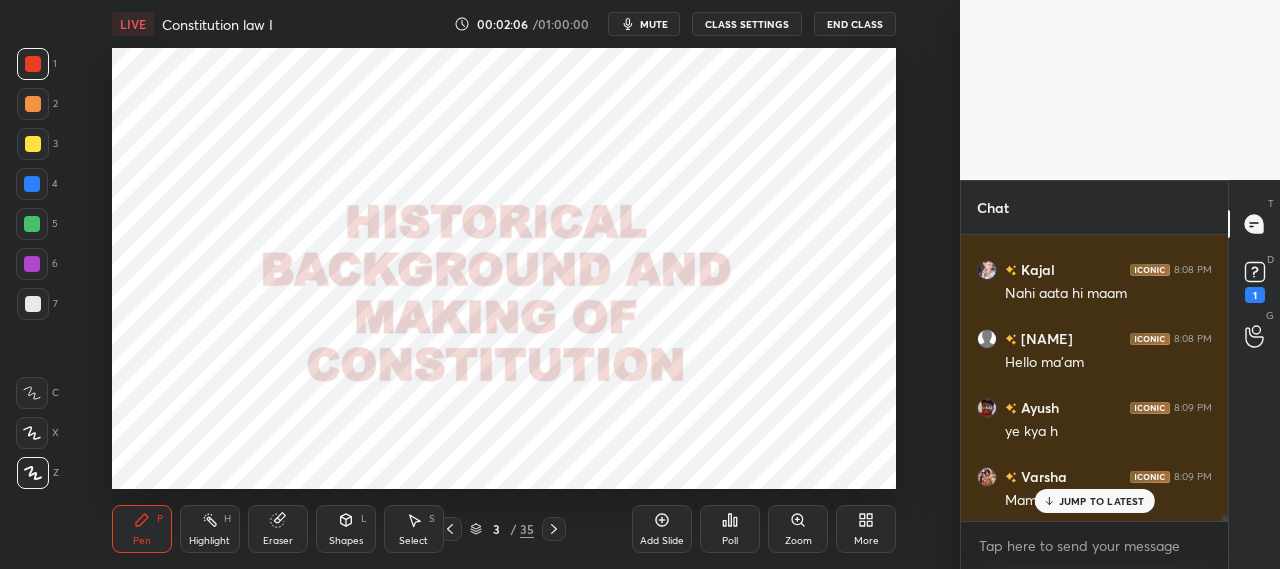 click on "Eraser" at bounding box center (278, 529) 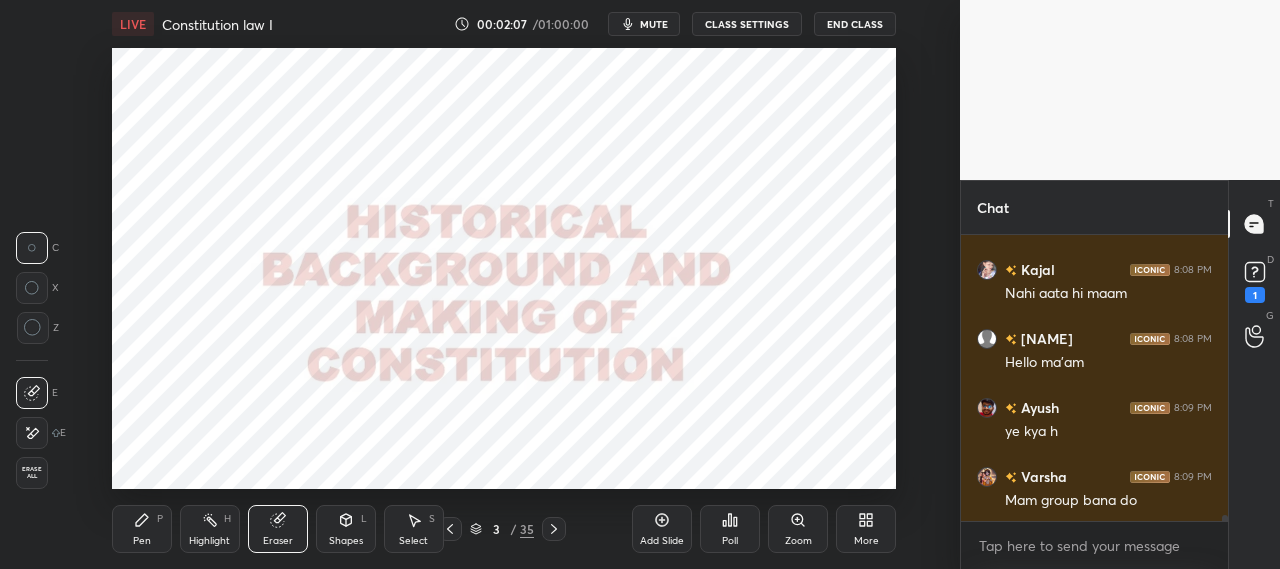 scroll, scrollTop: 13034, scrollLeft: 0, axis: vertical 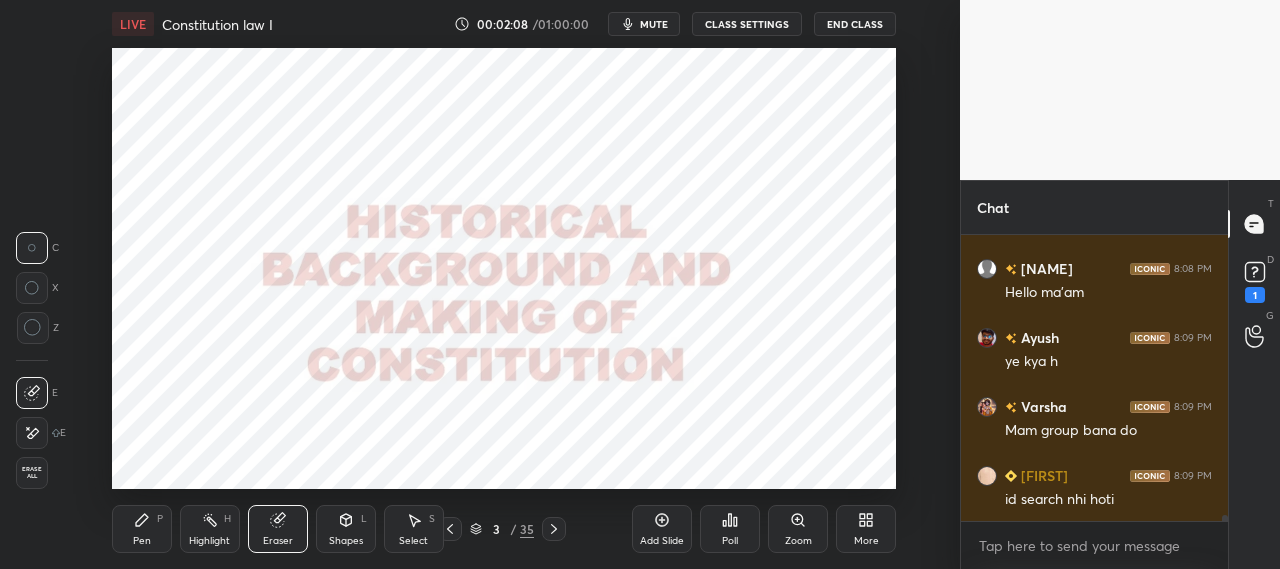 click on "1 2 3 4 5 6 7 C X Z C X Z E E Erase all   H H LIVE Constitution law I 00:02:08 /  01:00:00 mute CLASS SETTINGS End Class Setting up your live class Poll for   secs No correct answer Start poll Back Constitution law I • L1 of Complete Course On Constitutional Law for CLAT/AILET - 2026 Shikha Puri Pen P Highlight H Eraser Shapes L Select S 3 / 35 Add Slide Poll Zoom More" at bounding box center (472, 284) 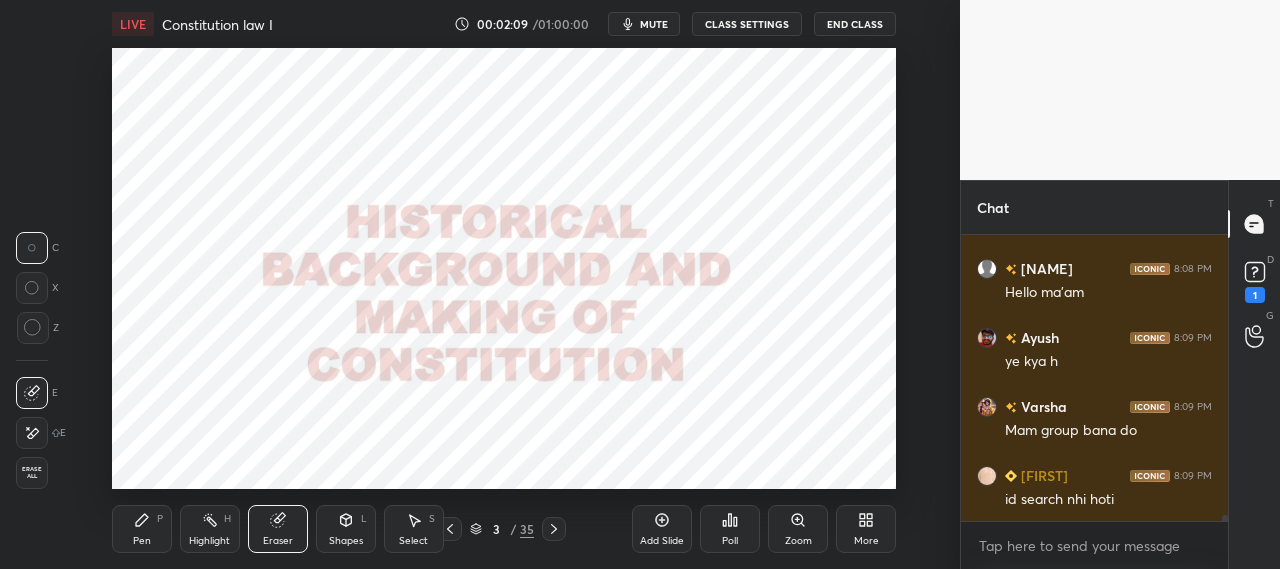 click on "Erase all" at bounding box center (32, 473) 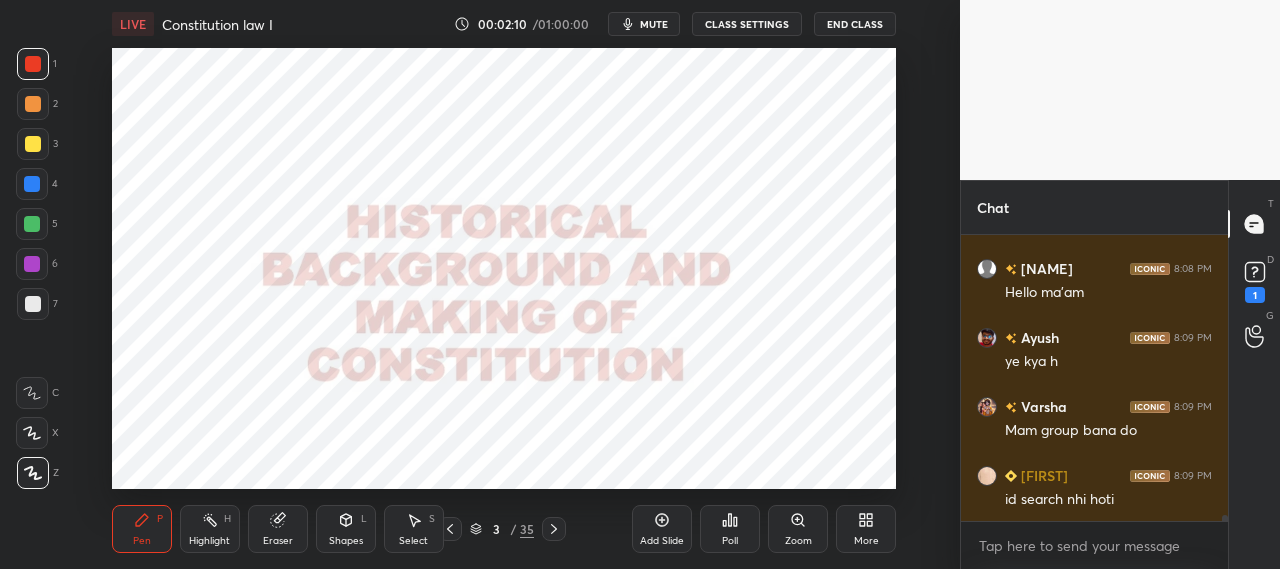 click at bounding box center [33, 64] 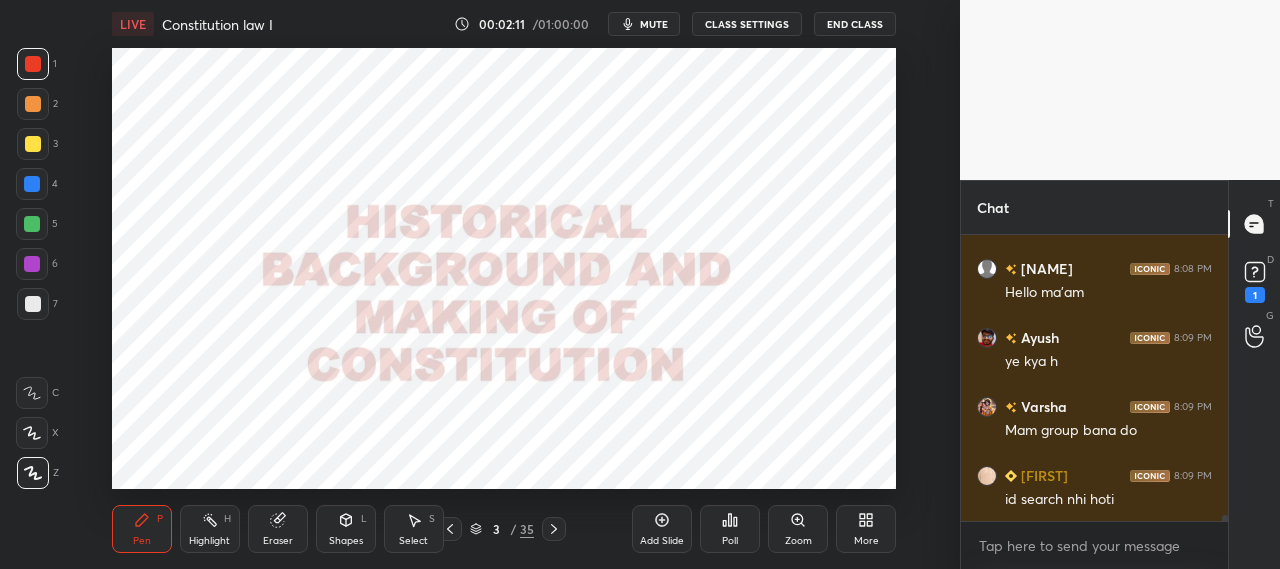 click 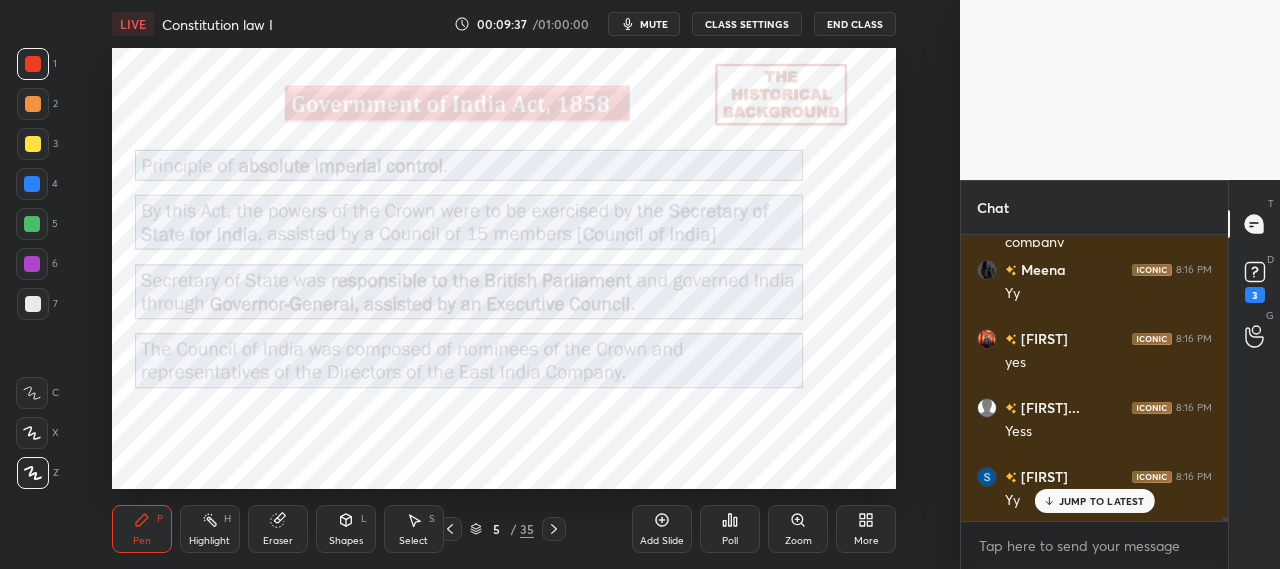 scroll, scrollTop: 22216, scrollLeft: 0, axis: vertical 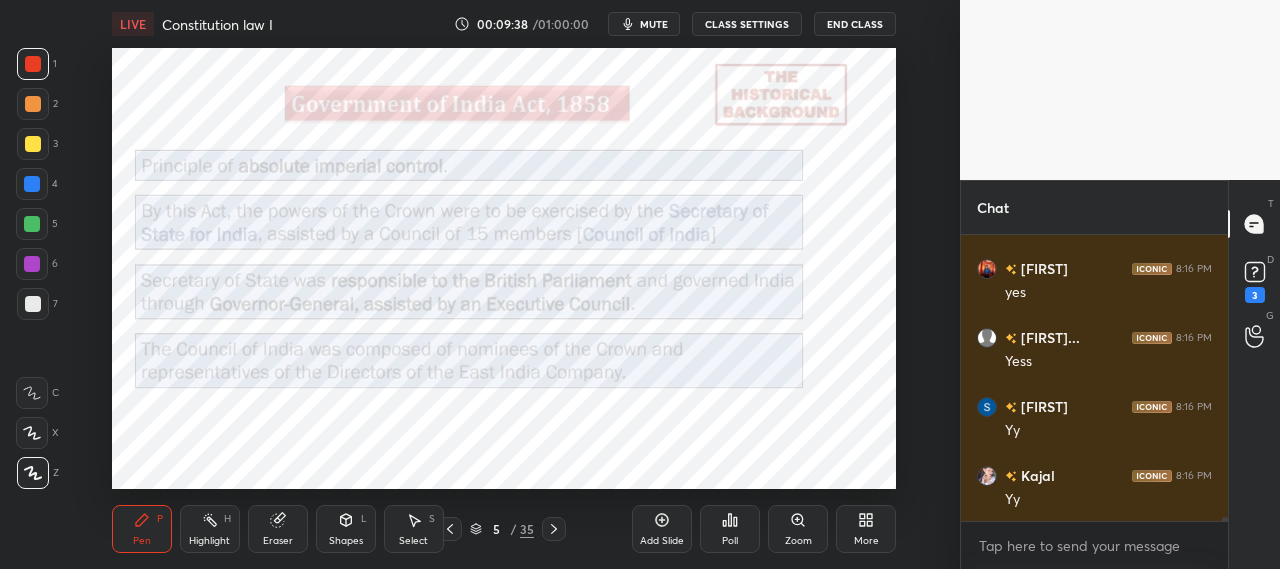 click on "Add Slide Poll Zoom More" at bounding box center (764, 529) 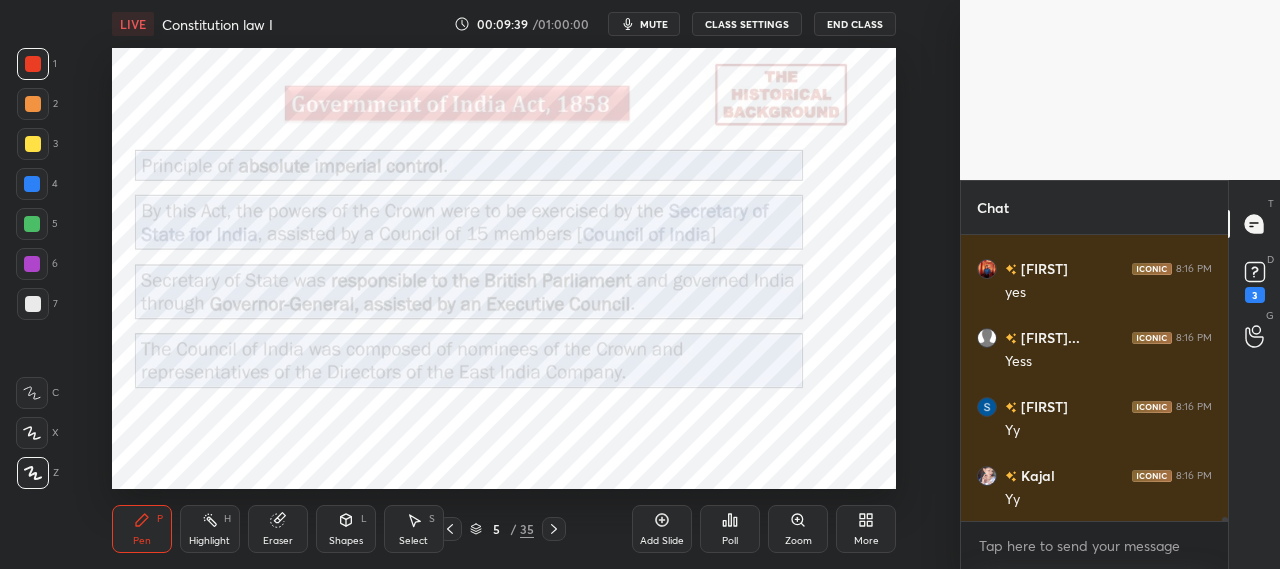 click on "Add Slide Poll Zoom More" at bounding box center [764, 529] 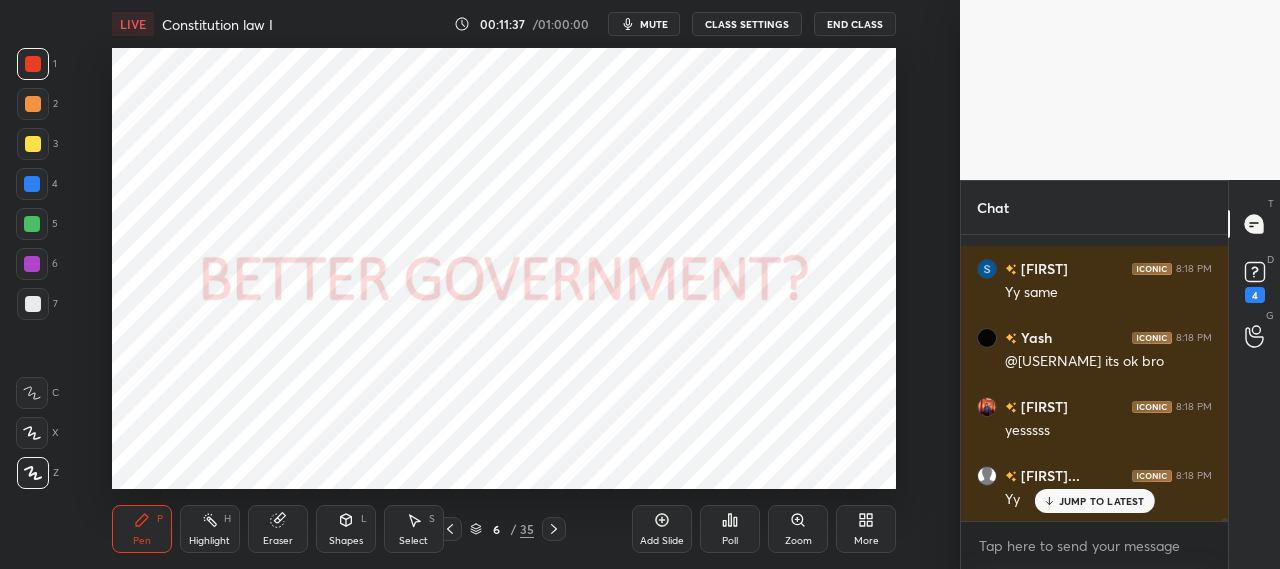 scroll, scrollTop: 24370, scrollLeft: 0, axis: vertical 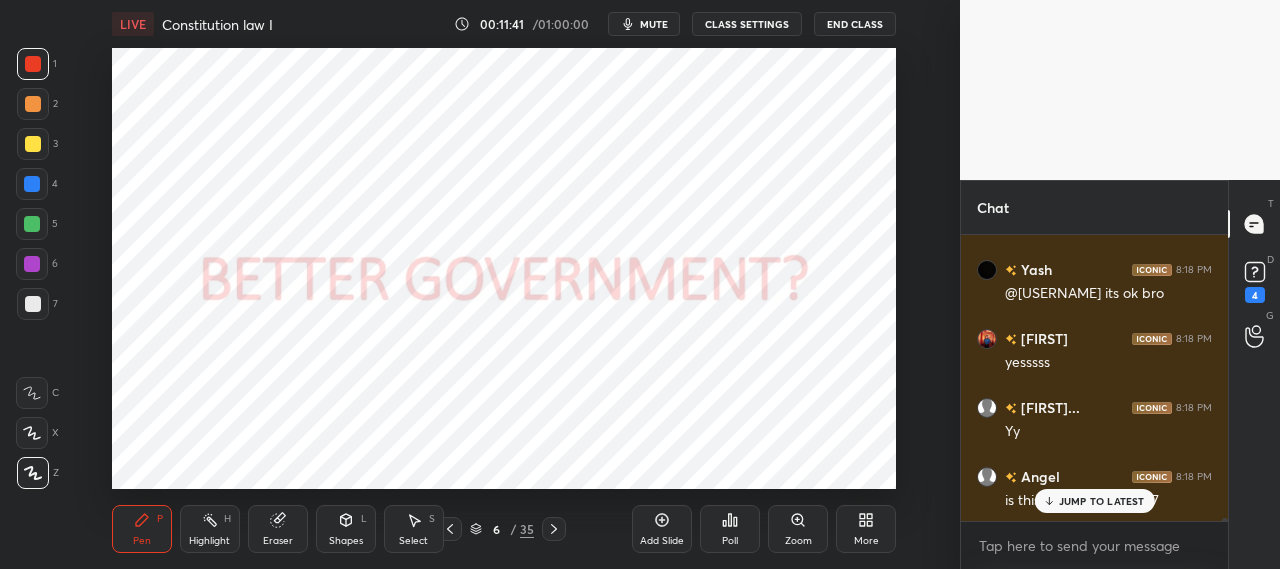 click on "JUMP TO LATEST" at bounding box center [1102, 501] 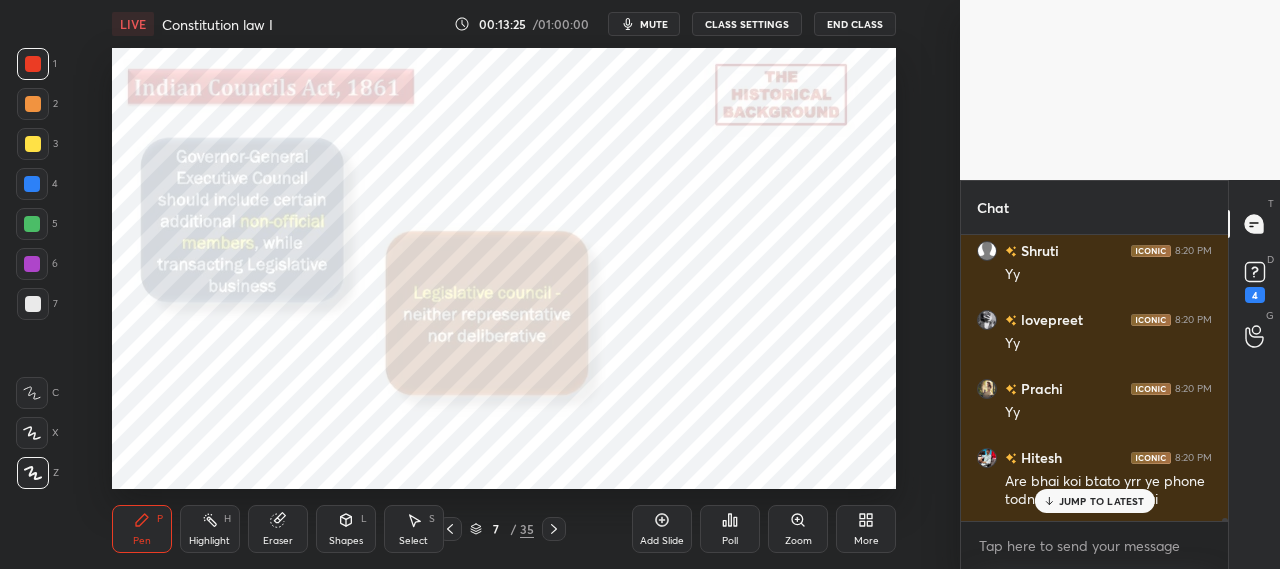 scroll, scrollTop: 27464, scrollLeft: 0, axis: vertical 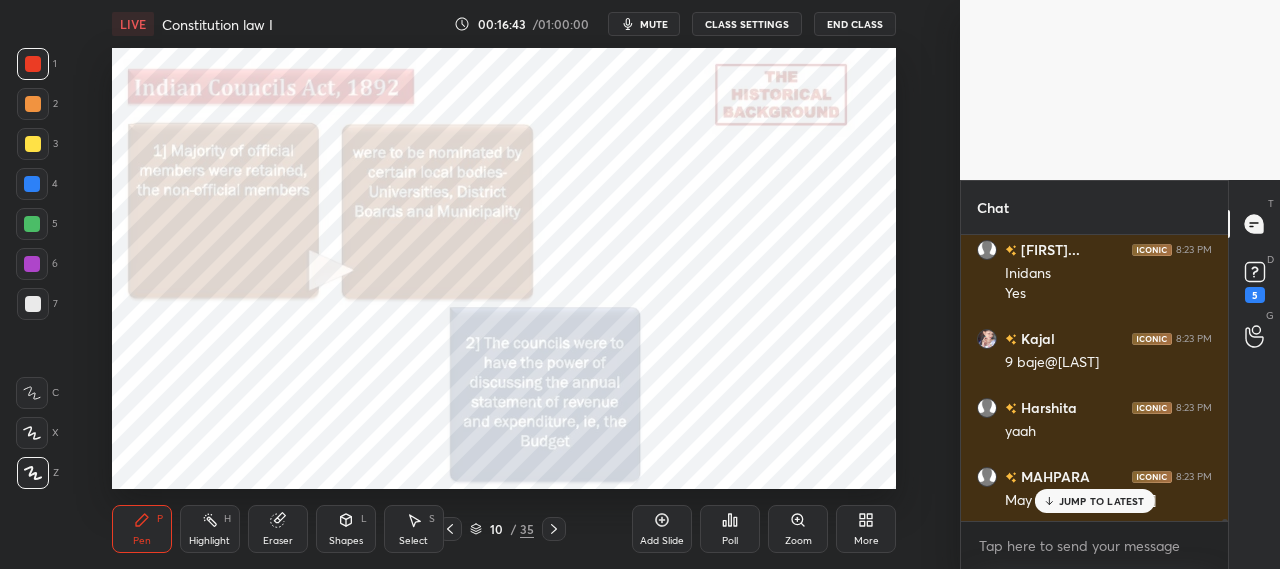 click on "JUMP TO LATEST" at bounding box center (1102, 501) 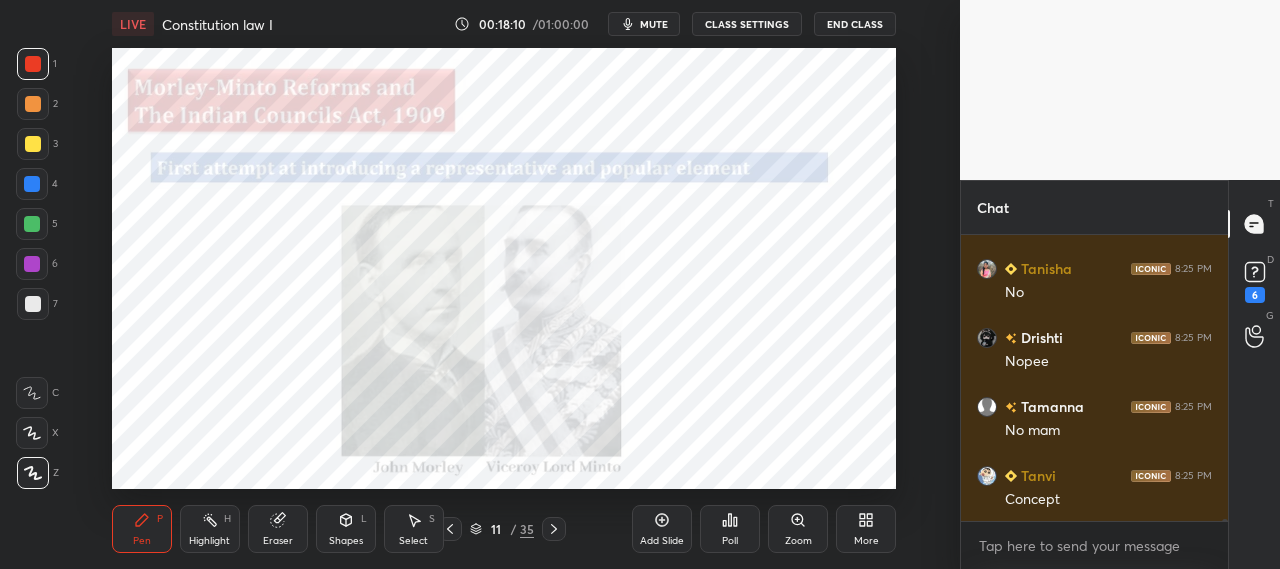 scroll, scrollTop: 37090, scrollLeft: 0, axis: vertical 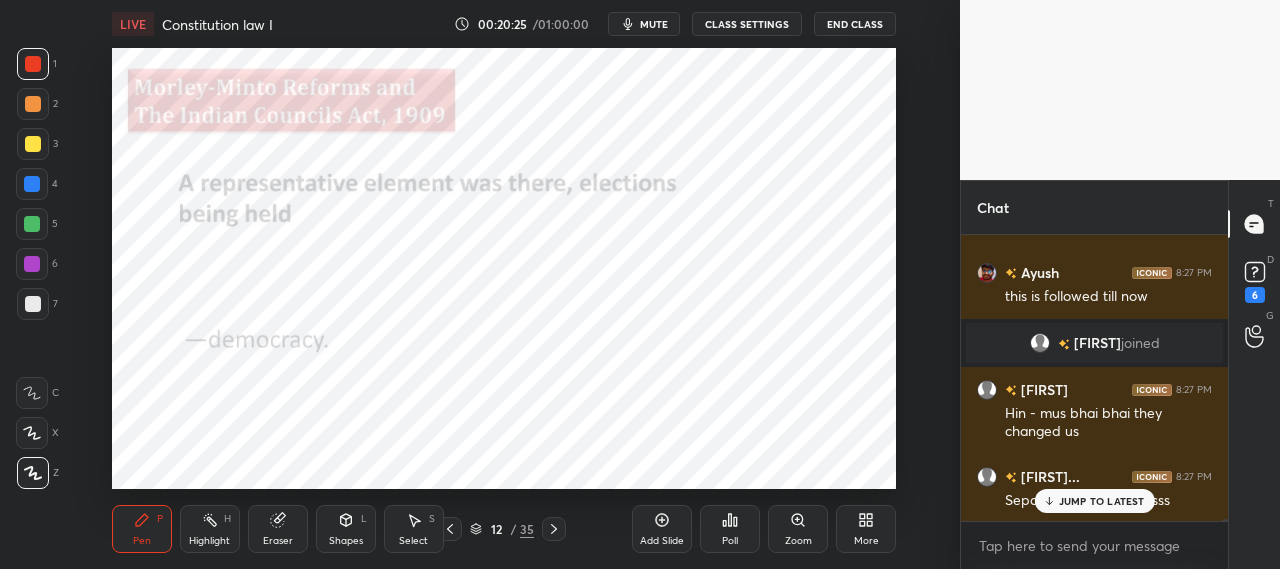 click 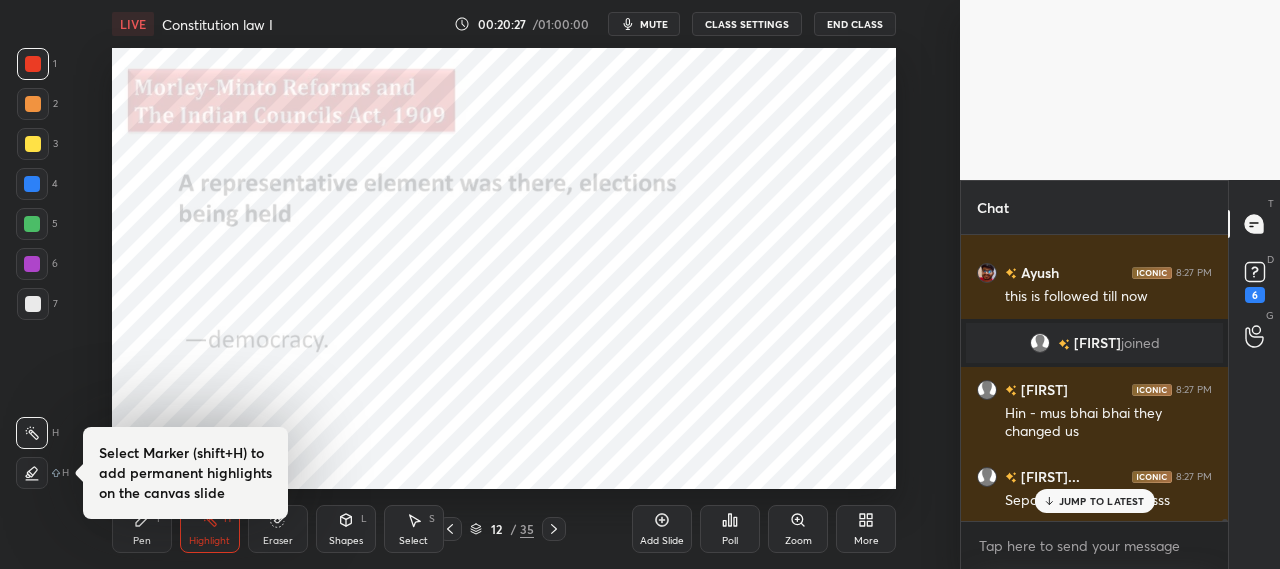 click on "Pen P" at bounding box center (142, 529) 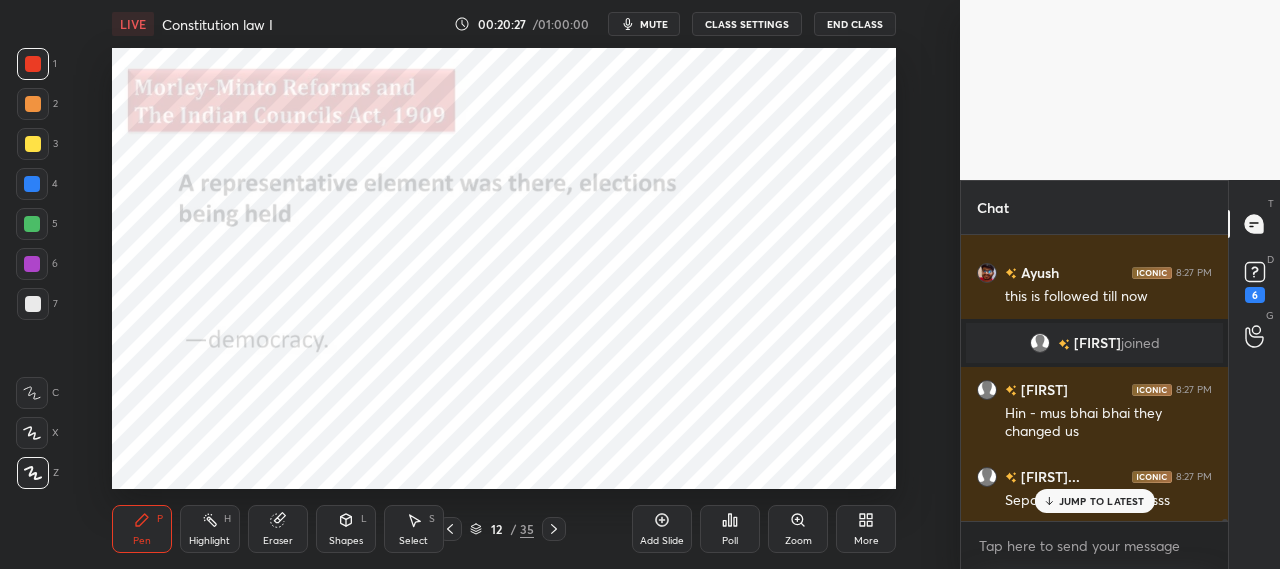 click 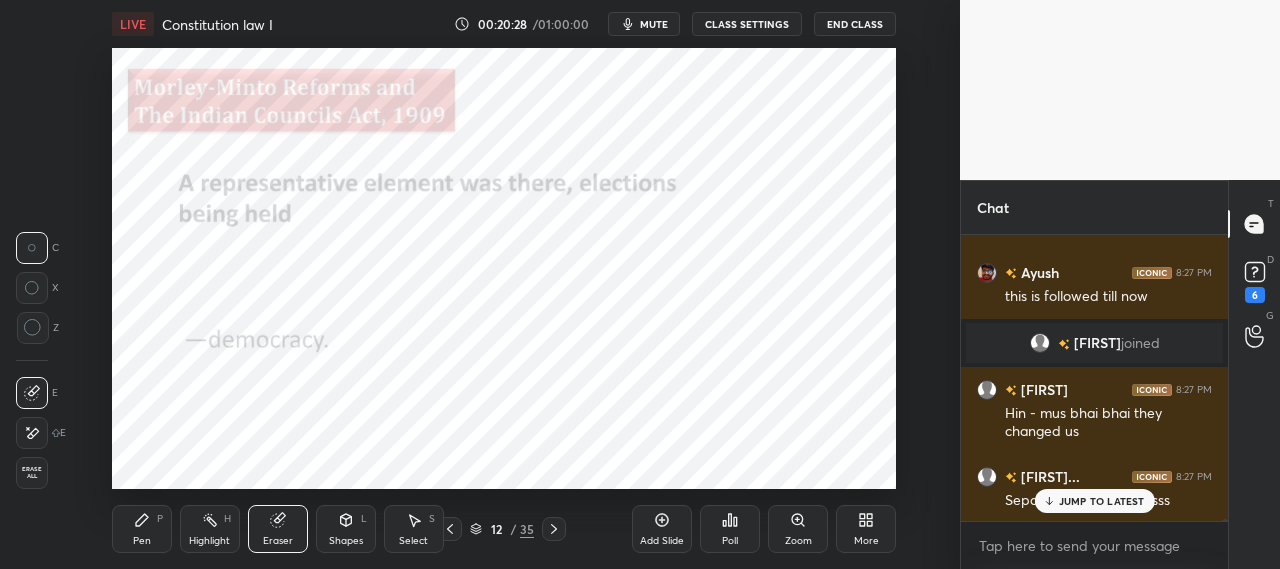 click on "Erase all" at bounding box center (32, 473) 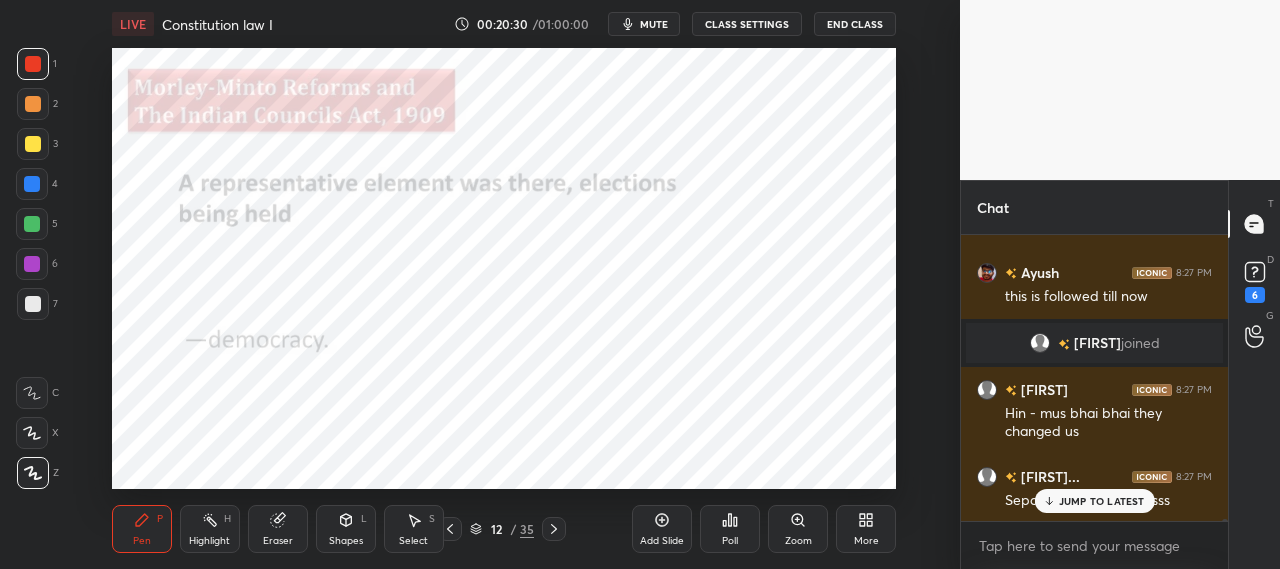 click 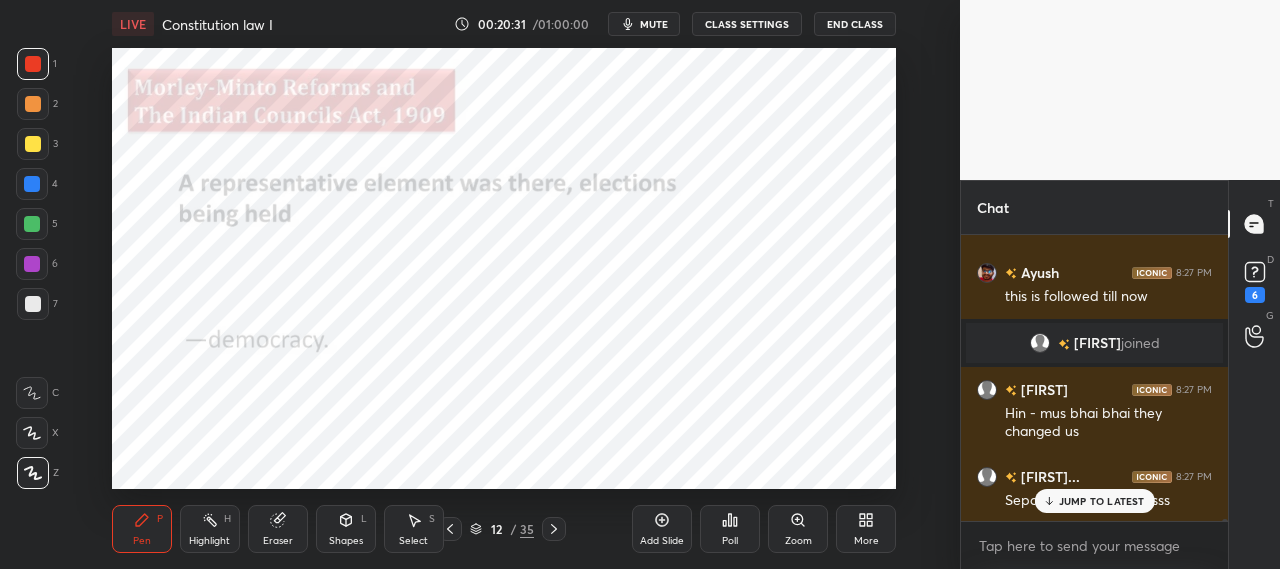 click at bounding box center [33, 64] 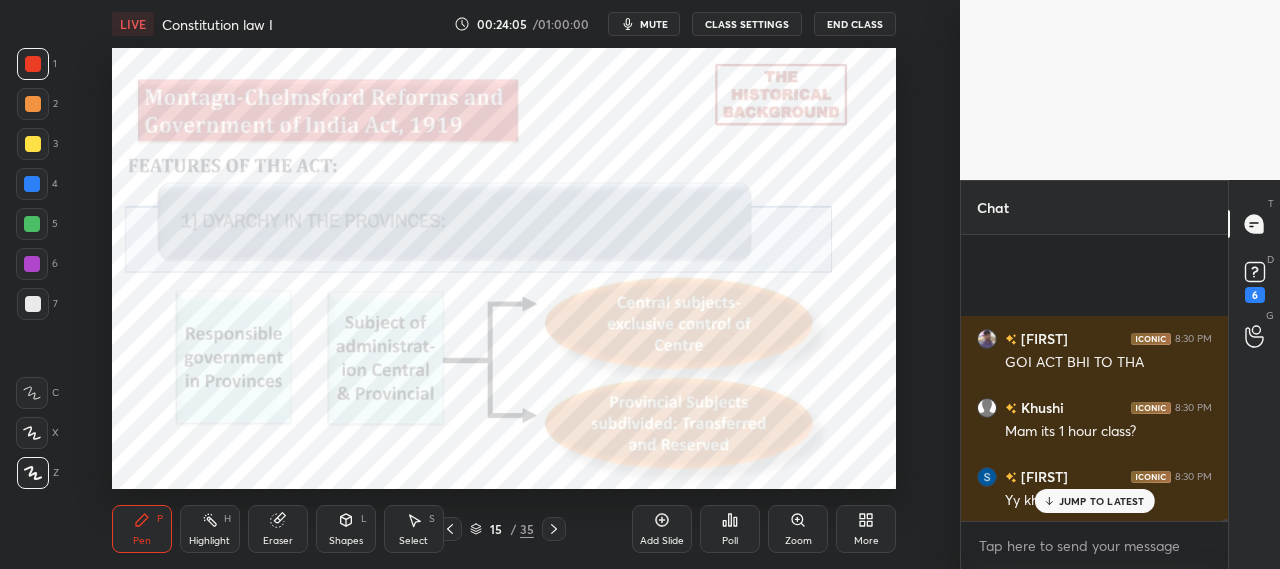 scroll, scrollTop: 44240, scrollLeft: 0, axis: vertical 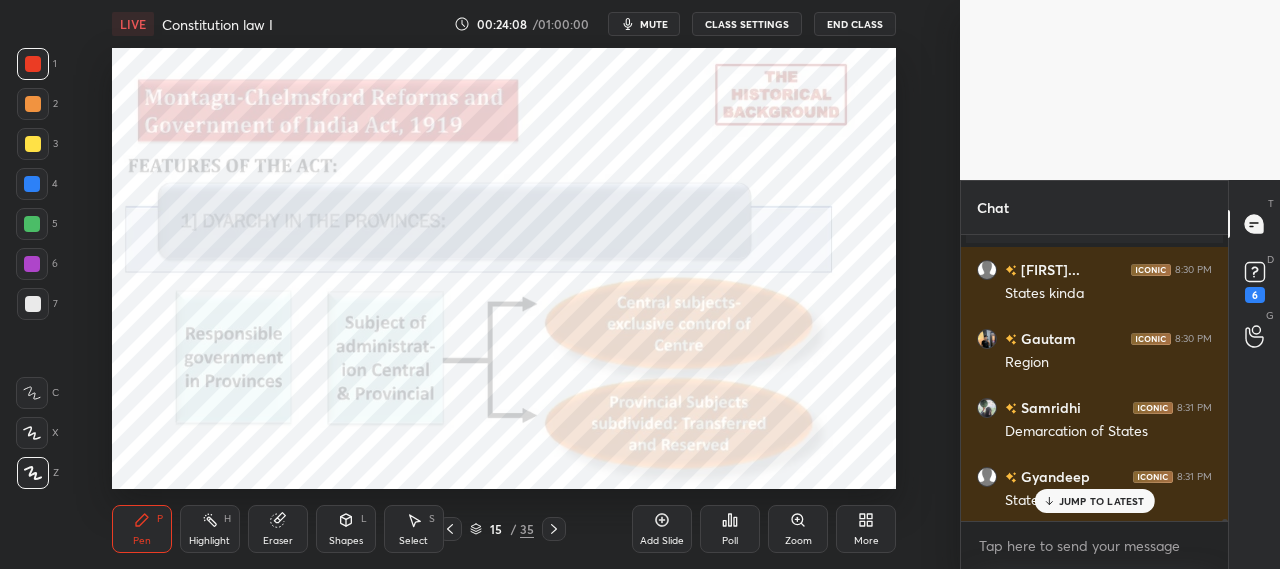 click on "JUMP TO LATEST" at bounding box center (1102, 501) 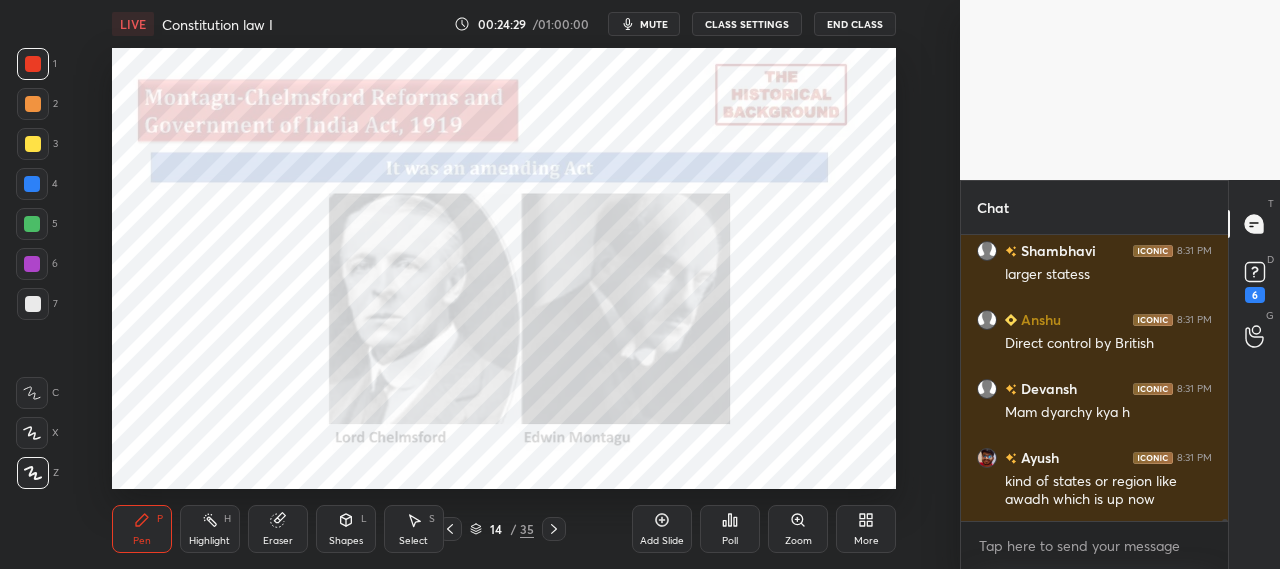 scroll, scrollTop: 45010, scrollLeft: 0, axis: vertical 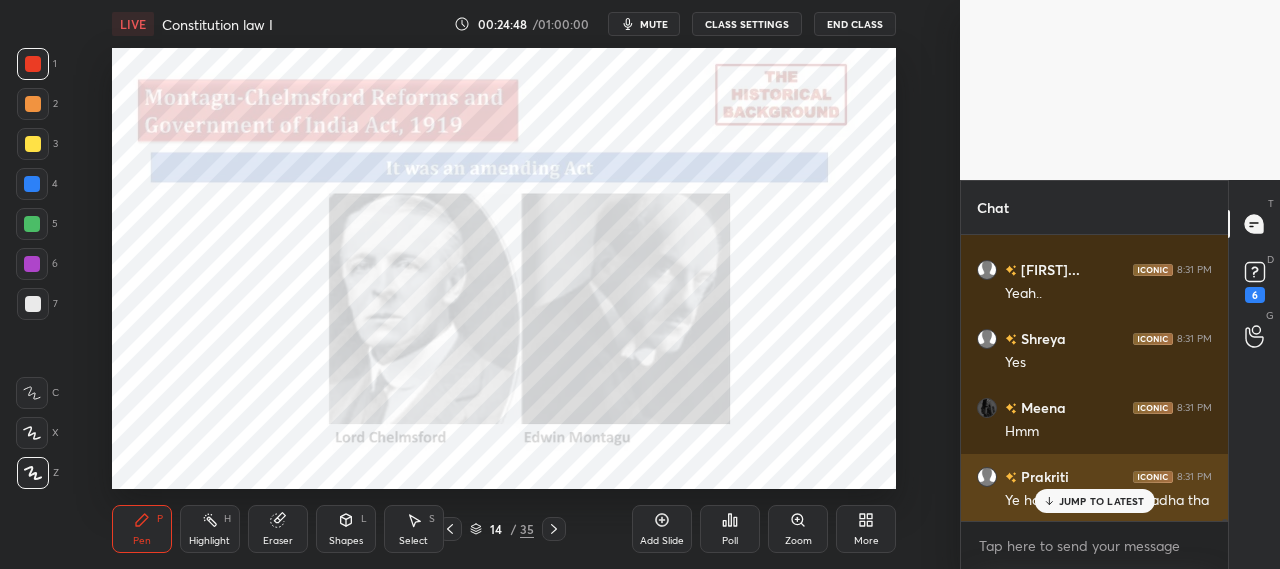 click on "JUMP TO LATEST" at bounding box center [1102, 501] 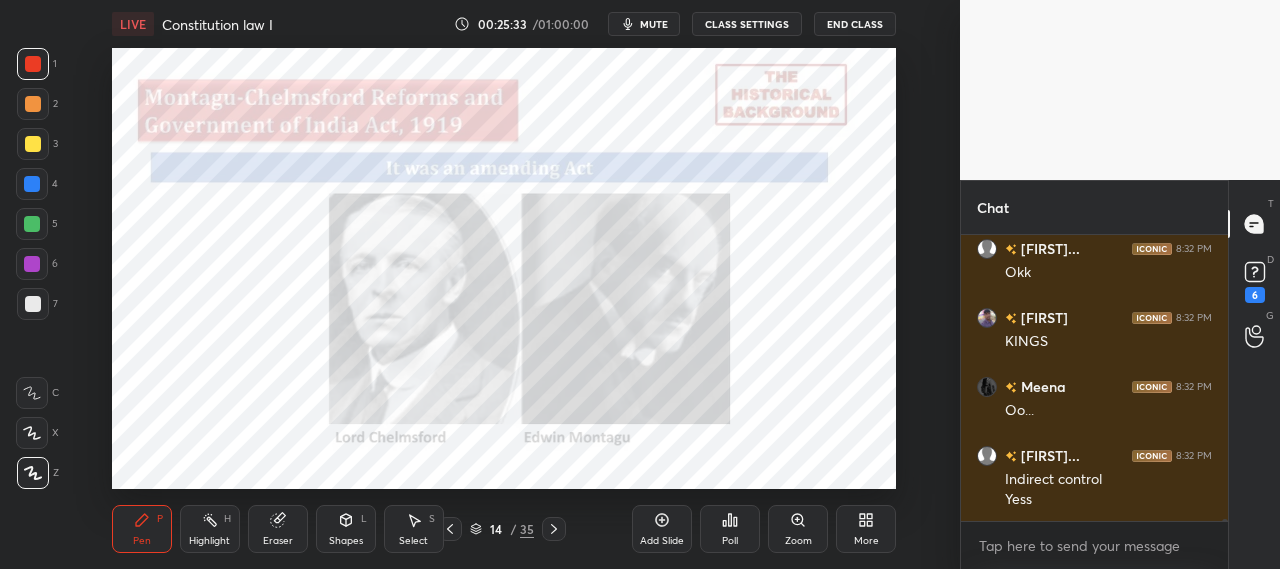 scroll, scrollTop: 46152, scrollLeft: 0, axis: vertical 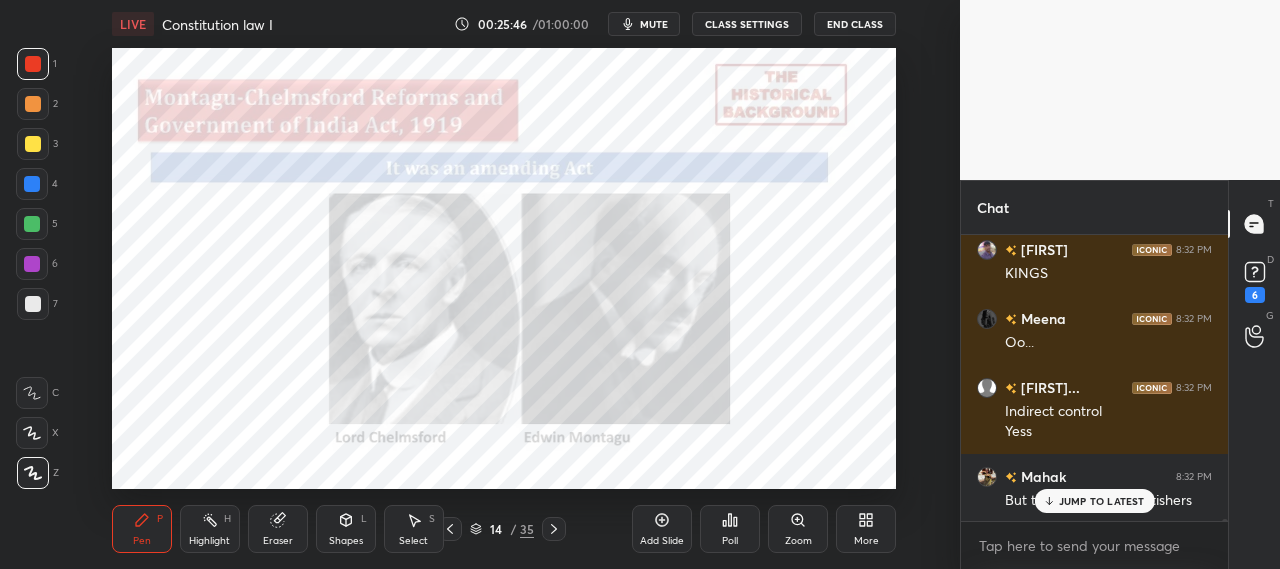 click on "JUMP TO LATEST" at bounding box center [1094, 501] 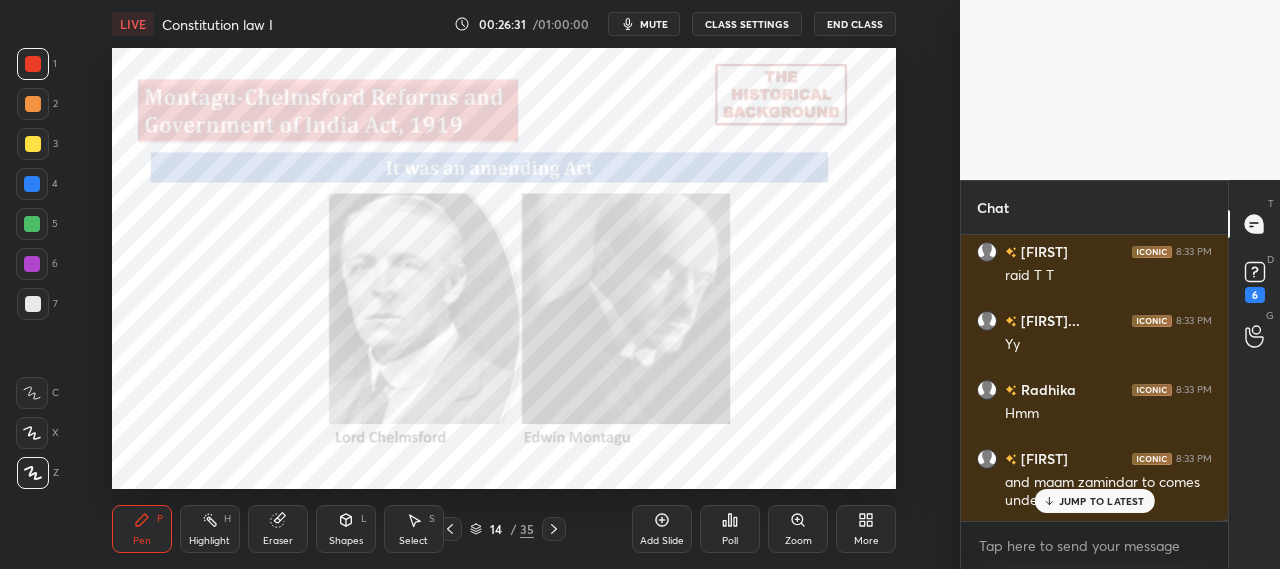 scroll, scrollTop: 48138, scrollLeft: 0, axis: vertical 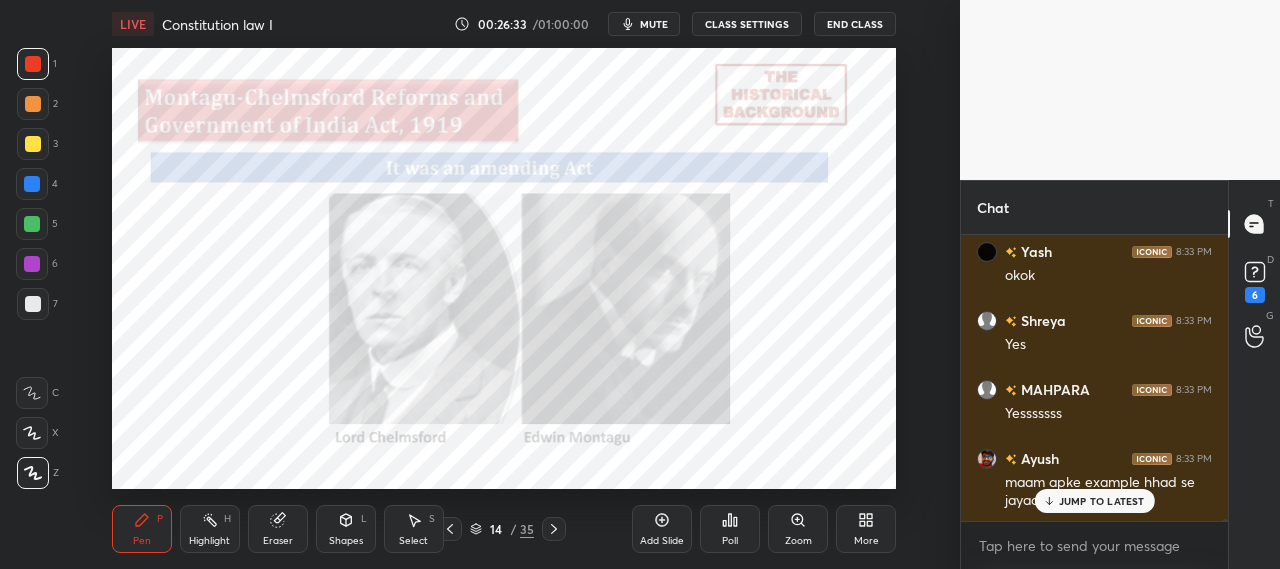 click on "JUMP TO LATEST" at bounding box center (1102, 501) 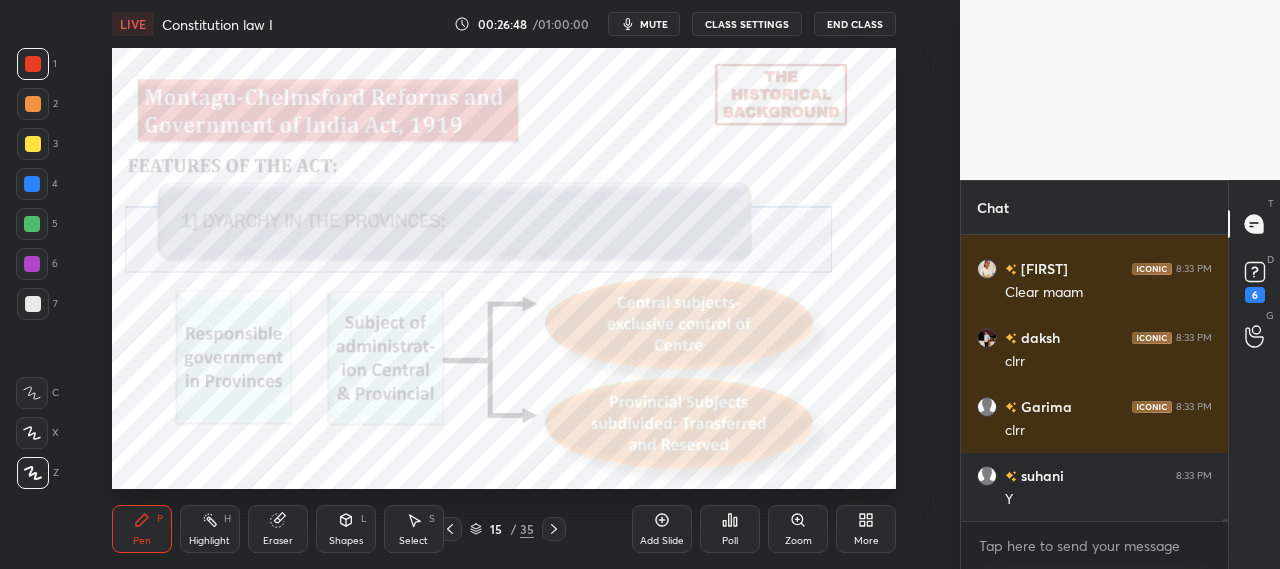 scroll, scrollTop: 49278, scrollLeft: 0, axis: vertical 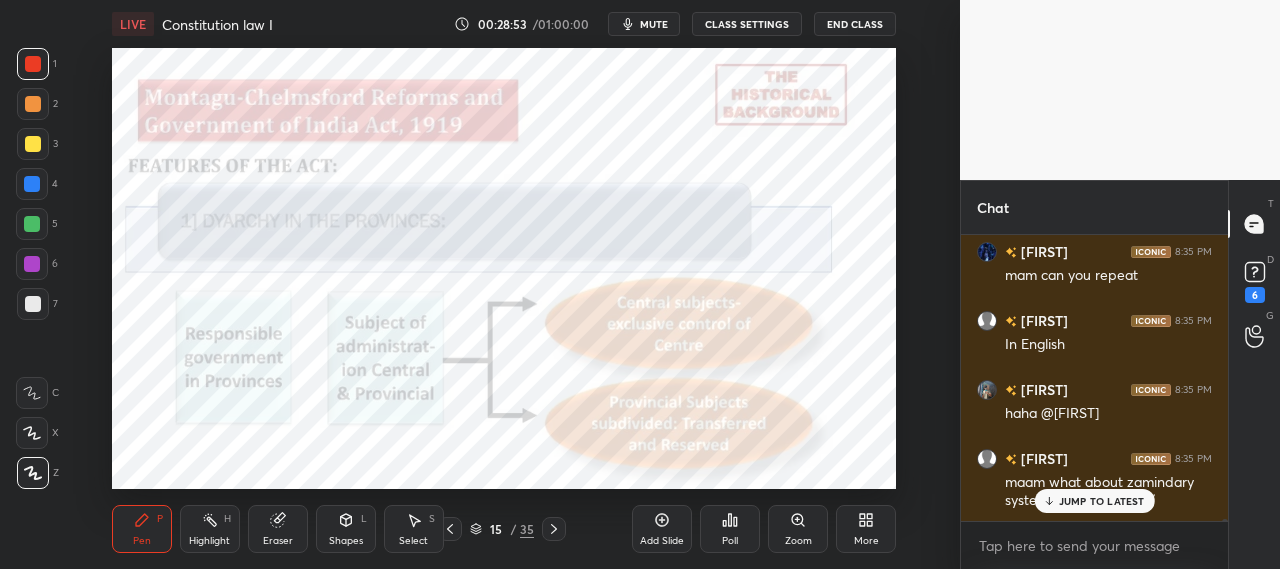 click on "Setting up your live class Poll for   secs No correct answer Start poll" at bounding box center [504, 268] 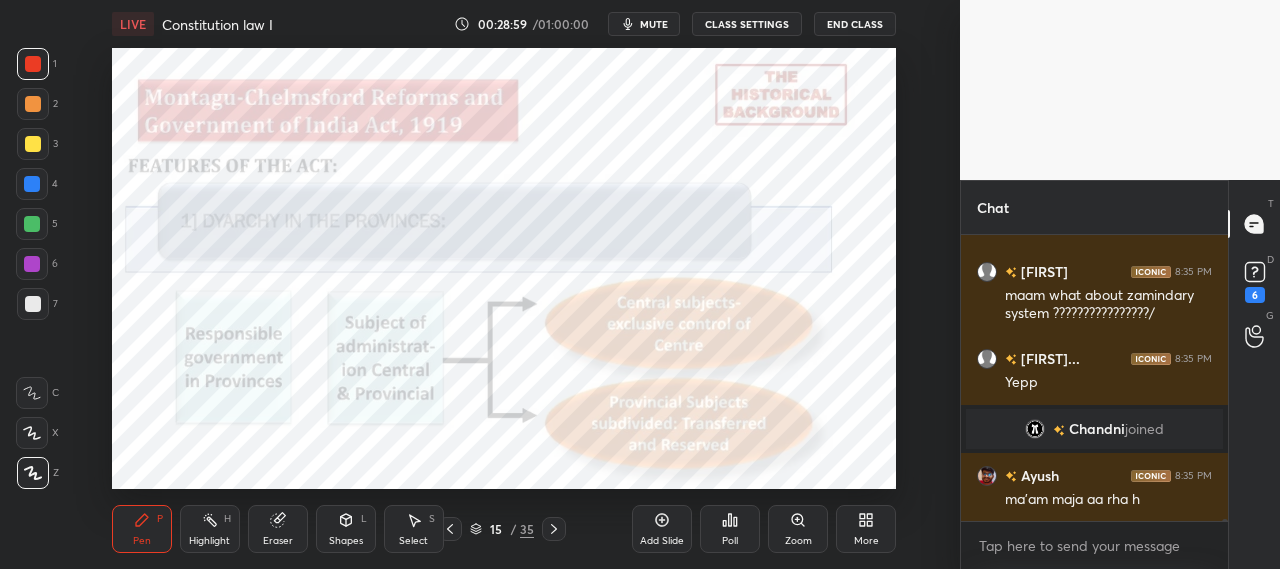 scroll, scrollTop: 47874, scrollLeft: 0, axis: vertical 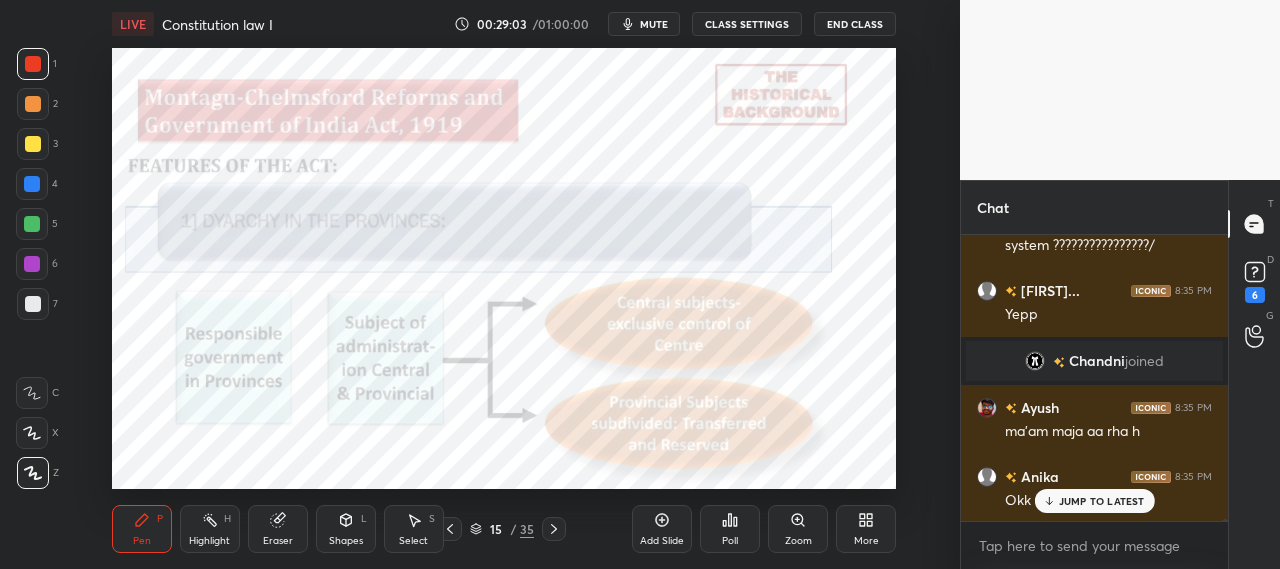 click on "Eraser" at bounding box center (278, 529) 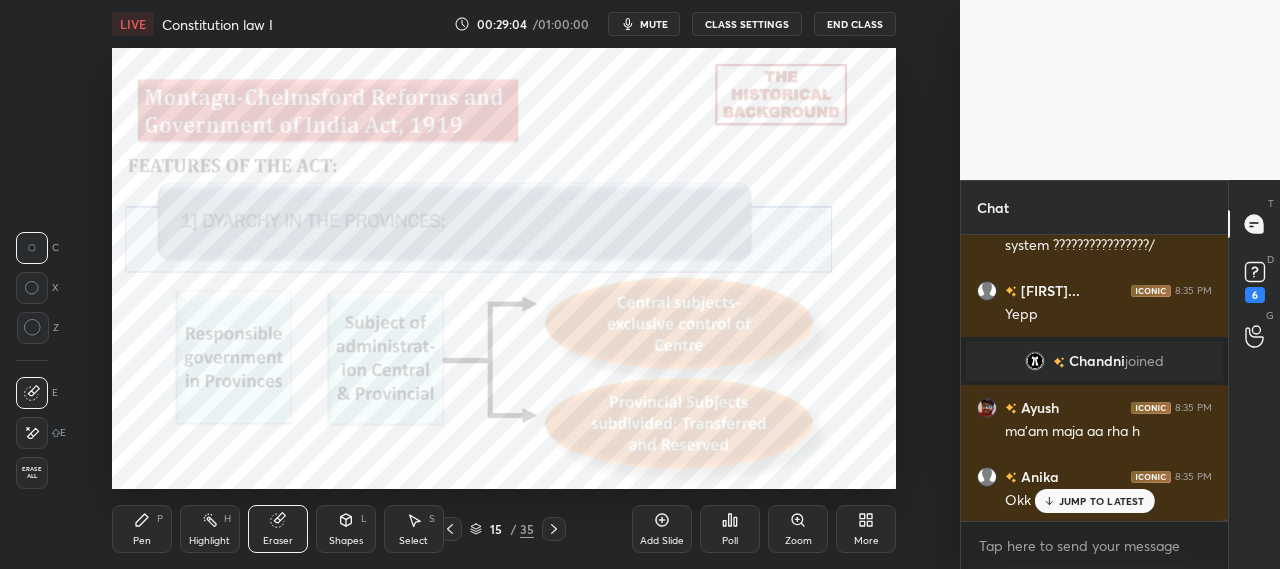 click on "Erase all" at bounding box center [32, 473] 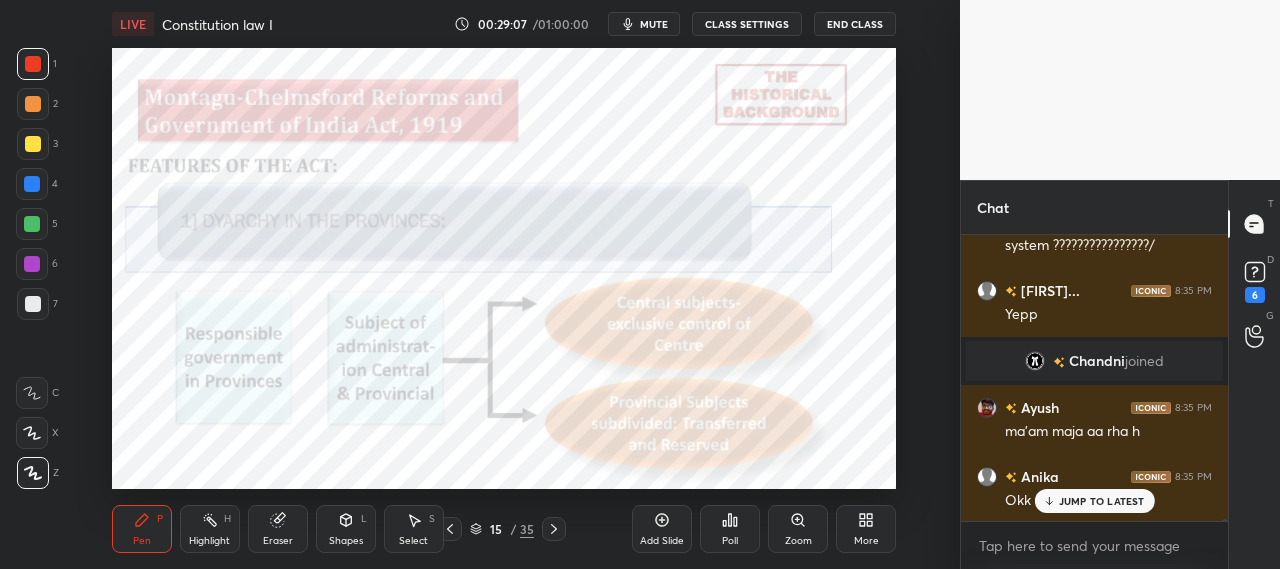click on "Pen P" at bounding box center (142, 529) 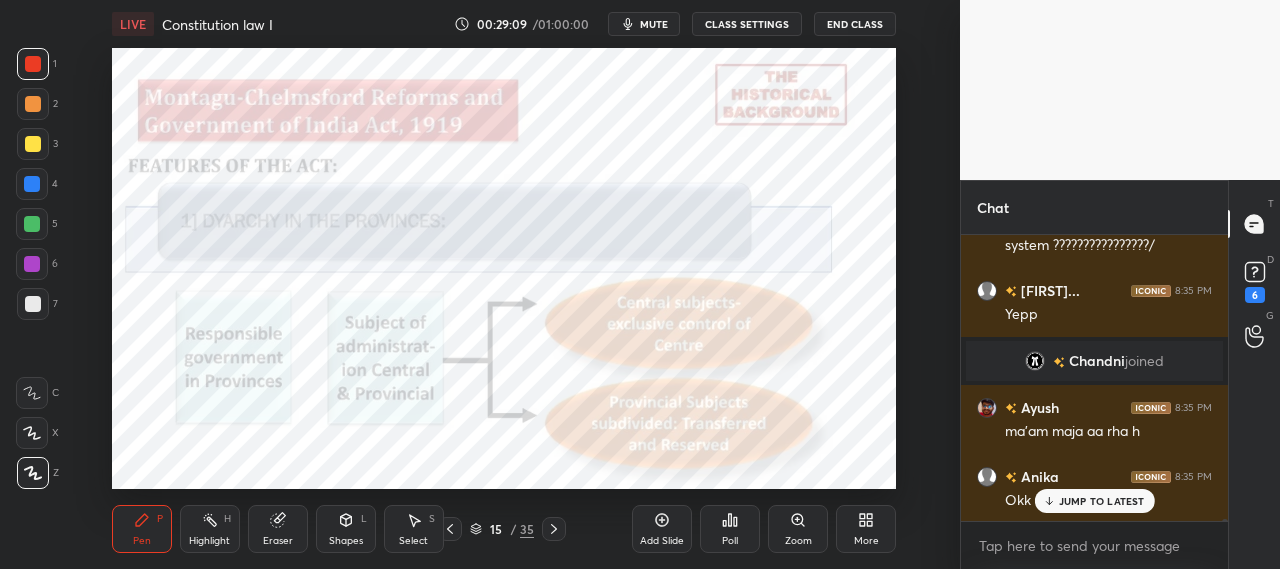 click at bounding box center (33, 64) 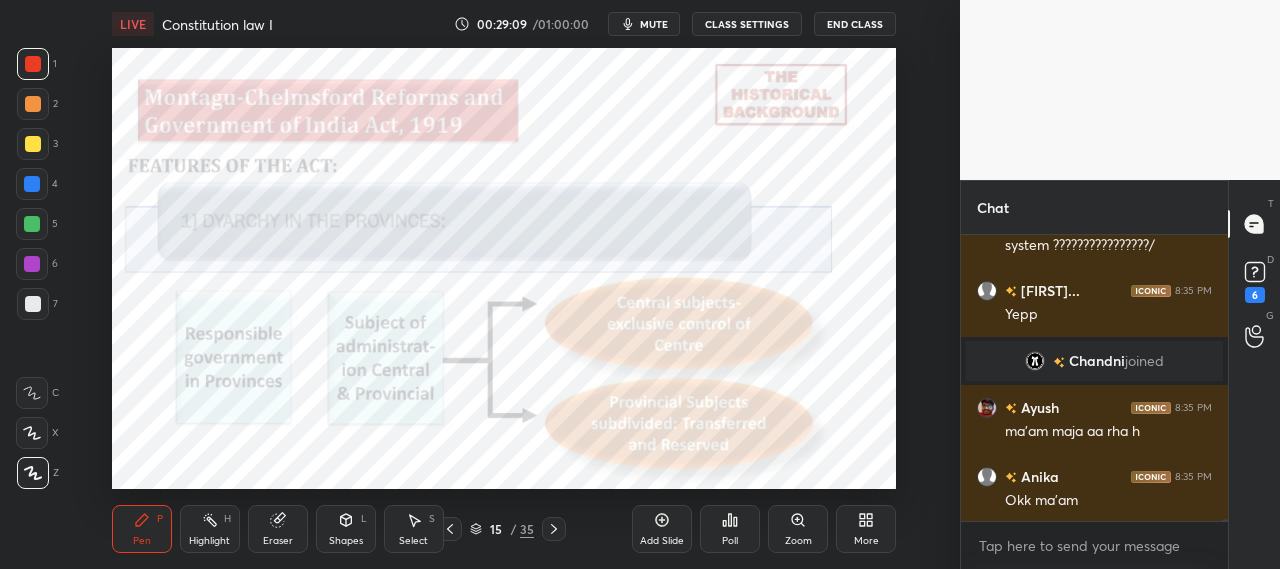 scroll, scrollTop: 47944, scrollLeft: 0, axis: vertical 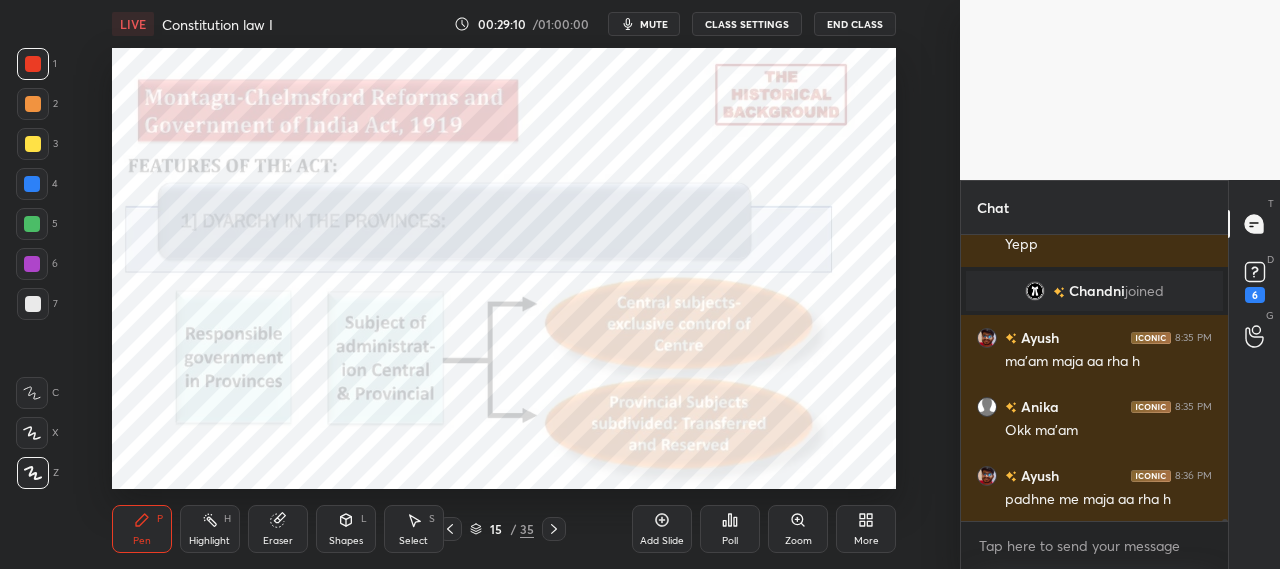 click 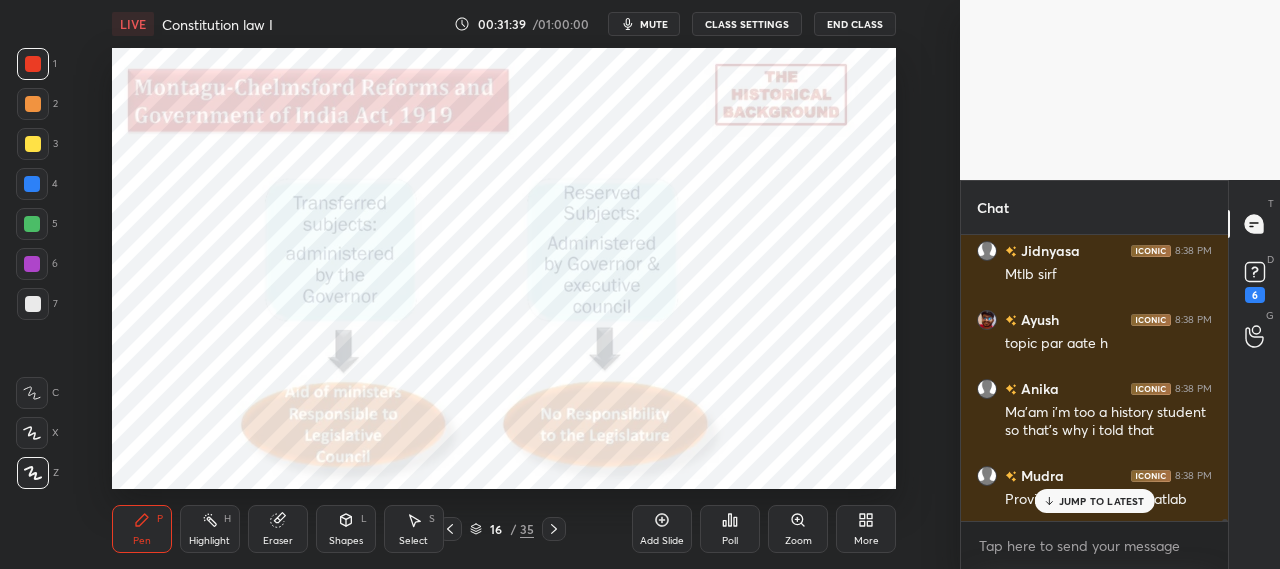 scroll, scrollTop: 52746, scrollLeft: 0, axis: vertical 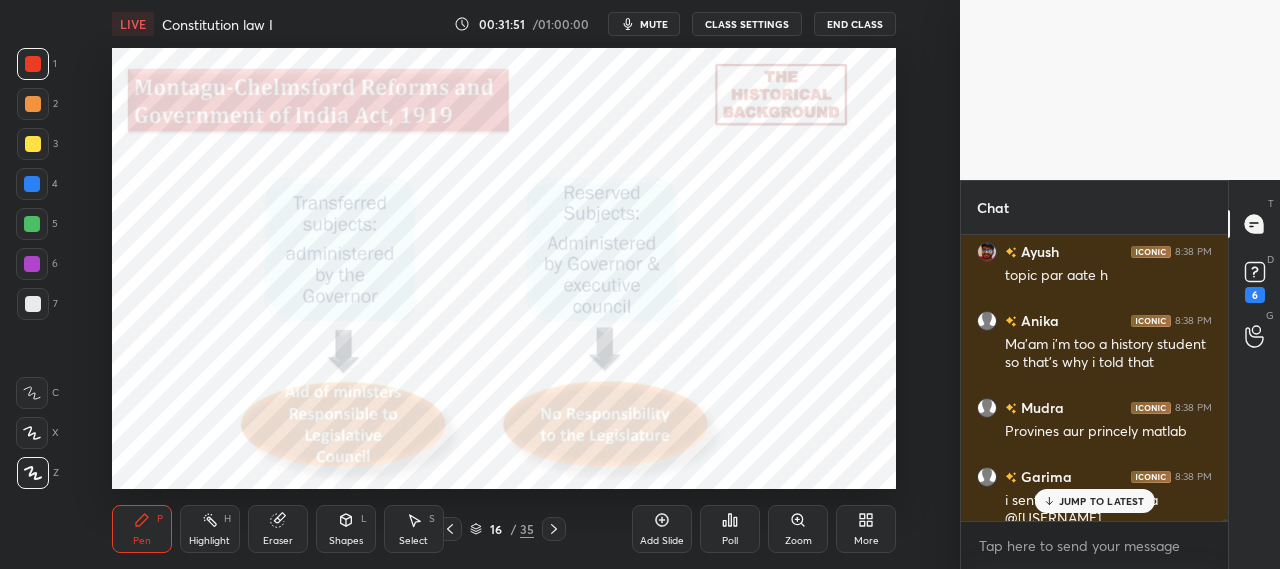 click on "JUMP TO LATEST" at bounding box center [1094, 501] 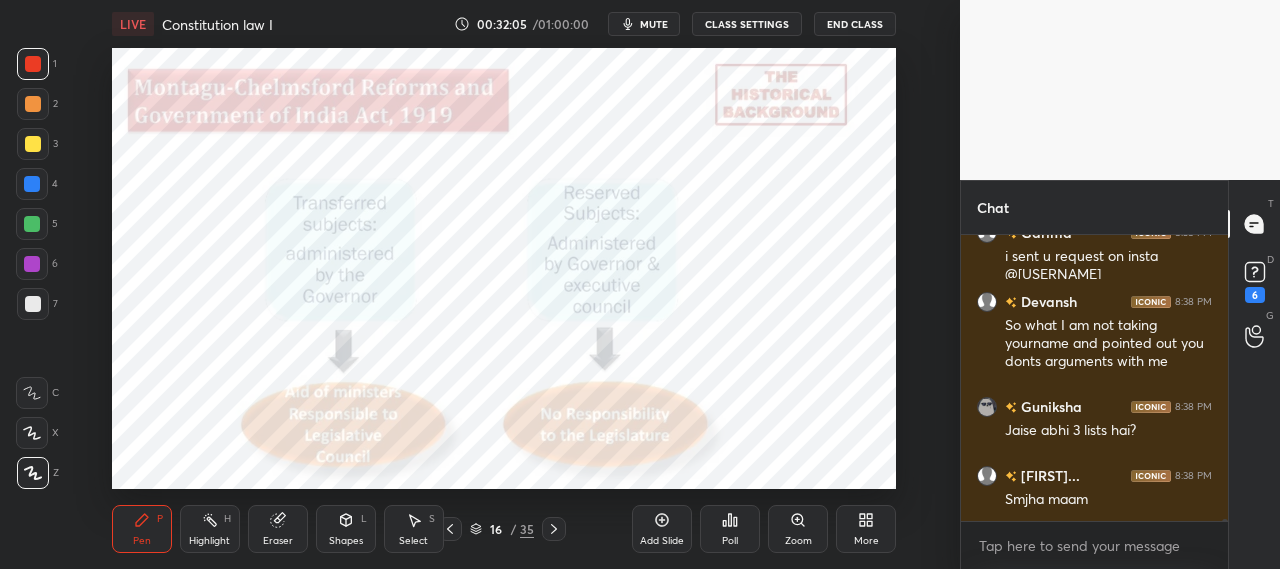 scroll, scrollTop: 53058, scrollLeft: 0, axis: vertical 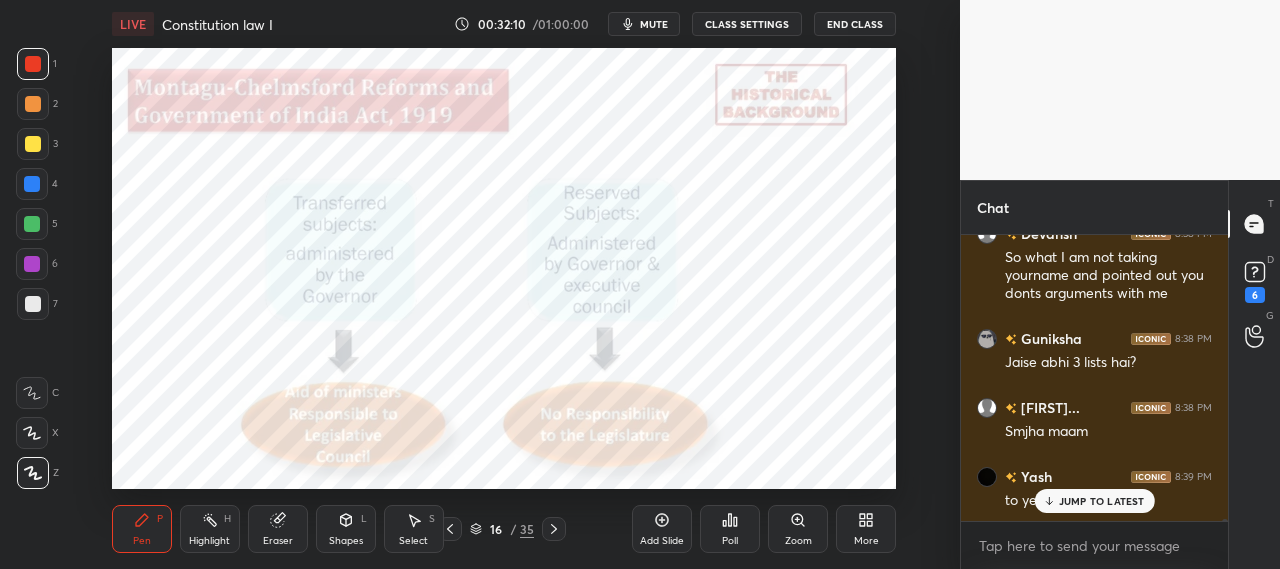 click on "JUMP TO LATEST" at bounding box center (1102, 501) 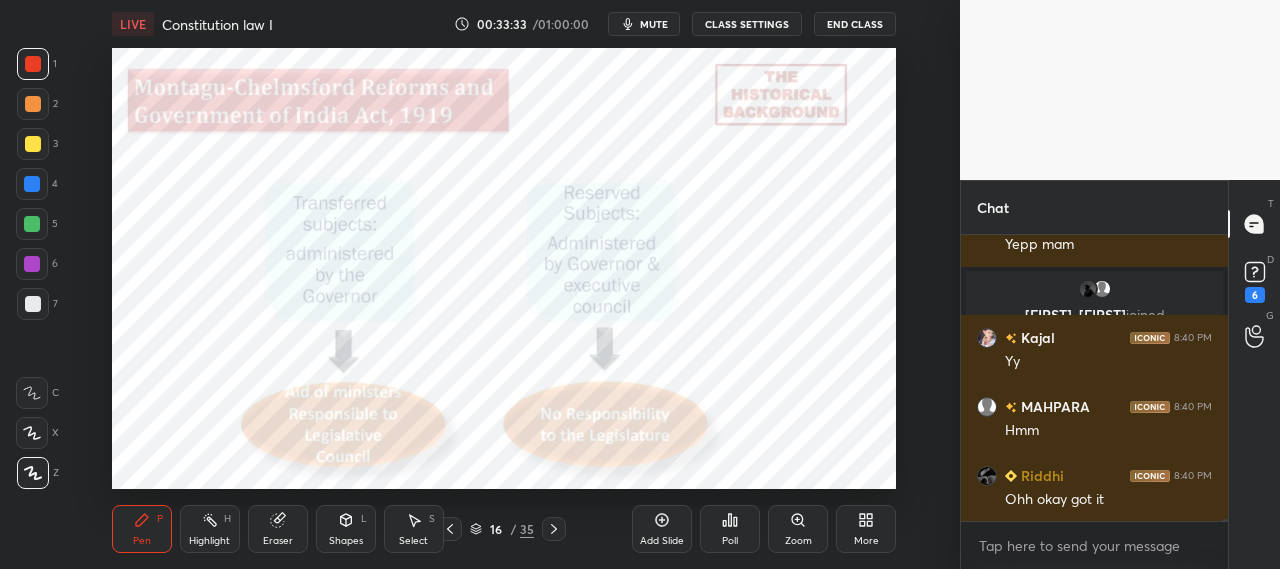 scroll, scrollTop: 54264, scrollLeft: 0, axis: vertical 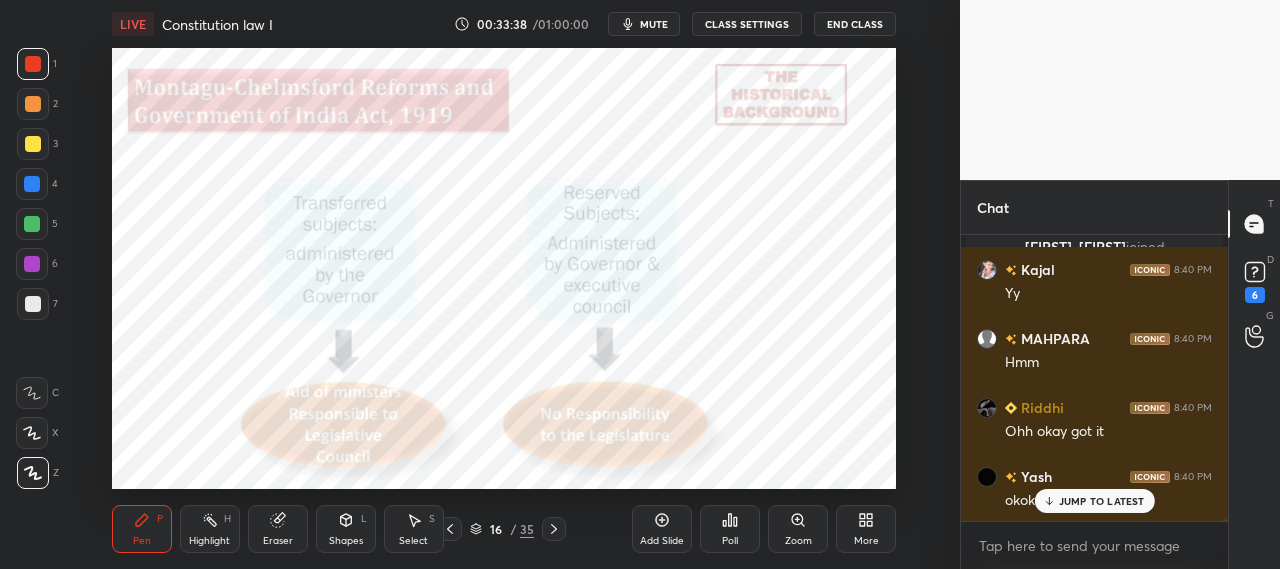 click on "JUMP TO LATEST" at bounding box center (1102, 501) 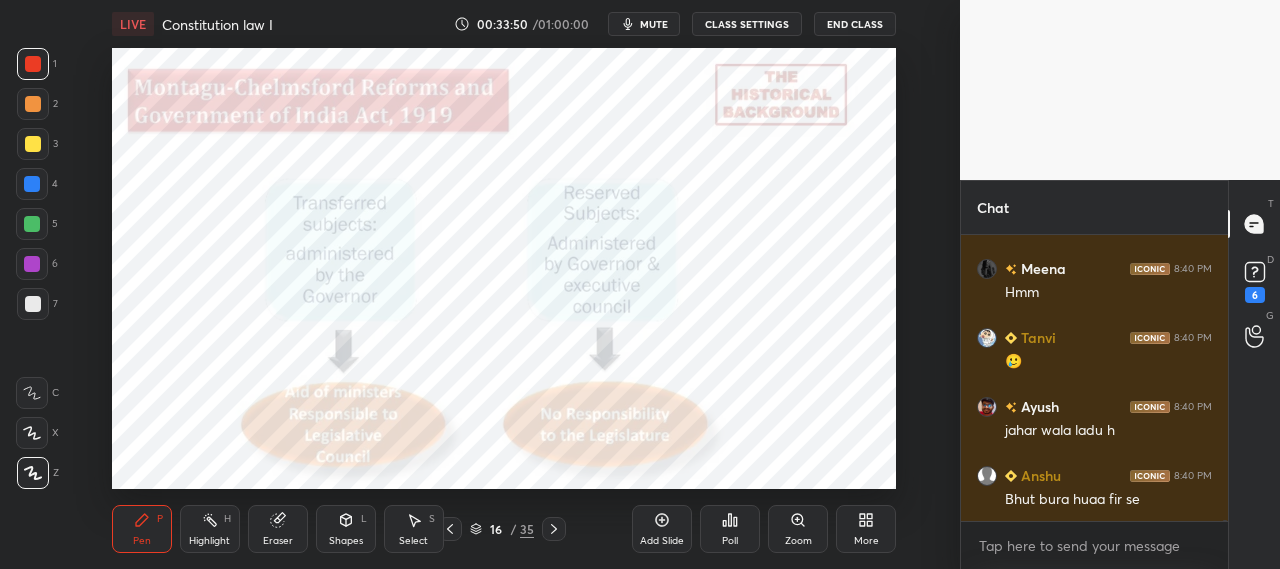 scroll, scrollTop: 54696, scrollLeft: 0, axis: vertical 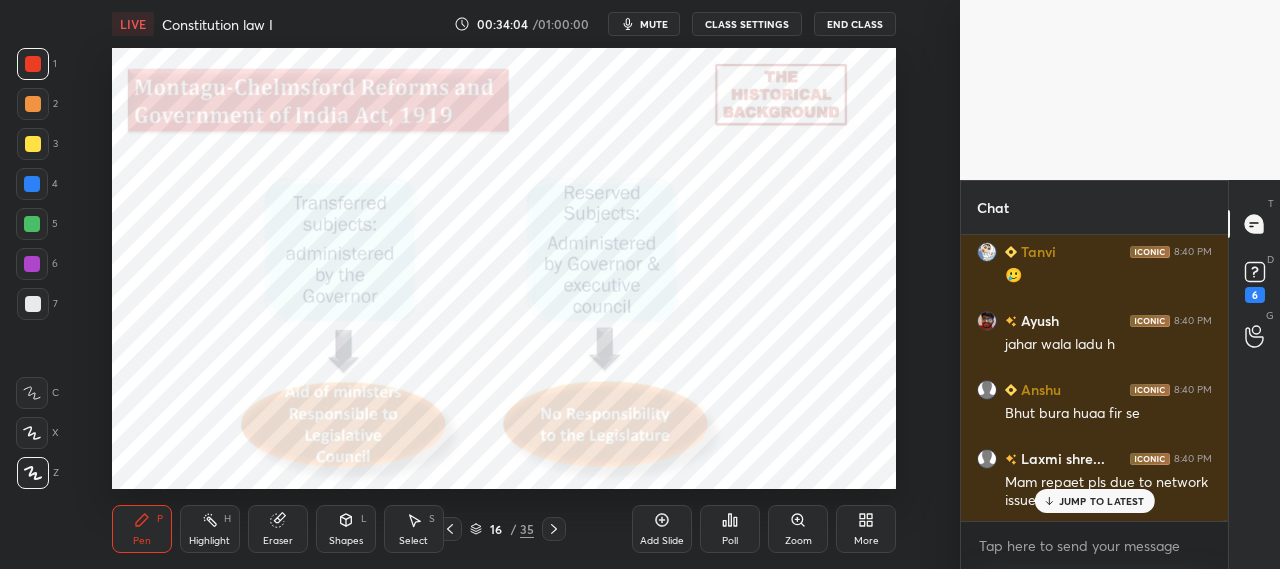 click on "JUMP TO LATEST" at bounding box center [1102, 501] 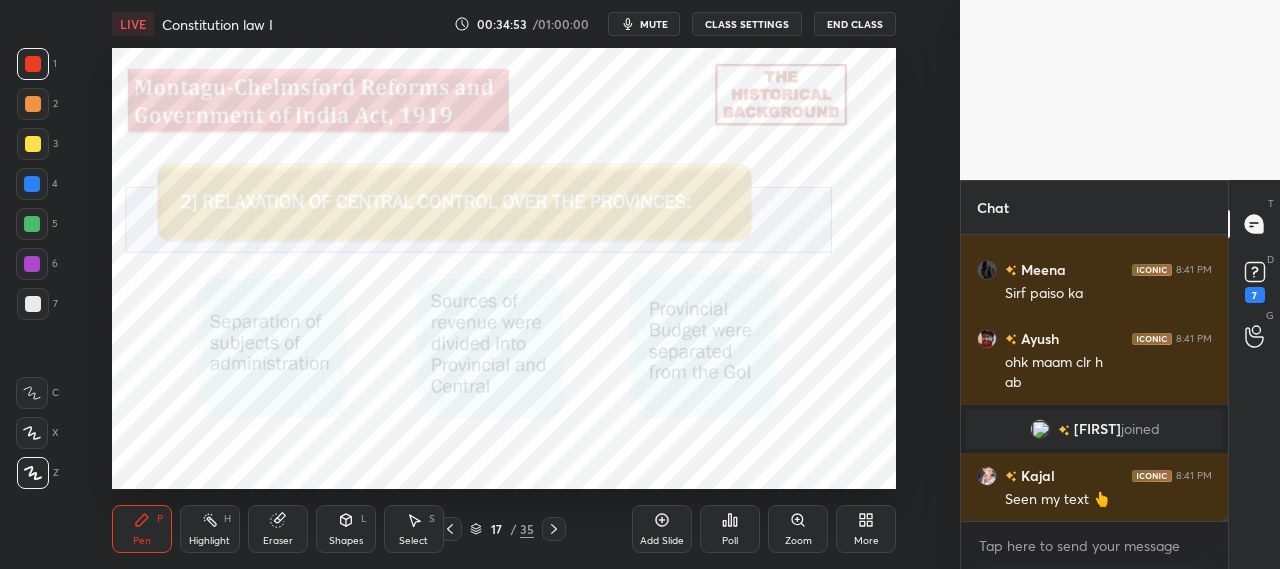 scroll, scrollTop: 53426, scrollLeft: 0, axis: vertical 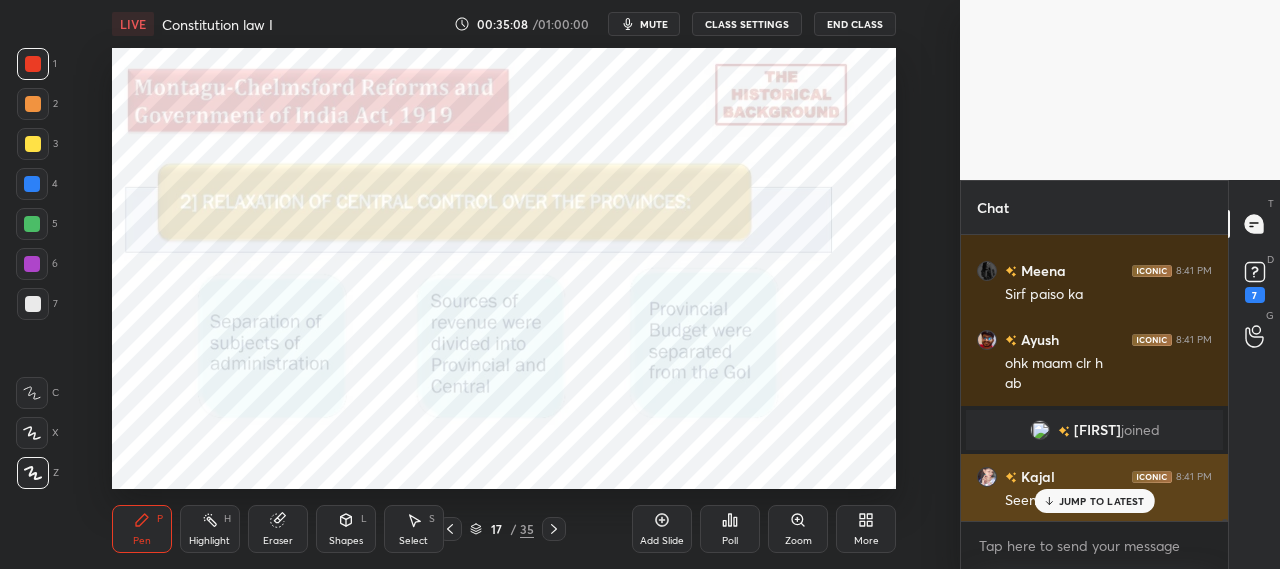 click on "JUMP TO LATEST" at bounding box center [1102, 501] 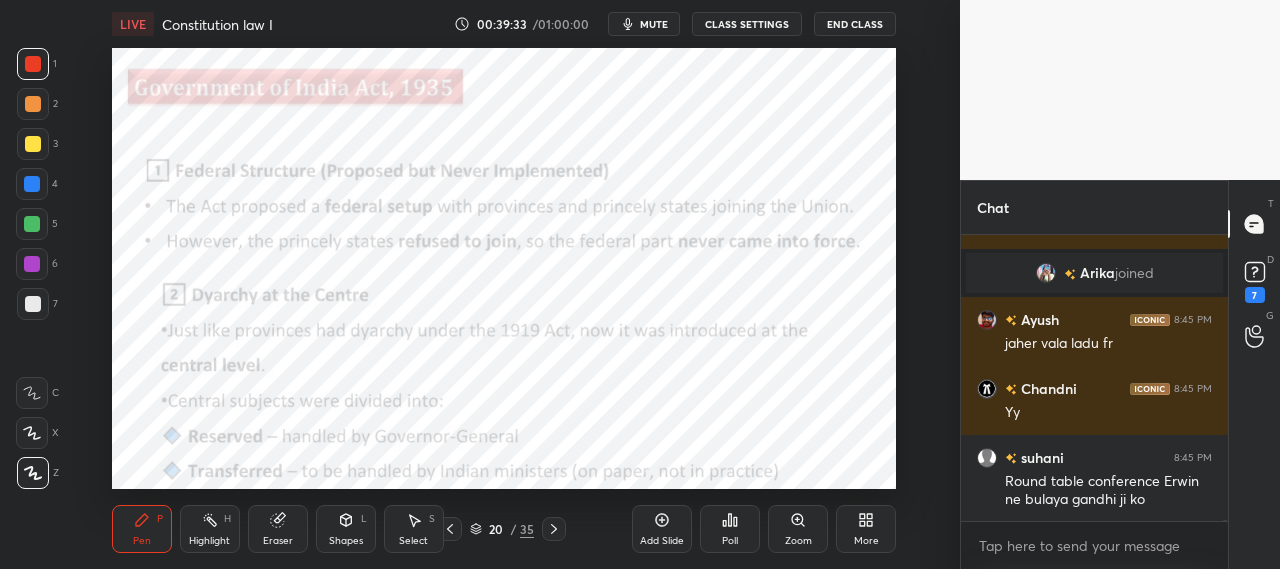 scroll, scrollTop: 57682, scrollLeft: 0, axis: vertical 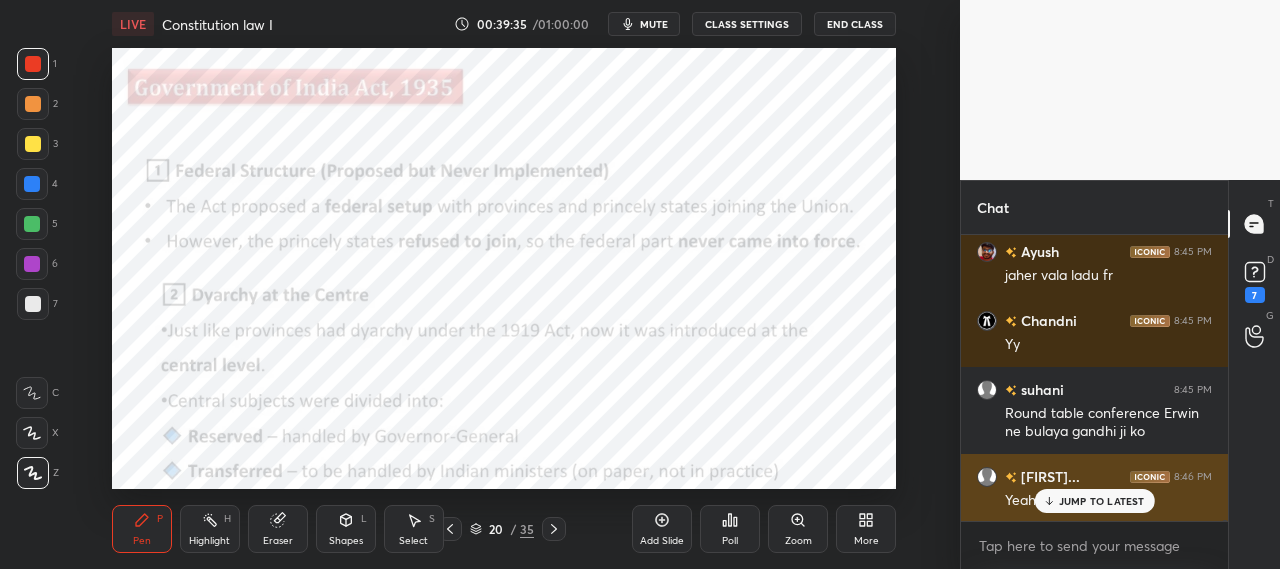 click on "JUMP TO LATEST" at bounding box center [1102, 501] 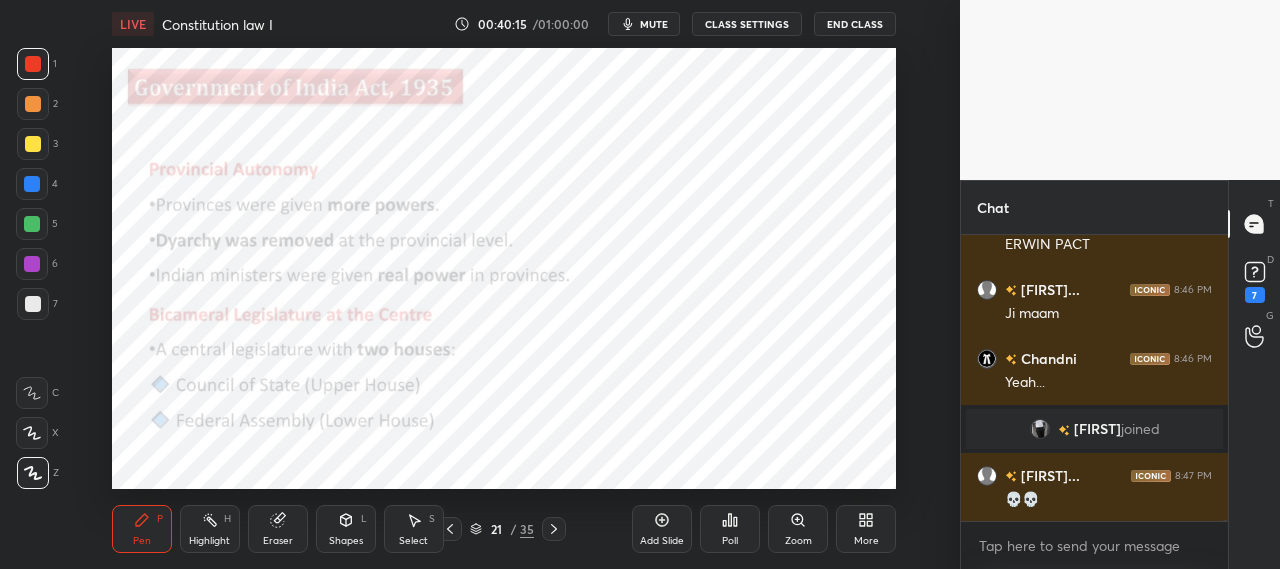 scroll, scrollTop: 57980, scrollLeft: 0, axis: vertical 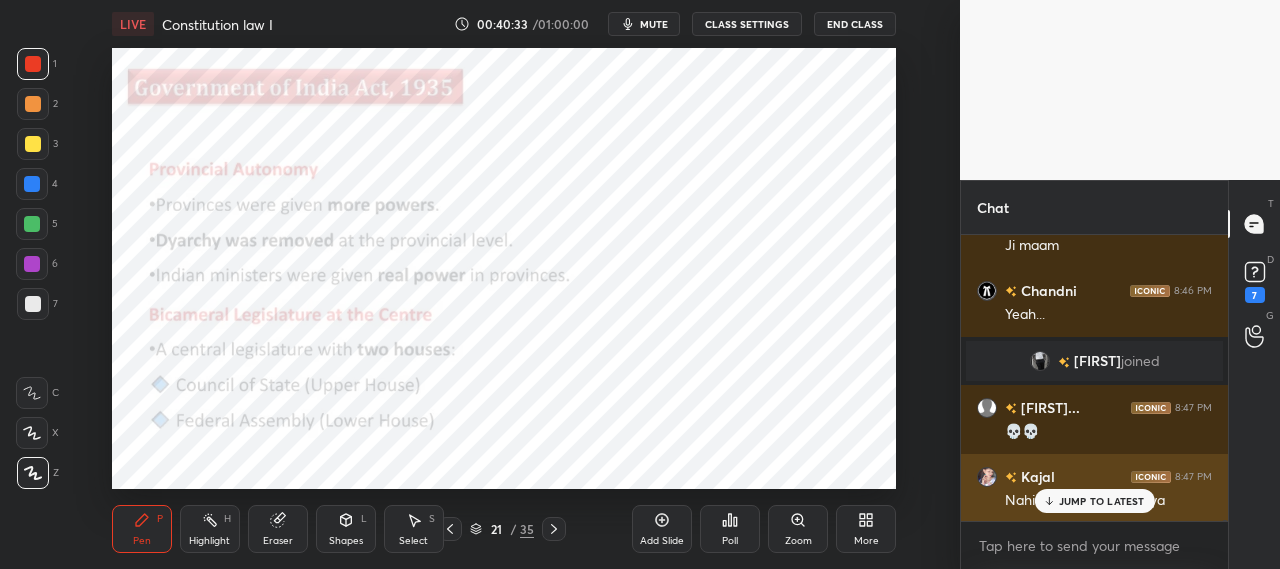 click on "JUMP TO LATEST" at bounding box center (1102, 501) 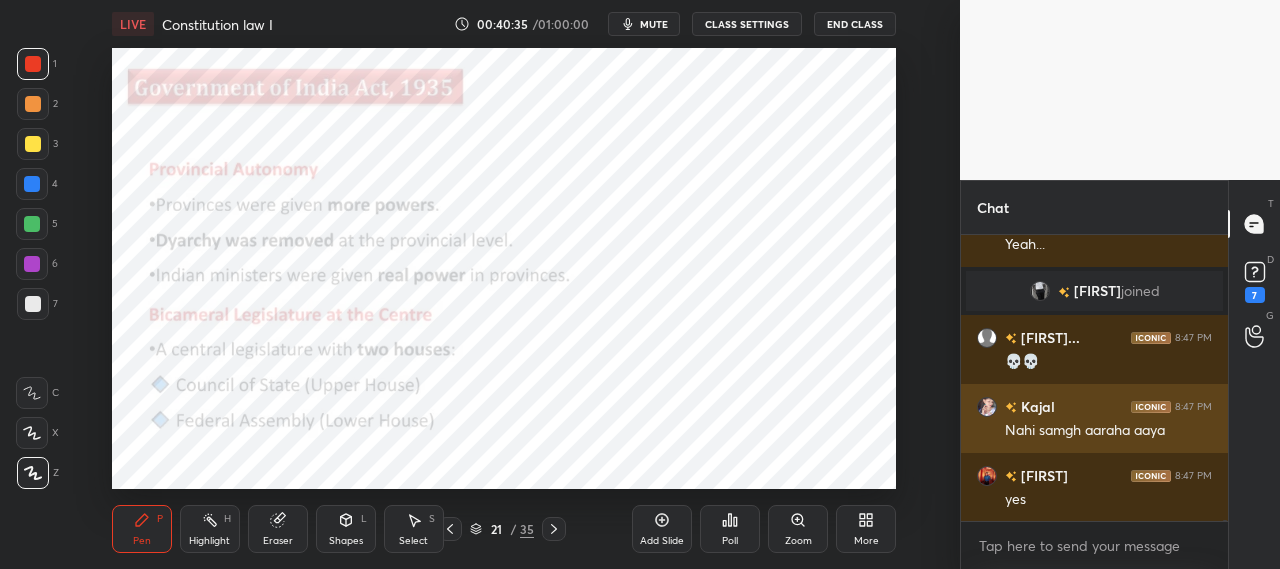 scroll, scrollTop: 58136, scrollLeft: 0, axis: vertical 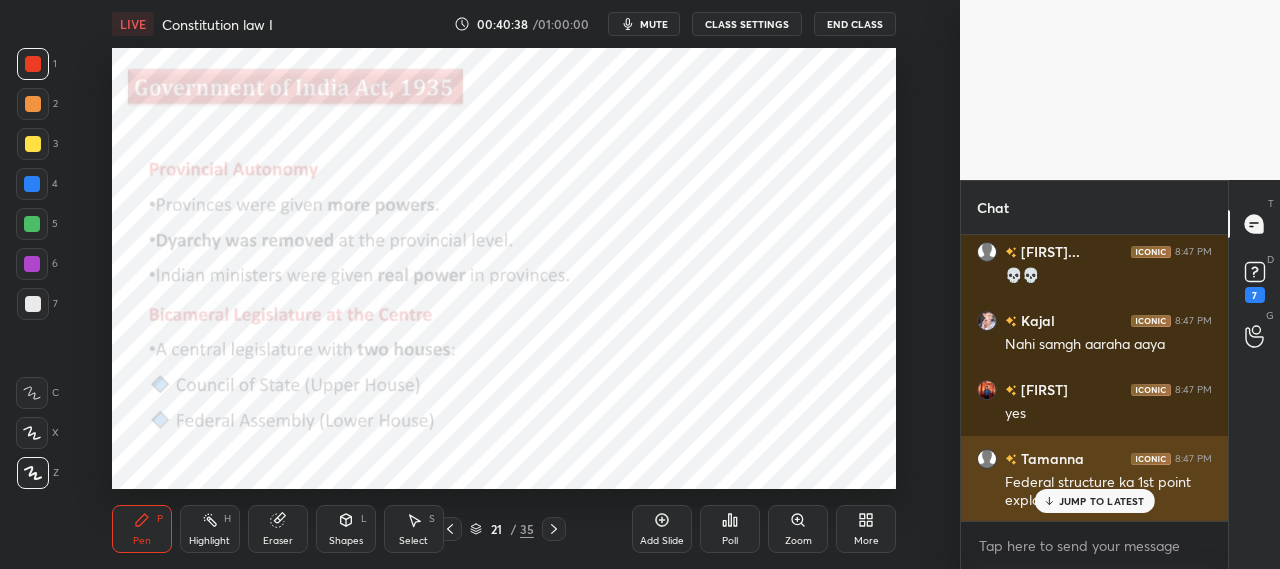 click on "JUMP TO LATEST" at bounding box center (1094, 501) 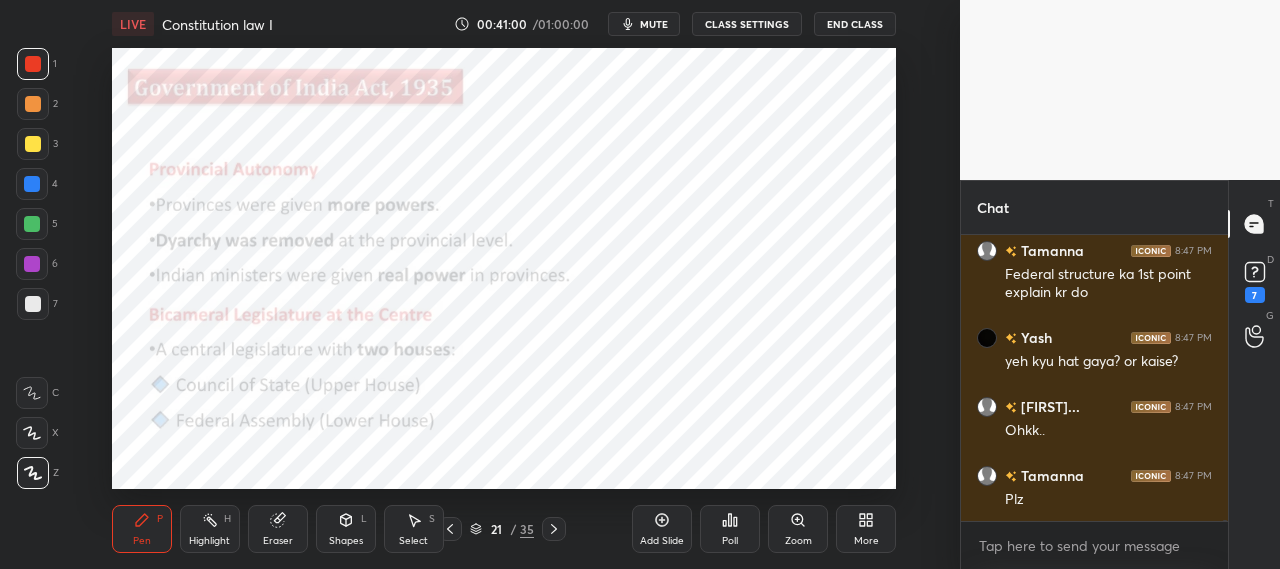 scroll, scrollTop: 58392, scrollLeft: 0, axis: vertical 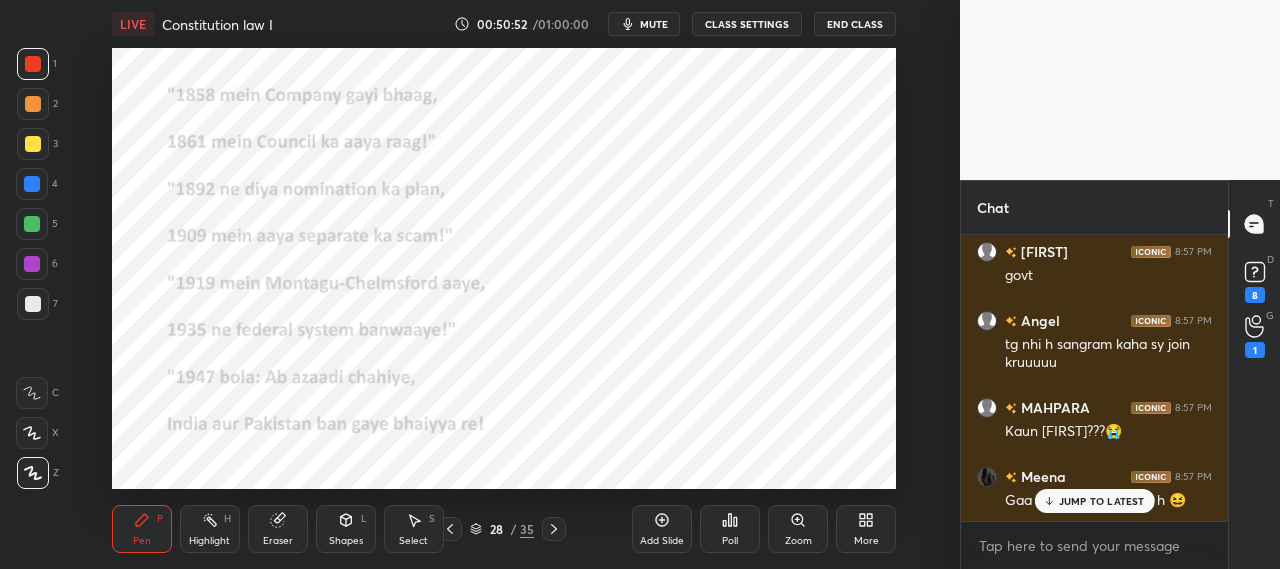 click on "JUMP TO LATEST" at bounding box center (1102, 501) 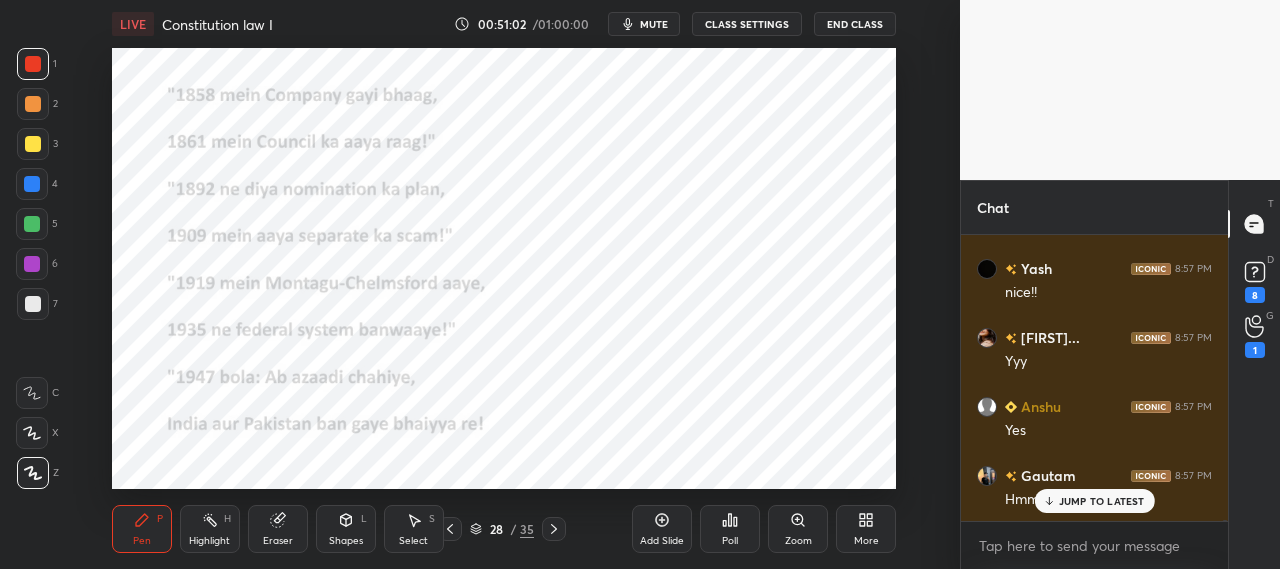 scroll, scrollTop: 68134, scrollLeft: 0, axis: vertical 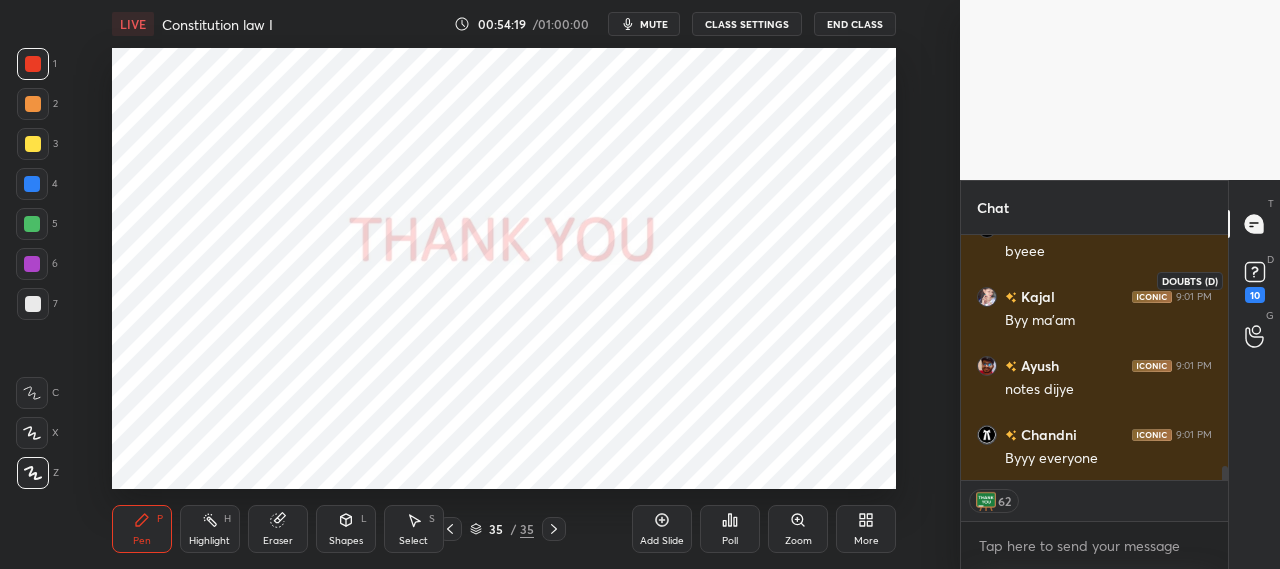 click 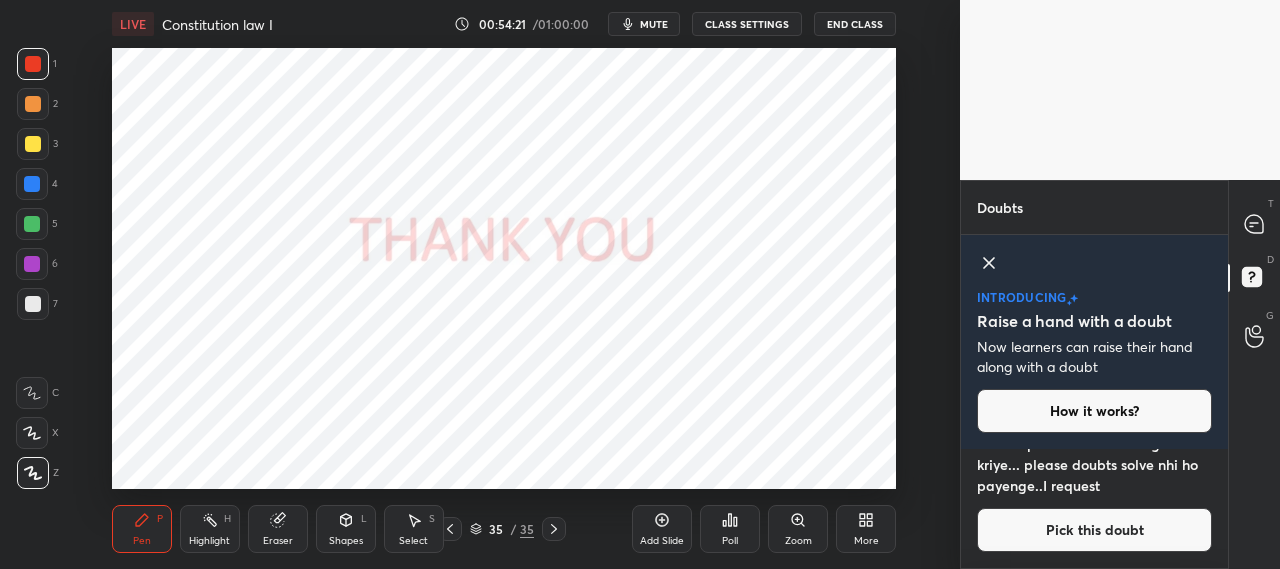 click 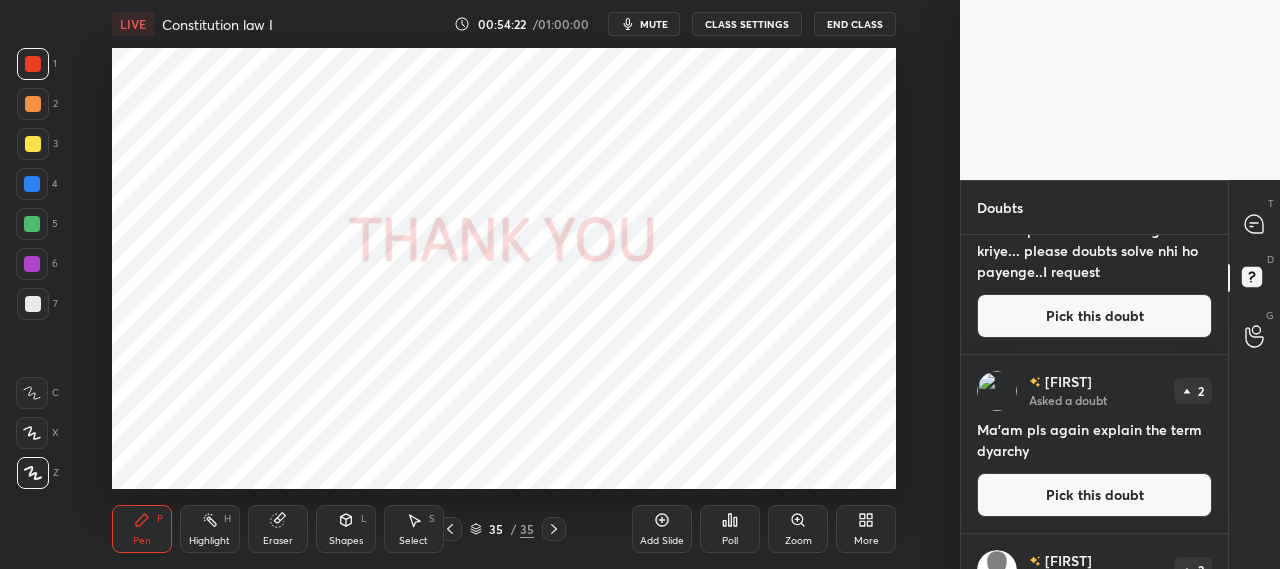 scroll, scrollTop: 0, scrollLeft: 0, axis: both 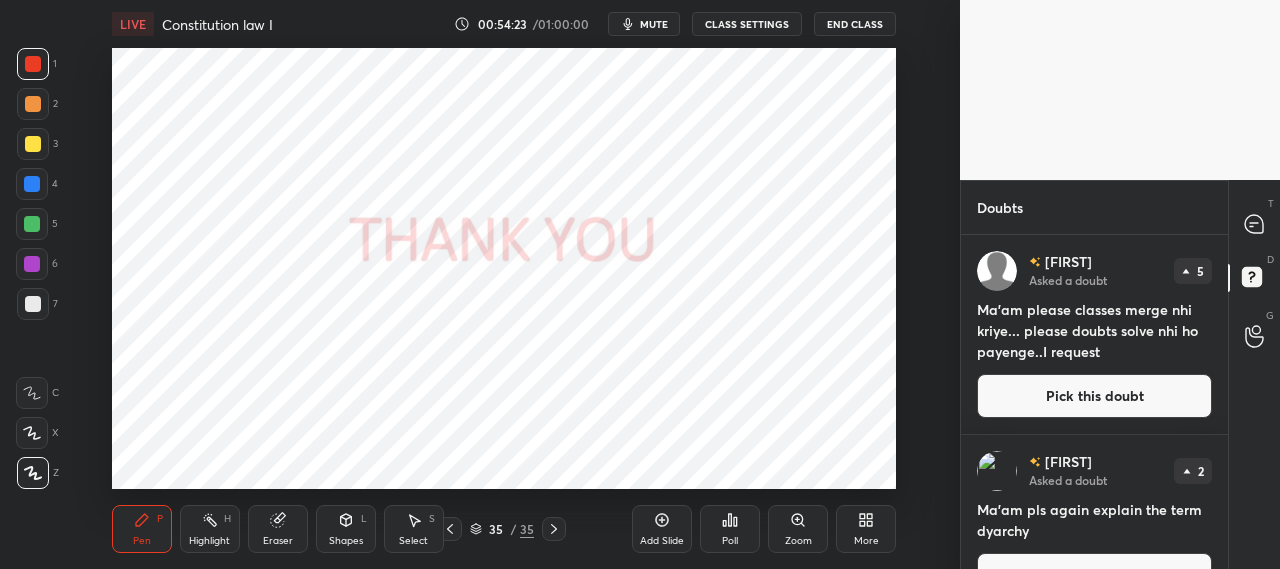 click on "Pick this doubt" at bounding box center [1094, 396] 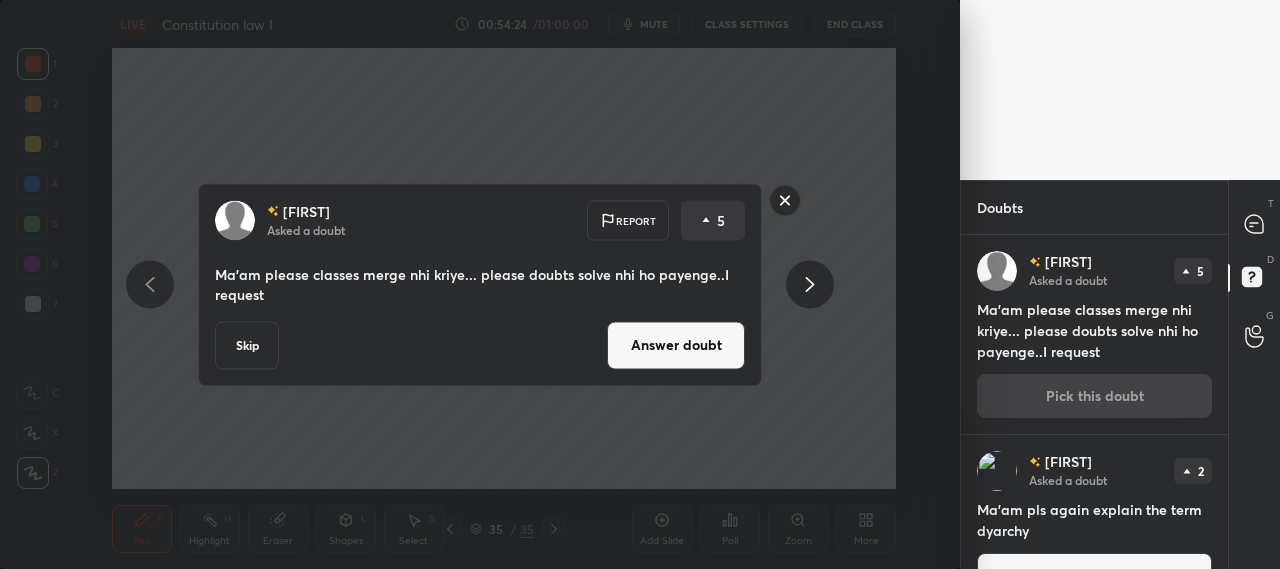 click on "Answer doubt" at bounding box center [676, 345] 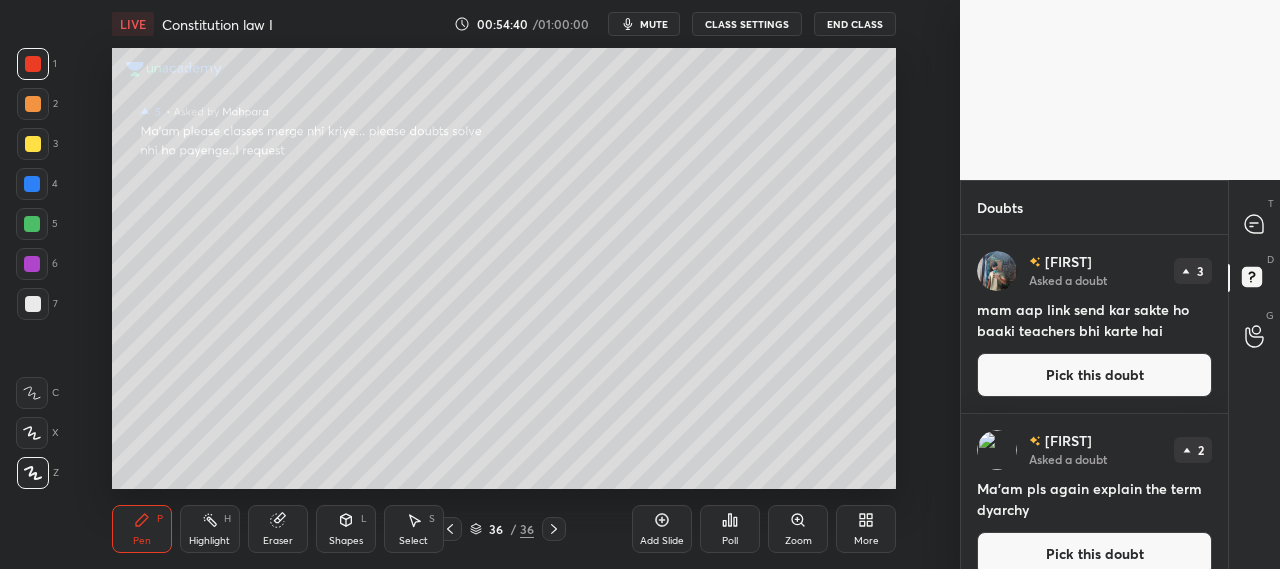 click on "Pick this doubt" at bounding box center (1094, 375) 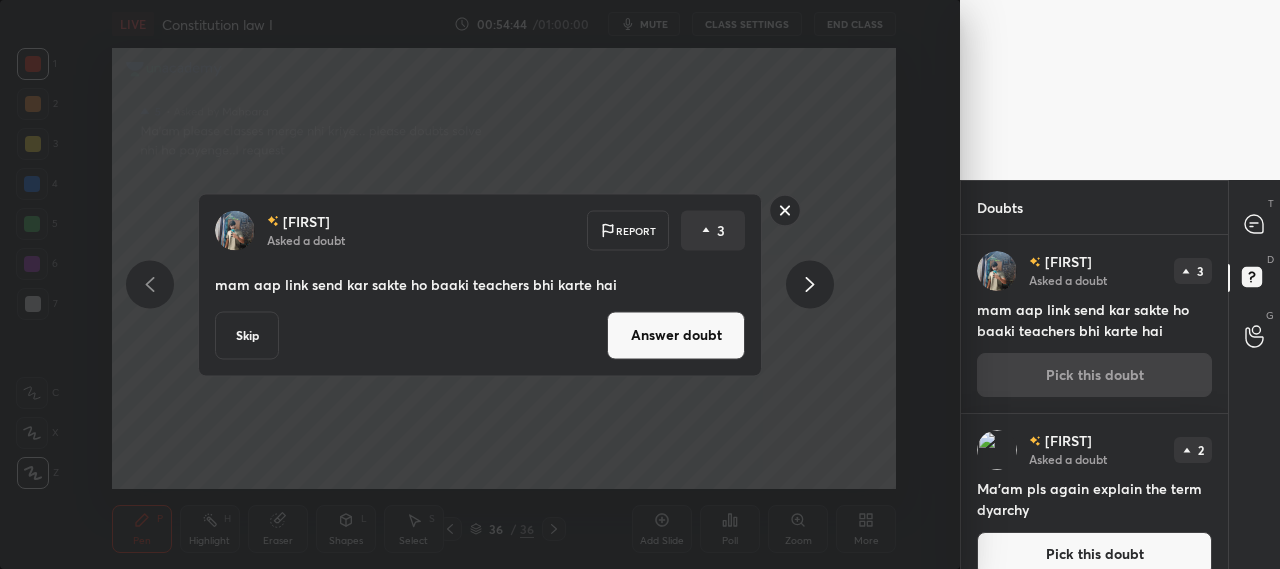 click on "Answer doubt" at bounding box center [676, 335] 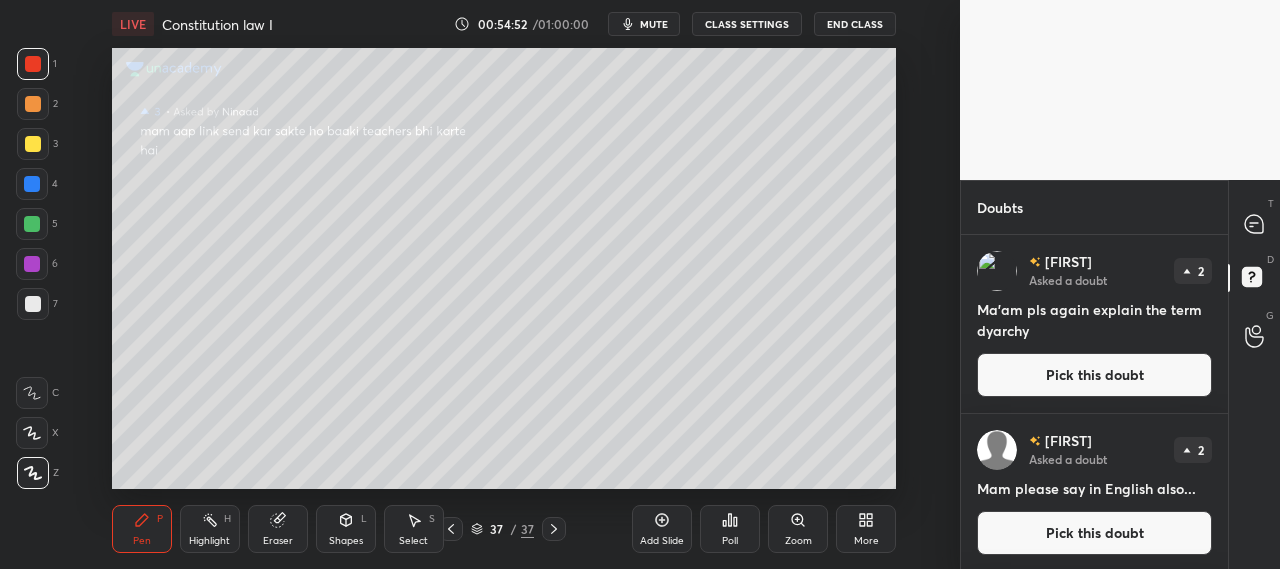 click on "Pick this doubt" at bounding box center (1094, 375) 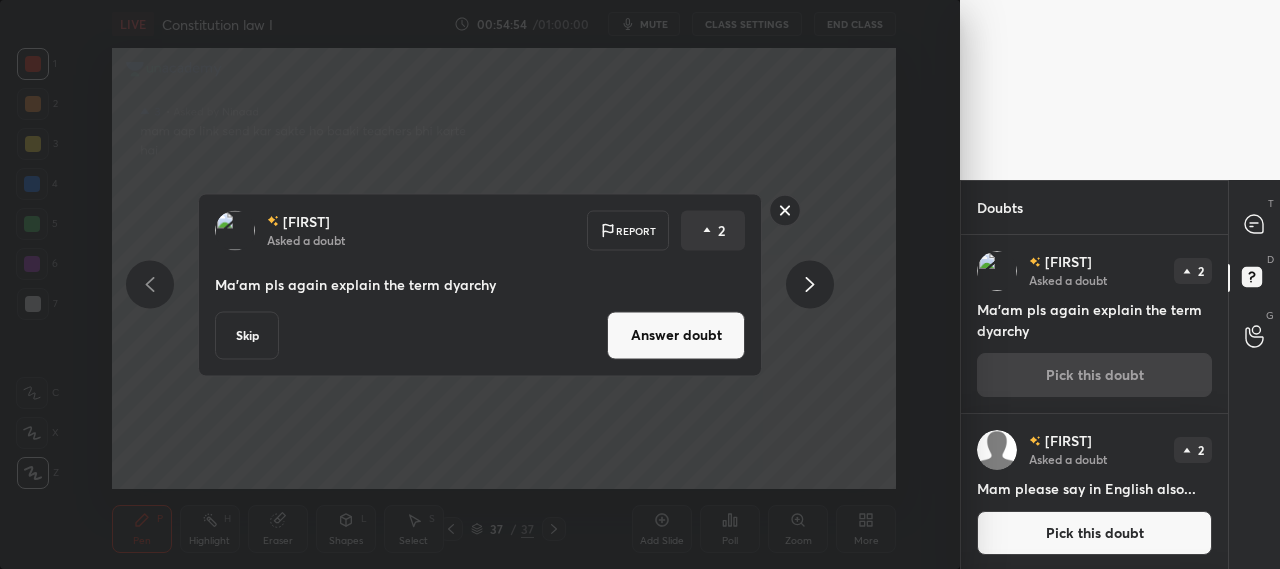 click on "Answer doubt" at bounding box center [676, 335] 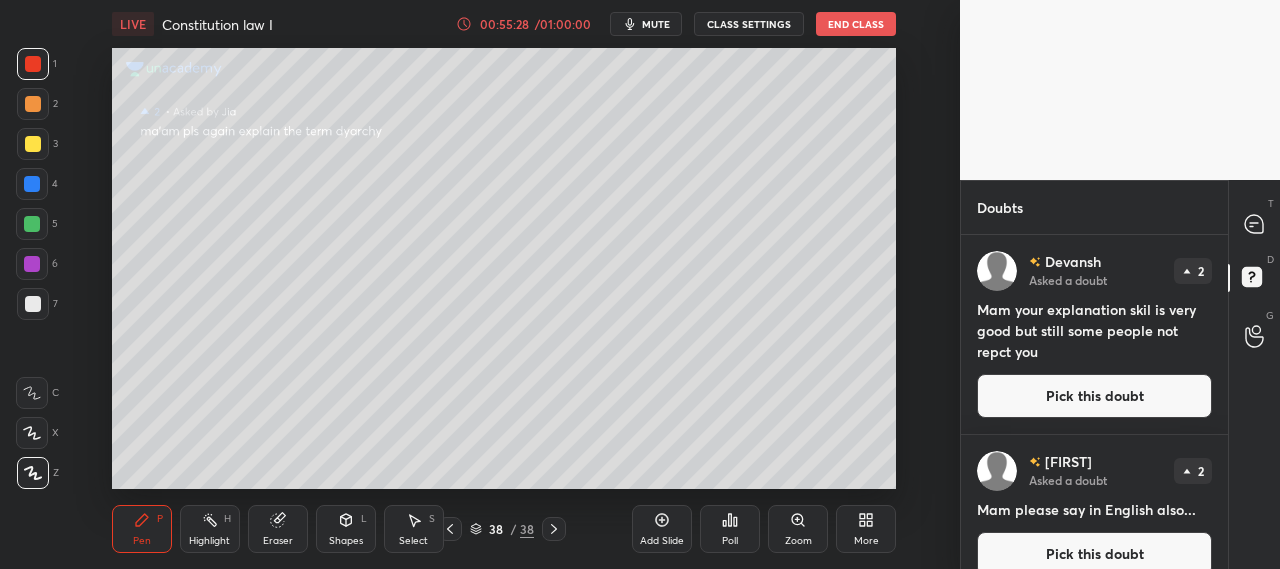 click on "Pick this doubt" at bounding box center [1094, 396] 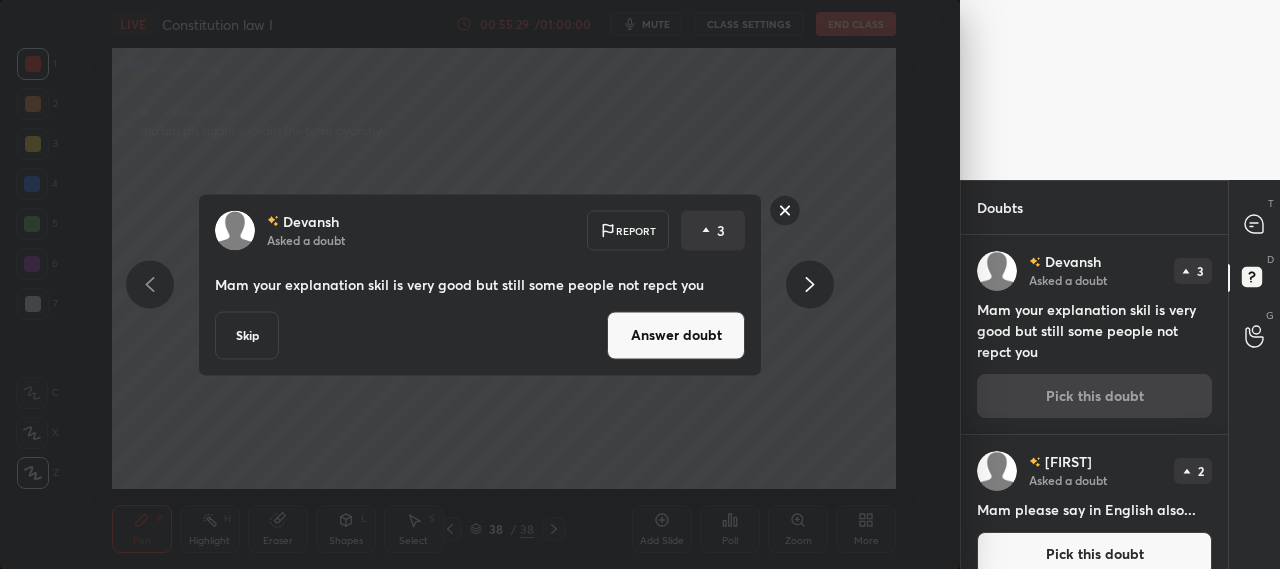click on "Answer doubt" at bounding box center (676, 335) 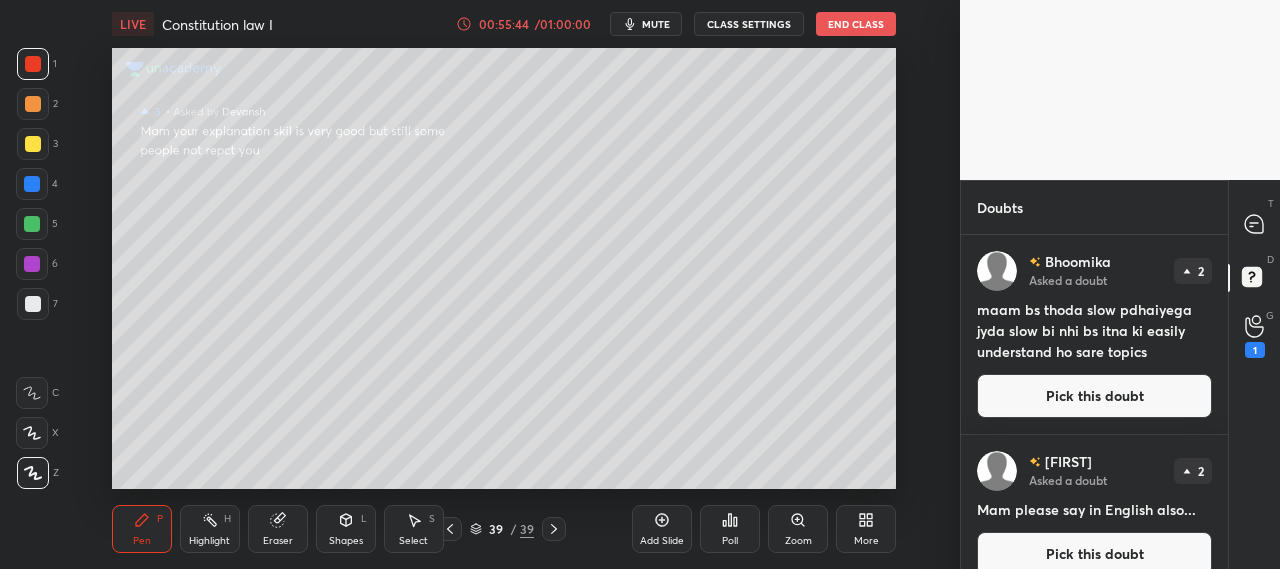 click on "Pick this doubt" at bounding box center [1094, 396] 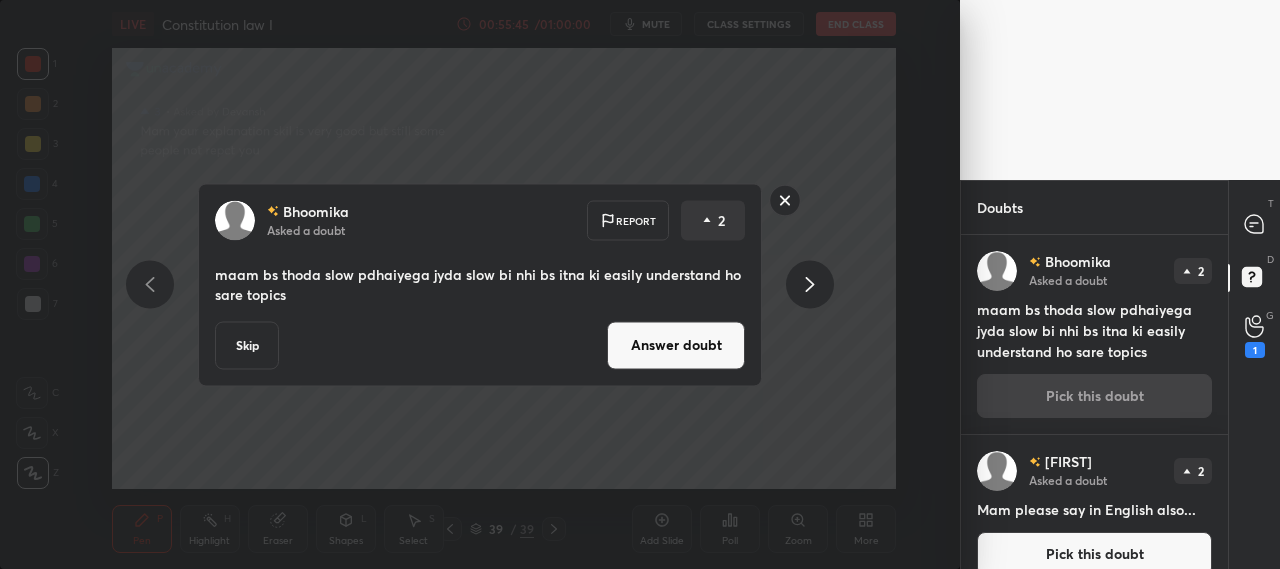 click on "Answer doubt" at bounding box center (676, 345) 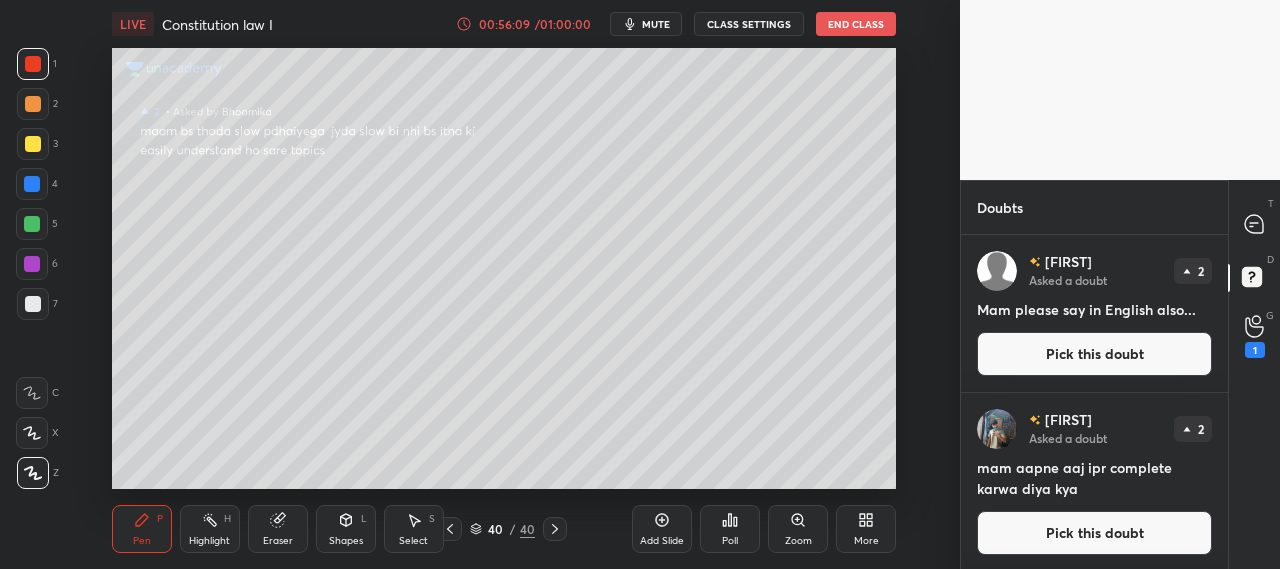 click on "Pick this doubt" at bounding box center [1094, 354] 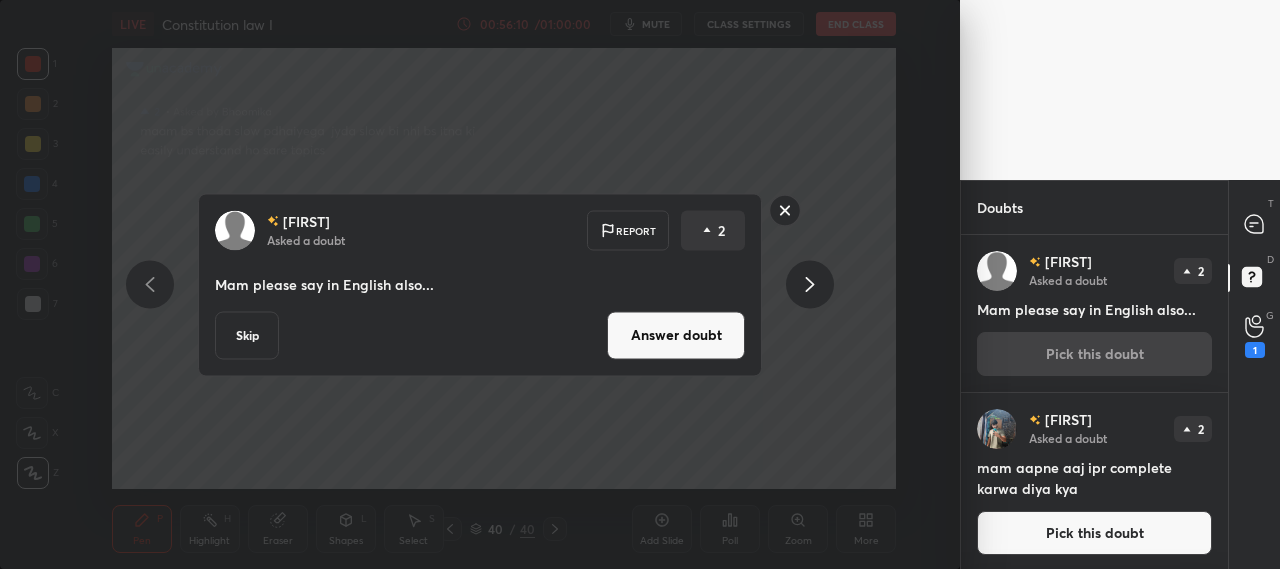 click on "Answer doubt" at bounding box center (676, 335) 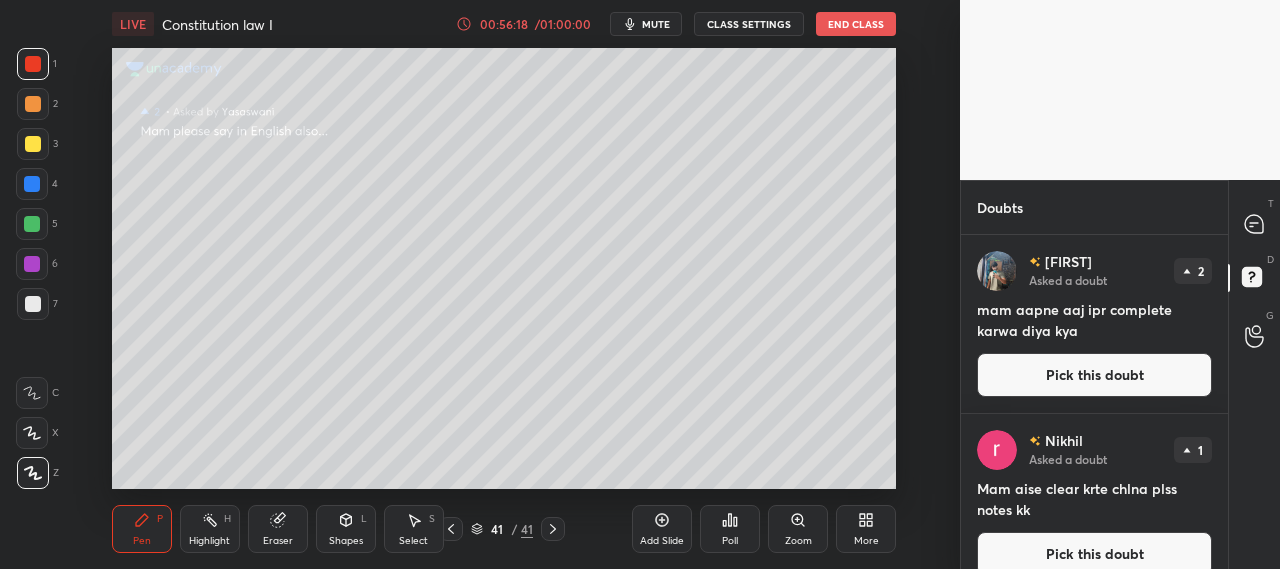 click on "Pick this doubt" at bounding box center [1094, 375] 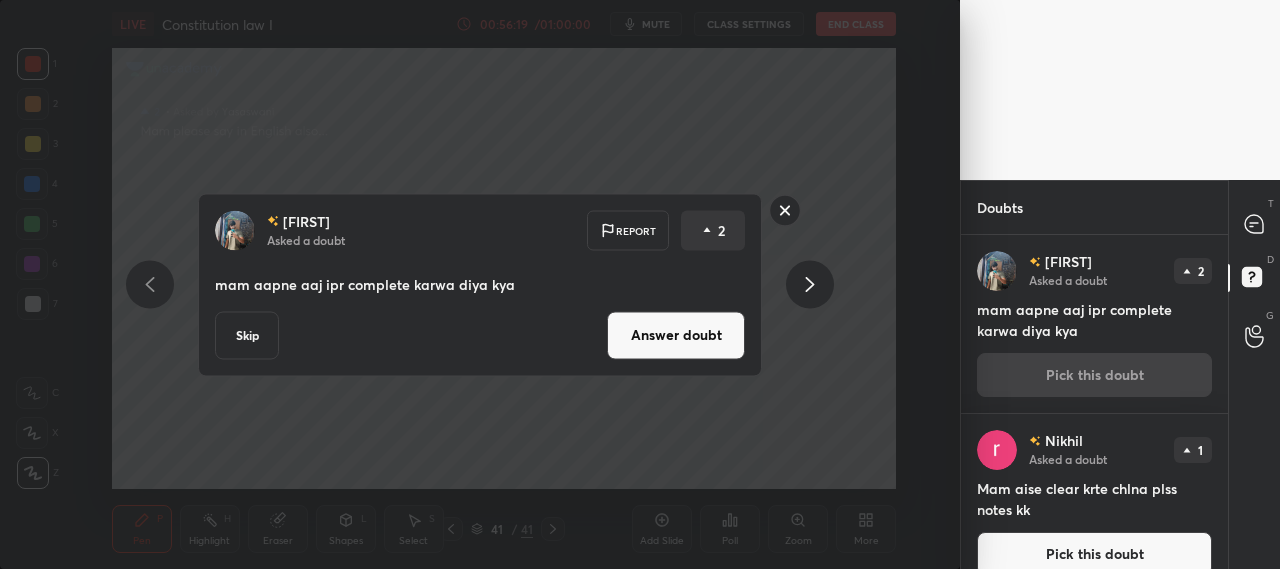 click on "Answer doubt" at bounding box center (676, 335) 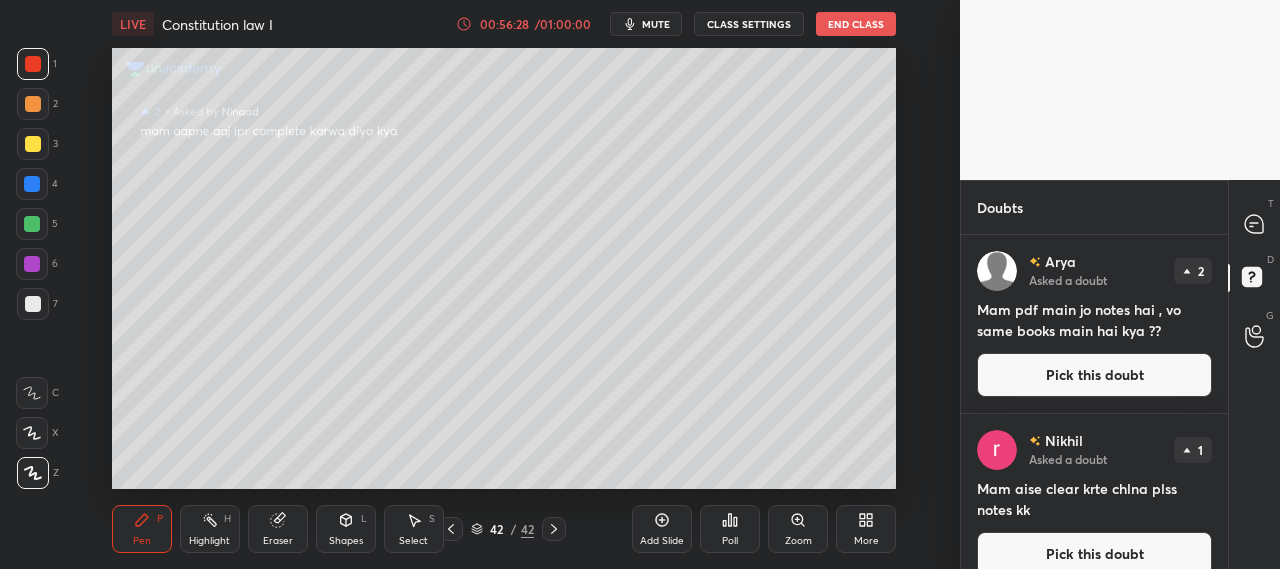 click on "Pick this doubt" at bounding box center (1094, 375) 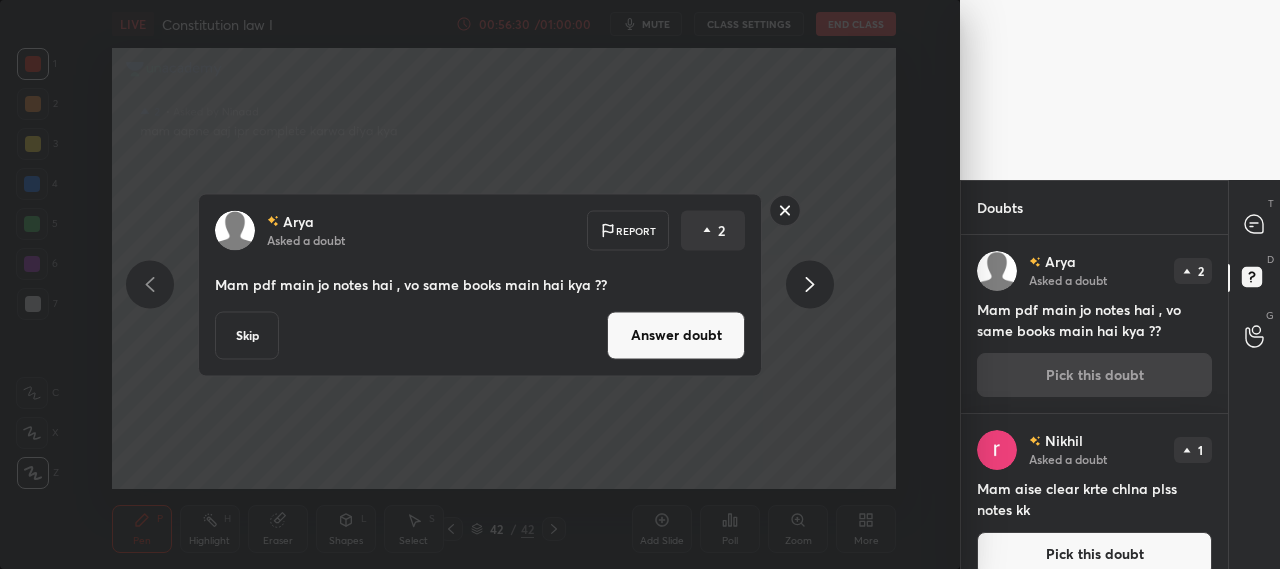 click on "Answer doubt" at bounding box center [676, 335] 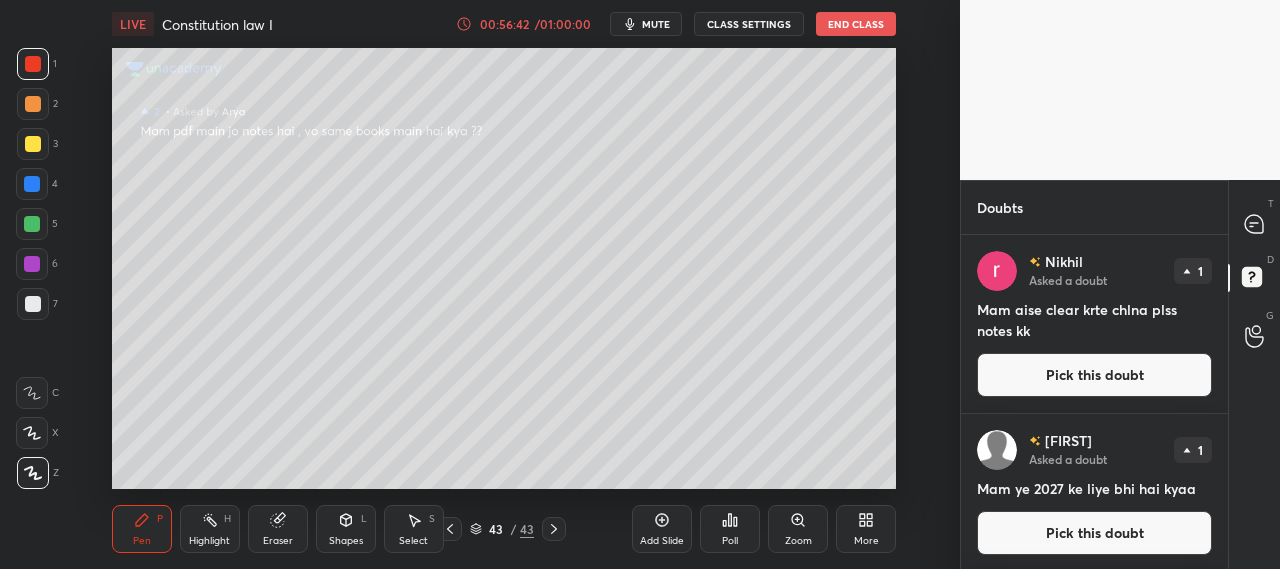 click on "Pick this doubt" at bounding box center (1094, 375) 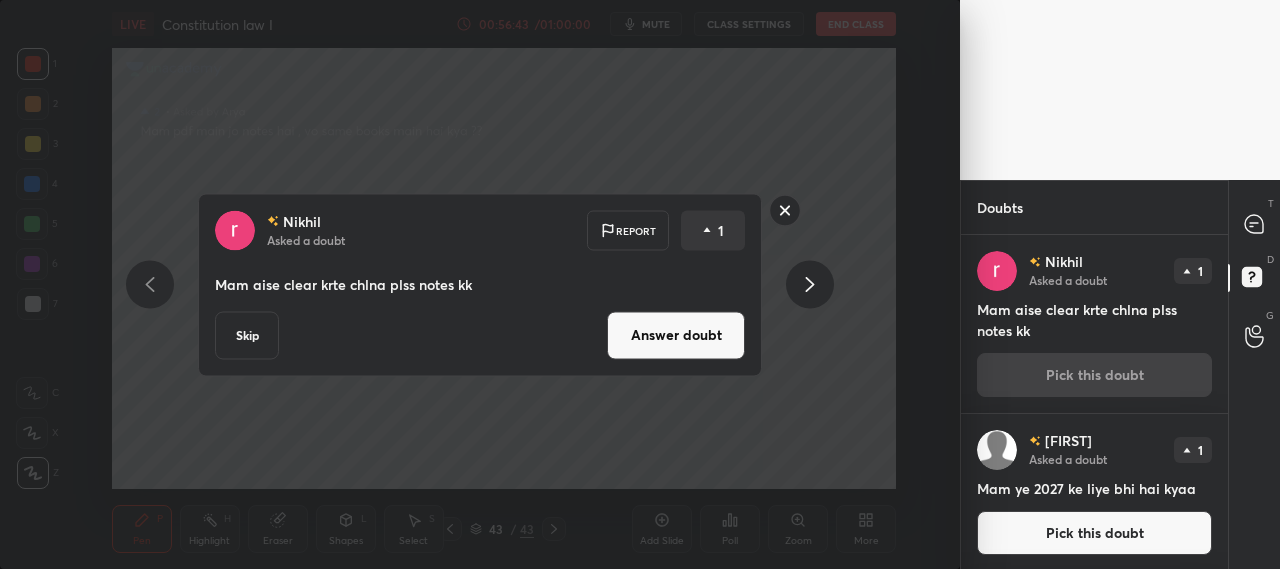 click on "Answer doubt" at bounding box center (676, 335) 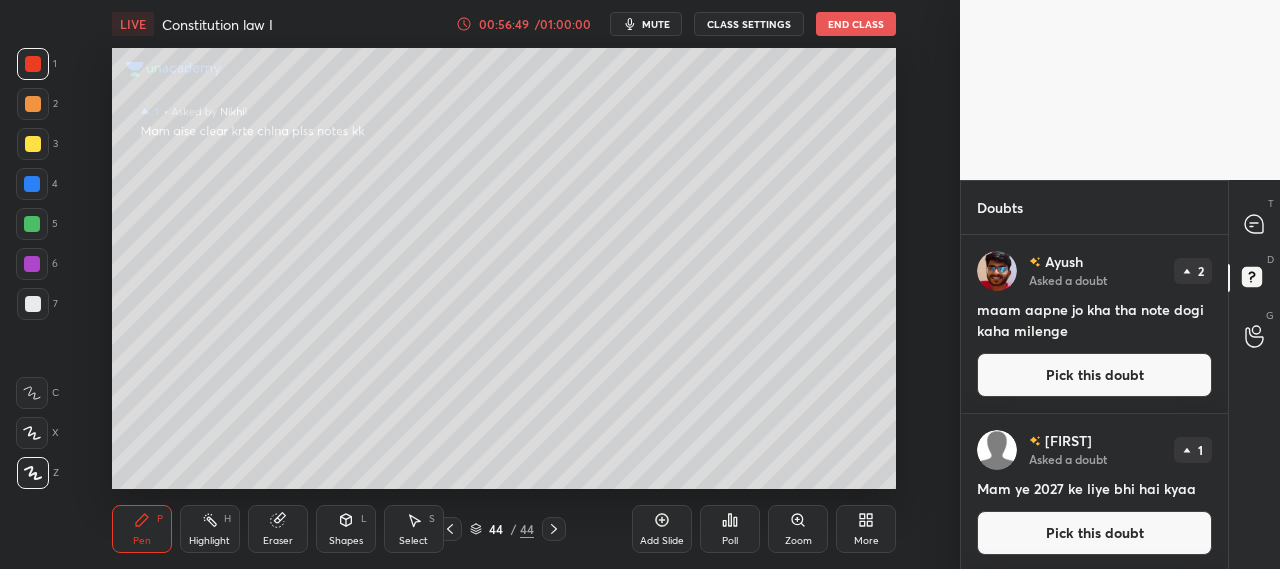 click on "Pick this doubt" at bounding box center [1094, 375] 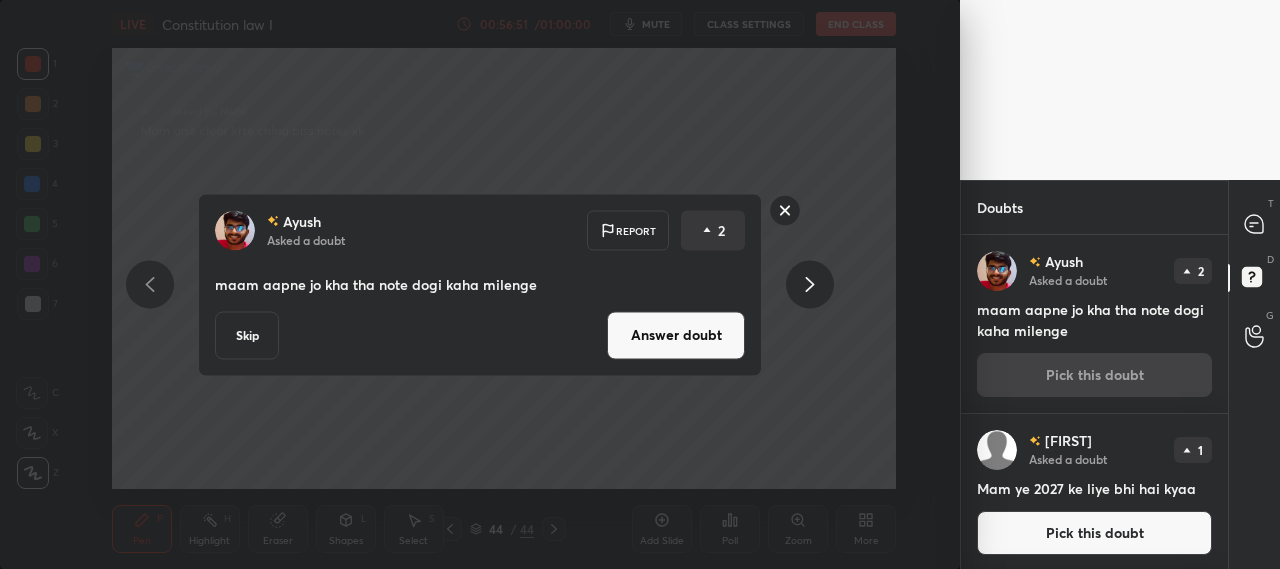click on "Answer doubt" at bounding box center (676, 335) 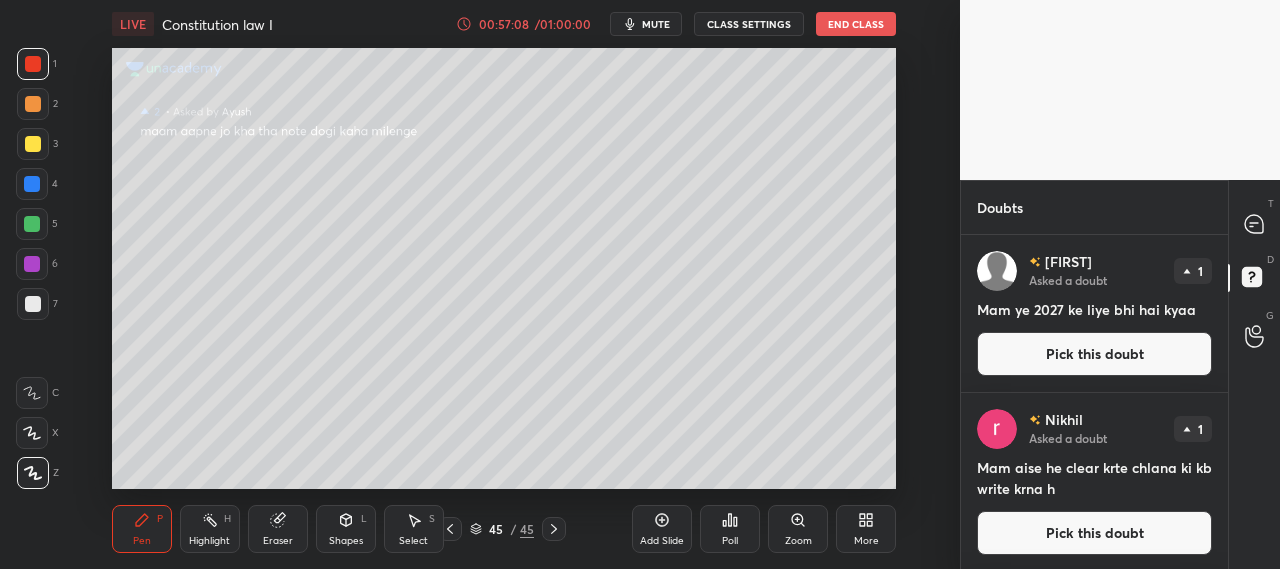 click on "Pick this doubt" at bounding box center [1094, 354] 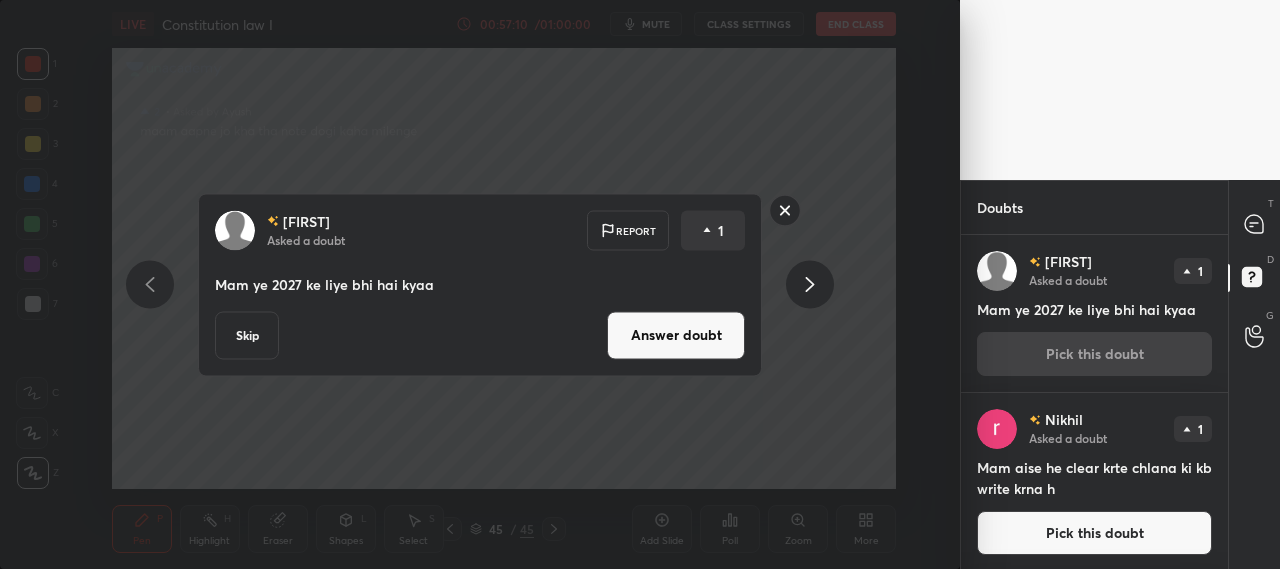 click on "Answer doubt" at bounding box center [676, 335] 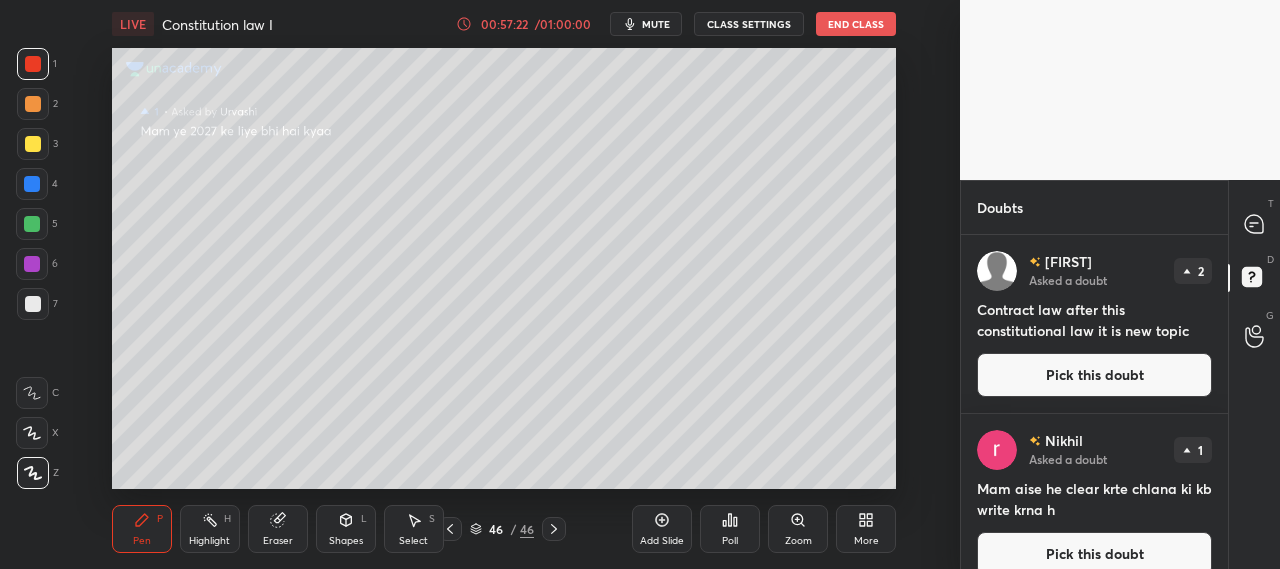 click on "Pick this doubt" at bounding box center [1094, 375] 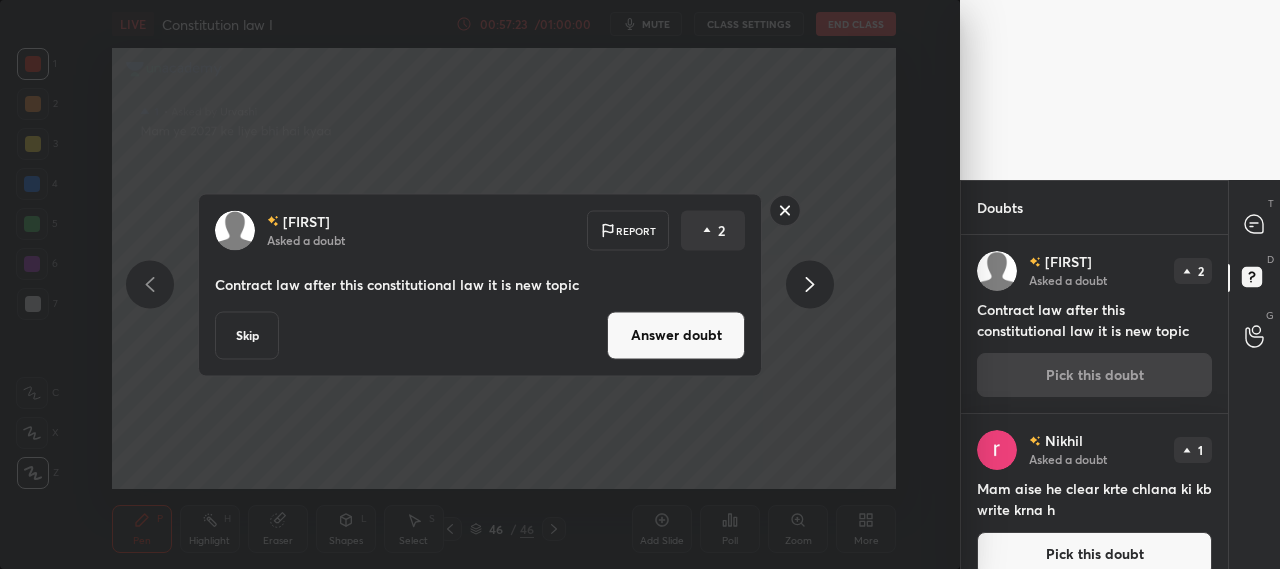 click on "Answer doubt" at bounding box center [676, 335] 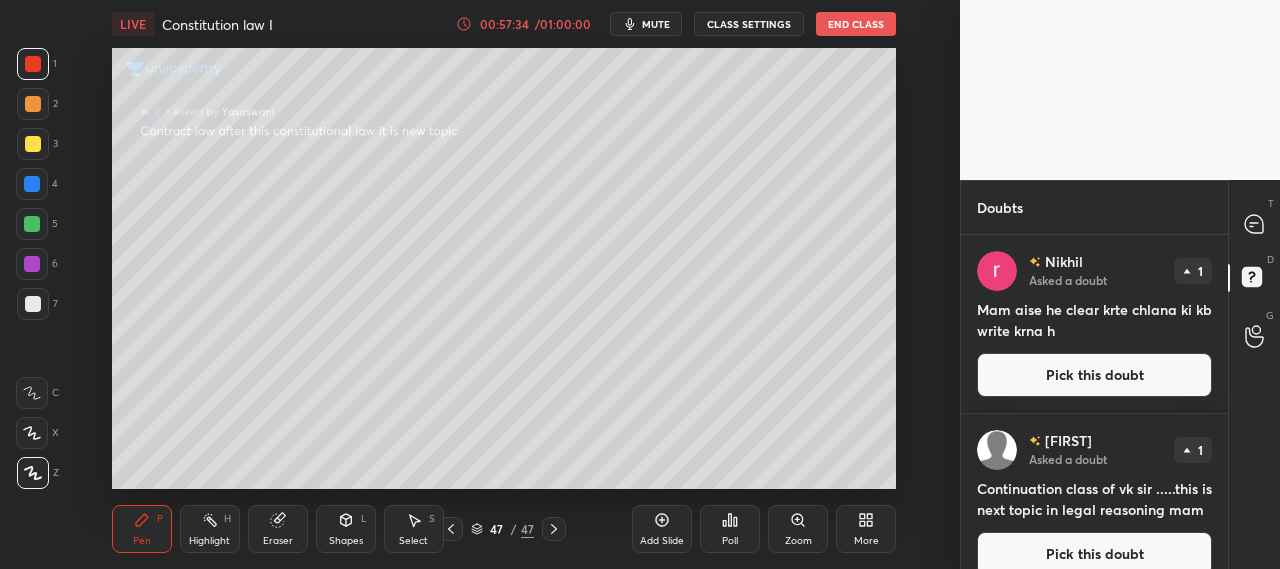 click on "Pick this doubt" at bounding box center [1094, 375] 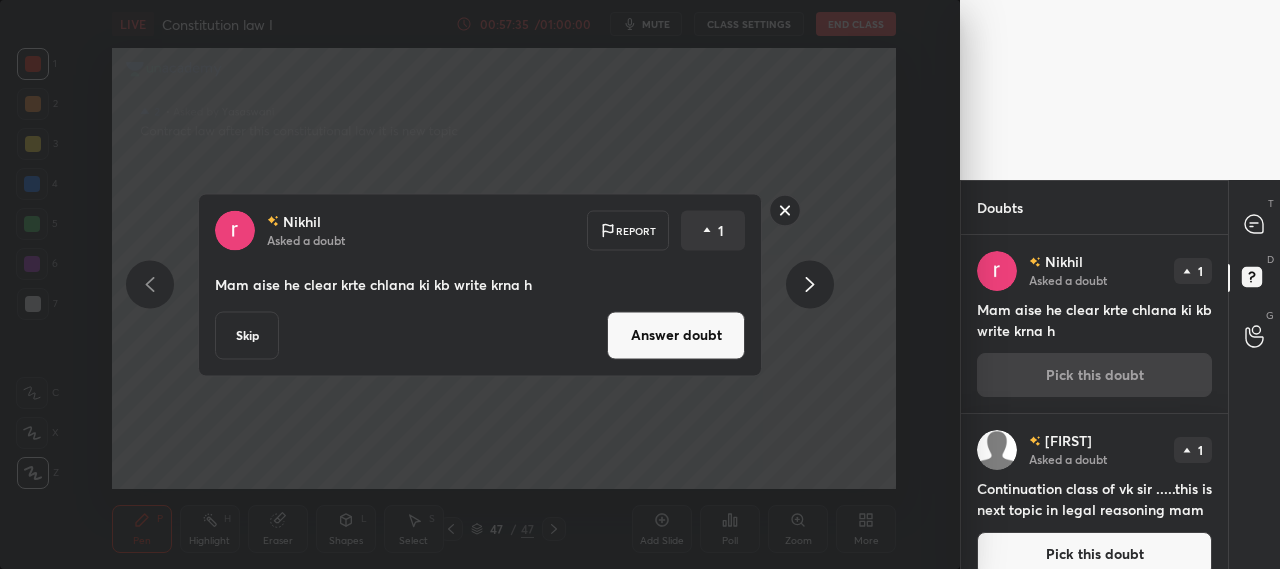 click on "Answer doubt" at bounding box center (676, 335) 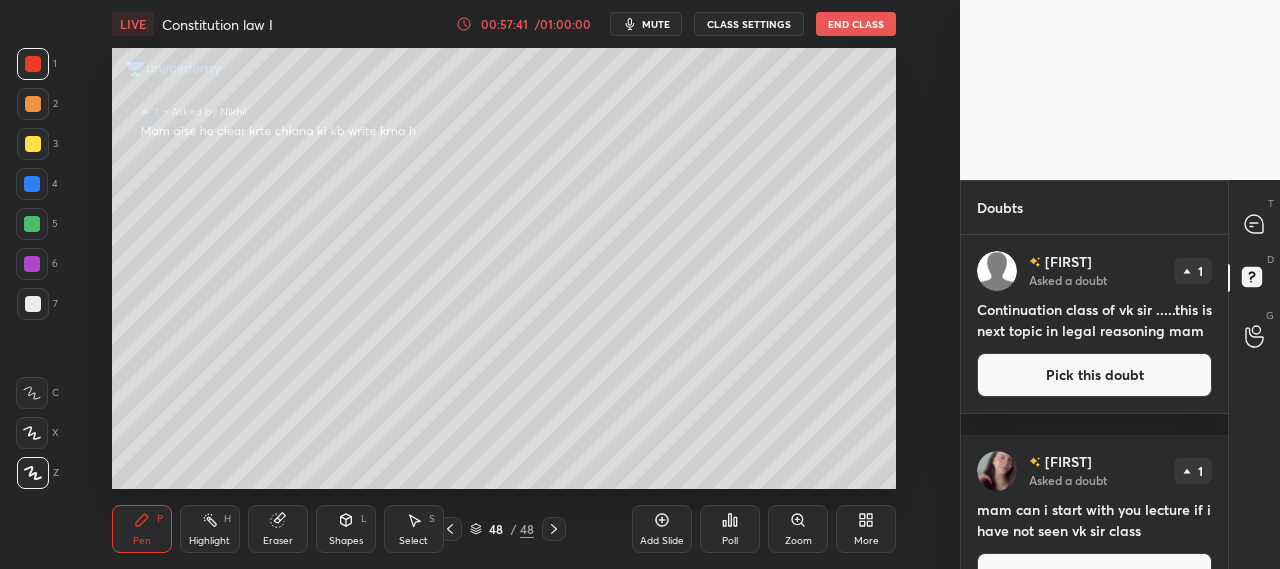 scroll, scrollTop: 44, scrollLeft: 0, axis: vertical 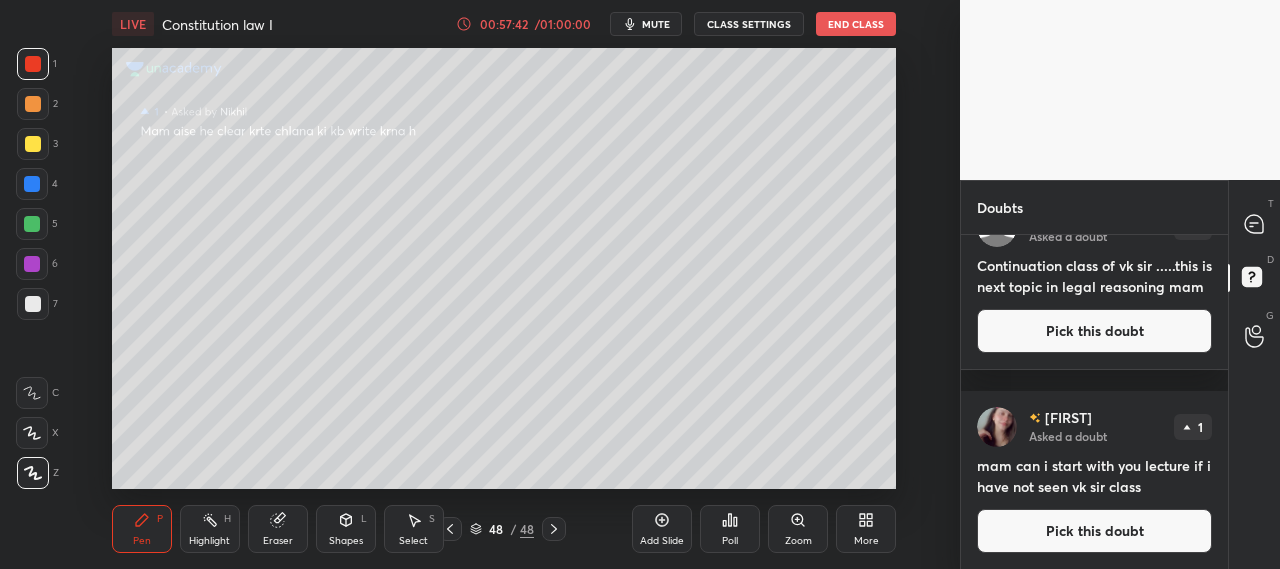 click on "Pick this doubt" at bounding box center (1094, 331) 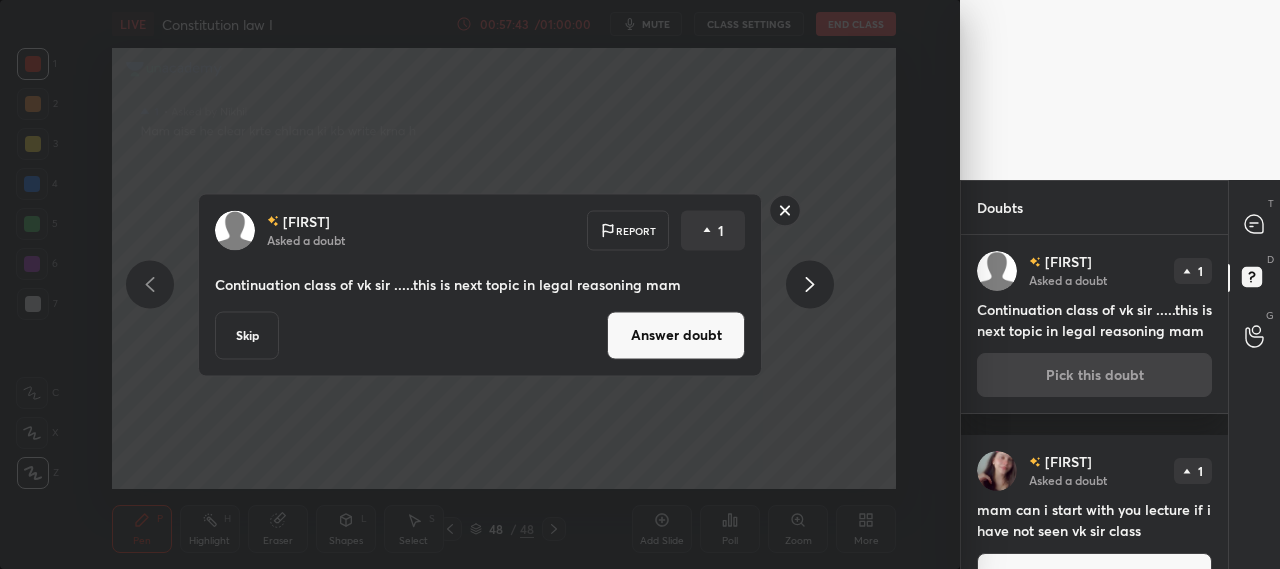 click on "Answer doubt" at bounding box center [676, 335] 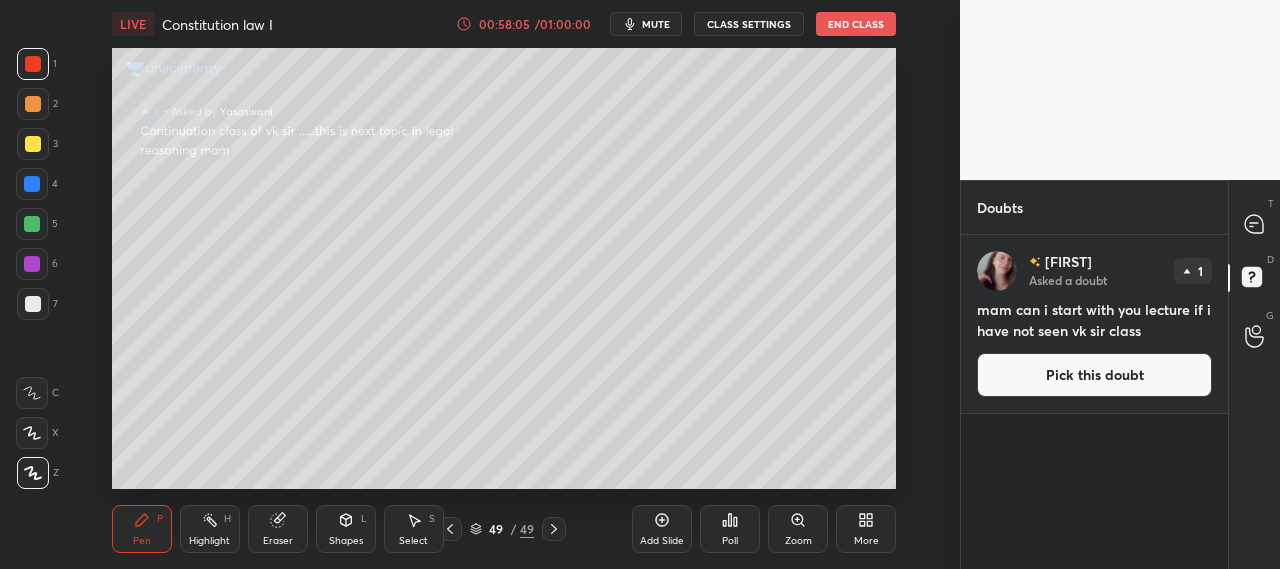 click on "Pick this doubt" at bounding box center [1094, 375] 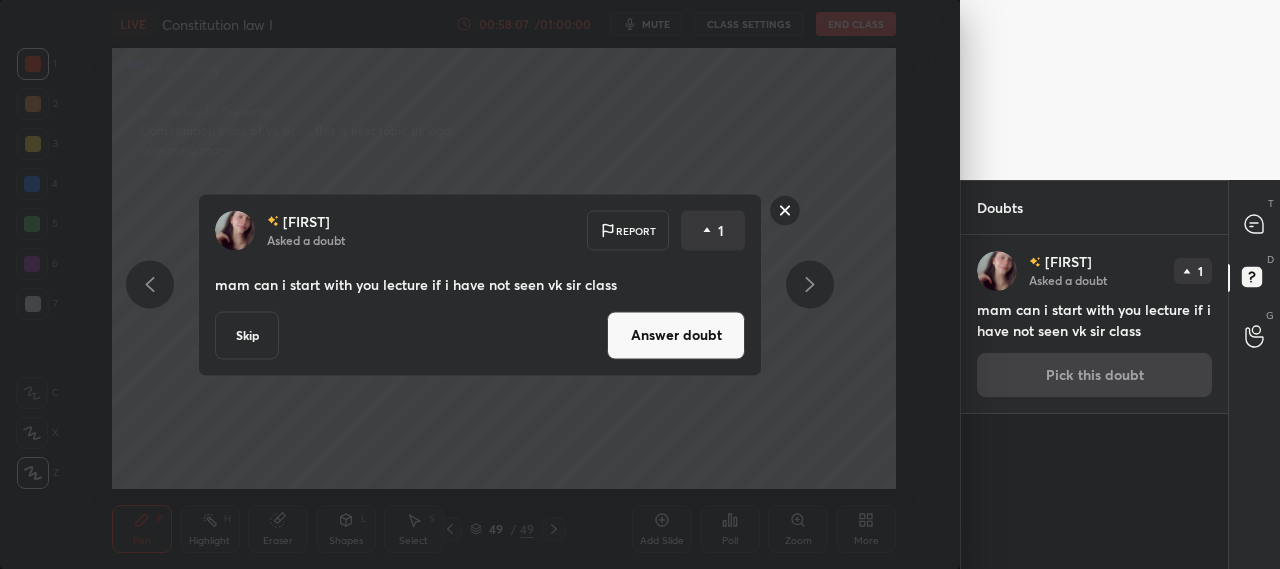 click on "Answer doubt" at bounding box center (676, 335) 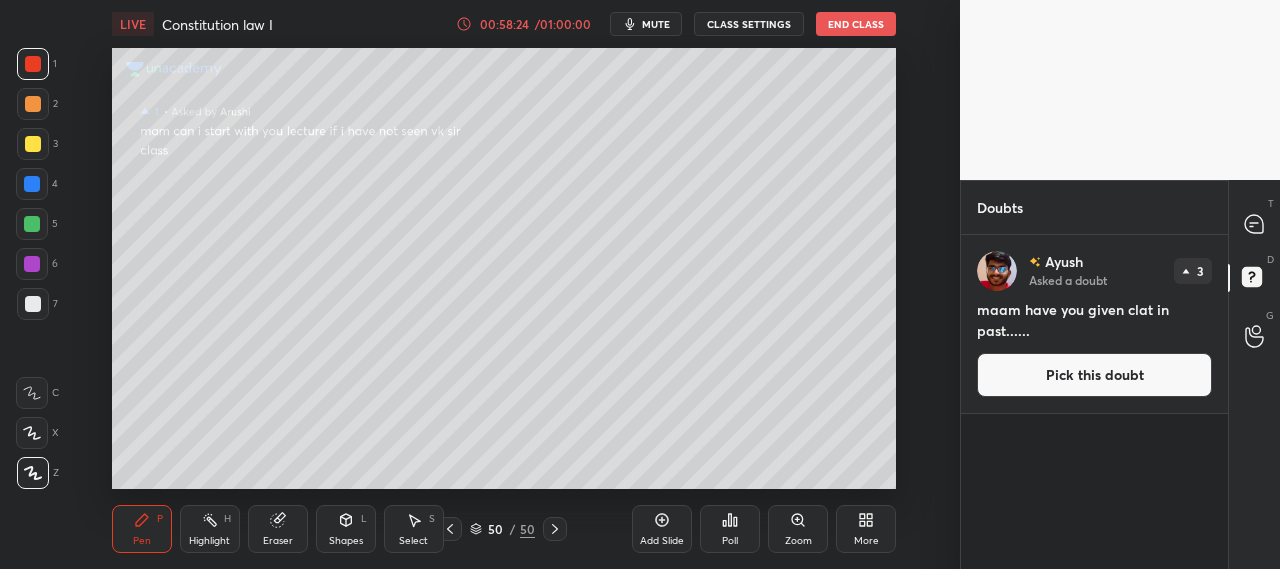 click on "Pick this doubt" at bounding box center (1094, 375) 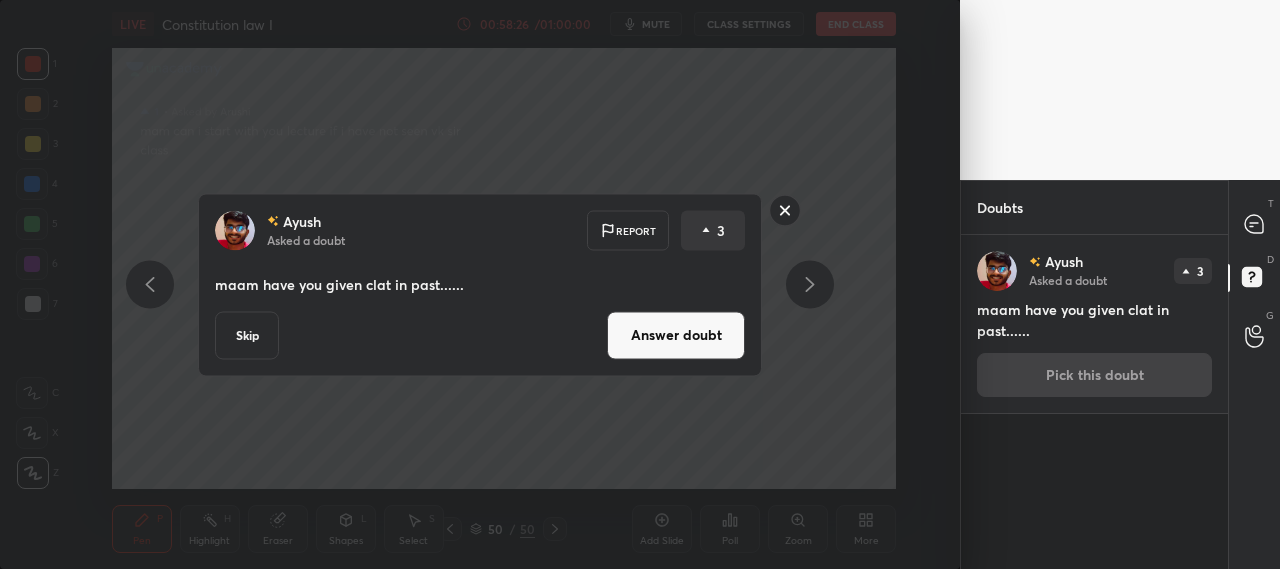 click 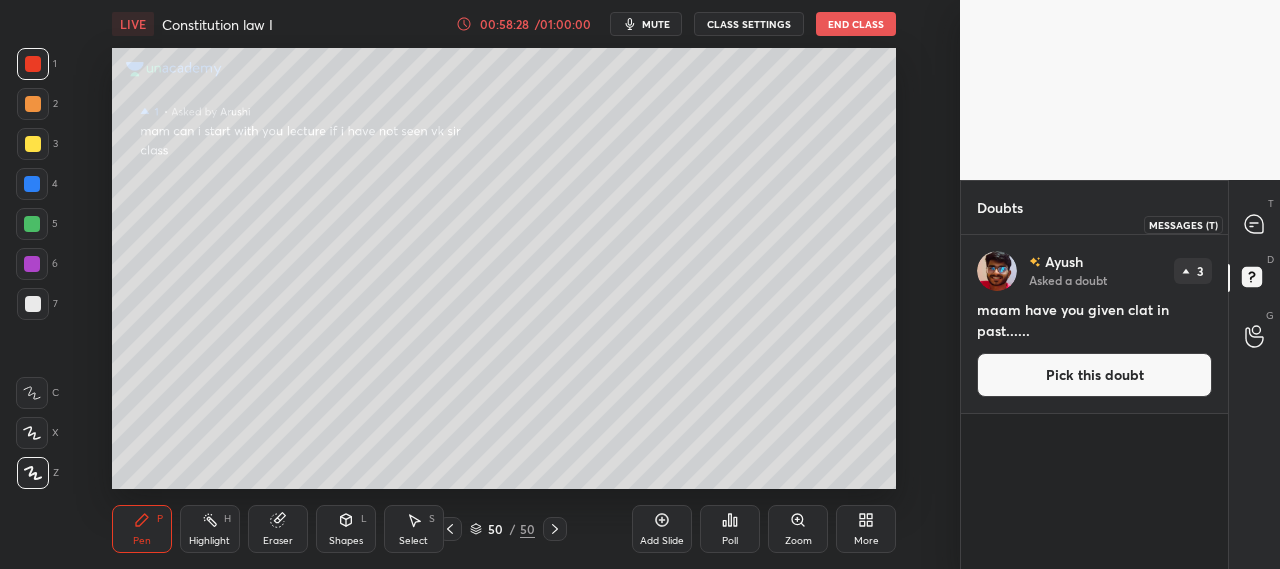 click 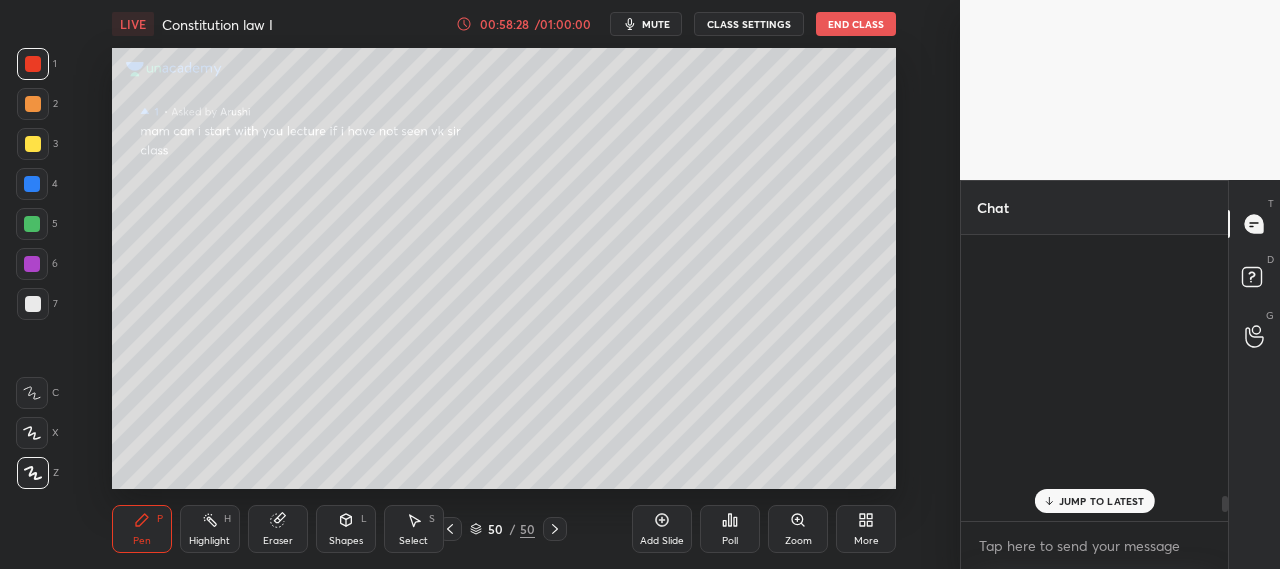 scroll, scrollTop: 4919, scrollLeft: 0, axis: vertical 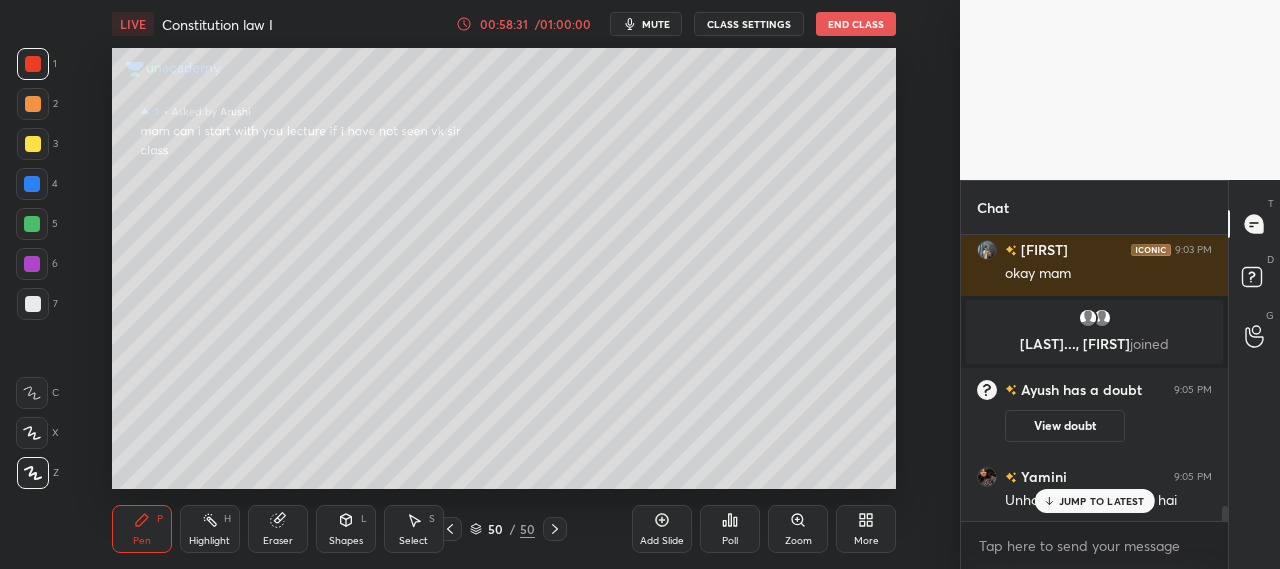 click on "JUMP TO LATEST" at bounding box center (1102, 501) 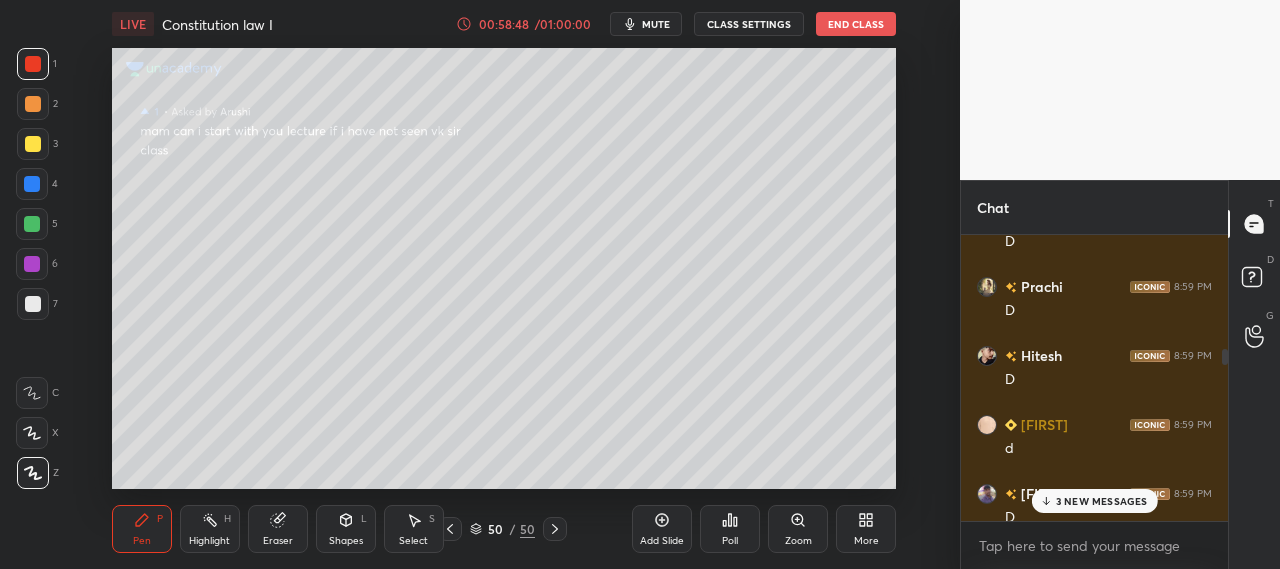 scroll, scrollTop: 4373, scrollLeft: 0, axis: vertical 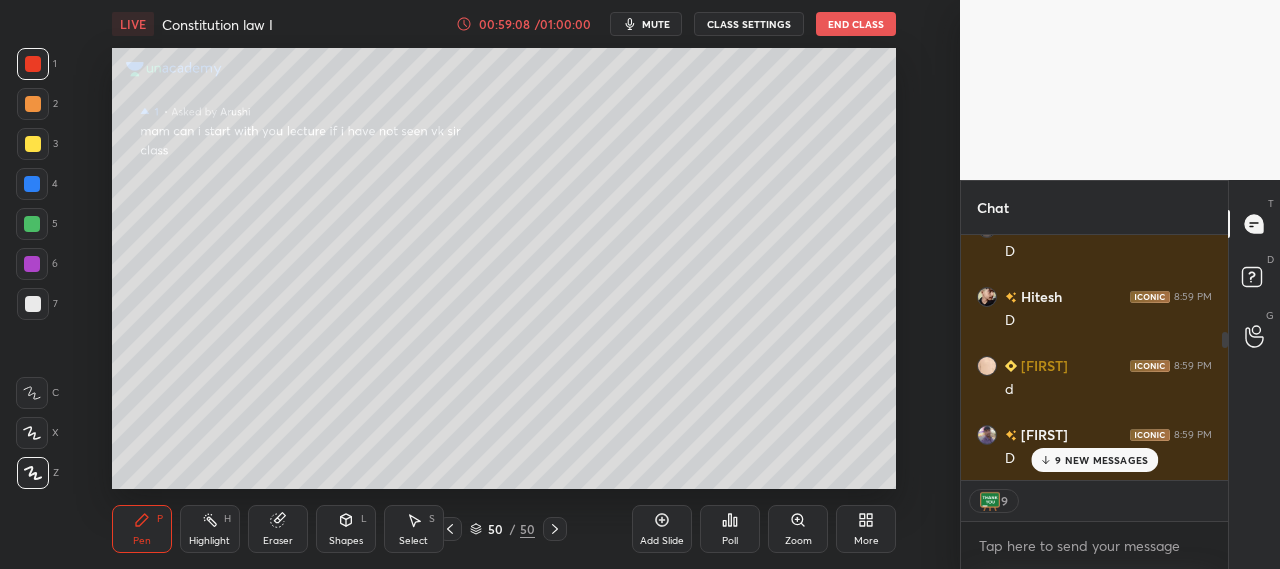 click on "9 NEW MESSAGES" at bounding box center (1101, 460) 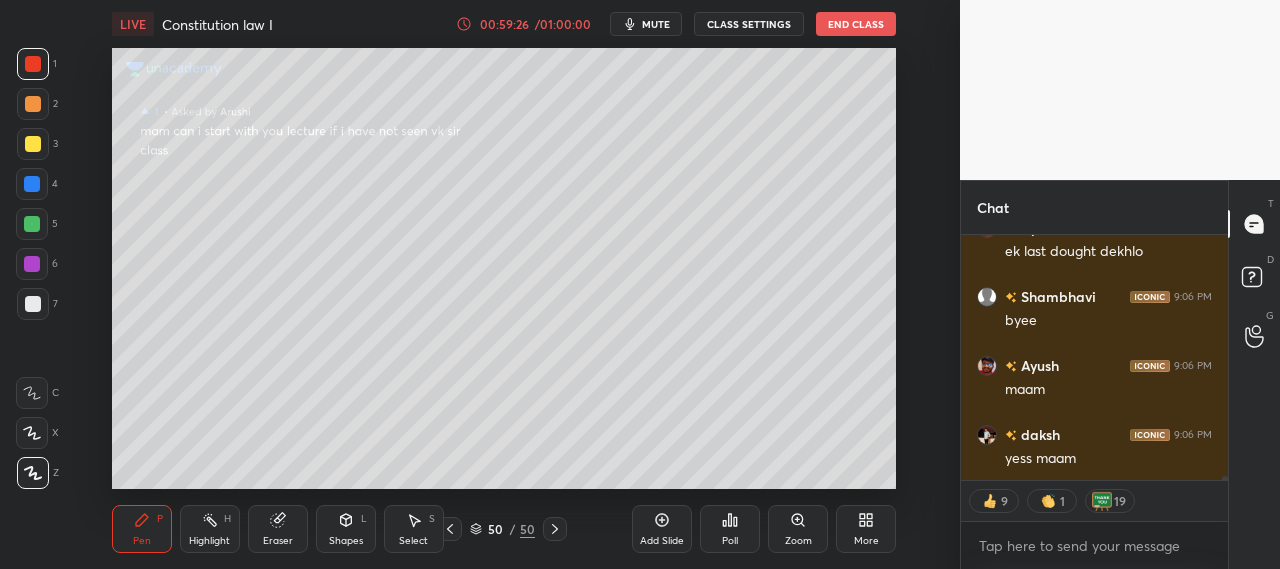 scroll, scrollTop: 14727, scrollLeft: 0, axis: vertical 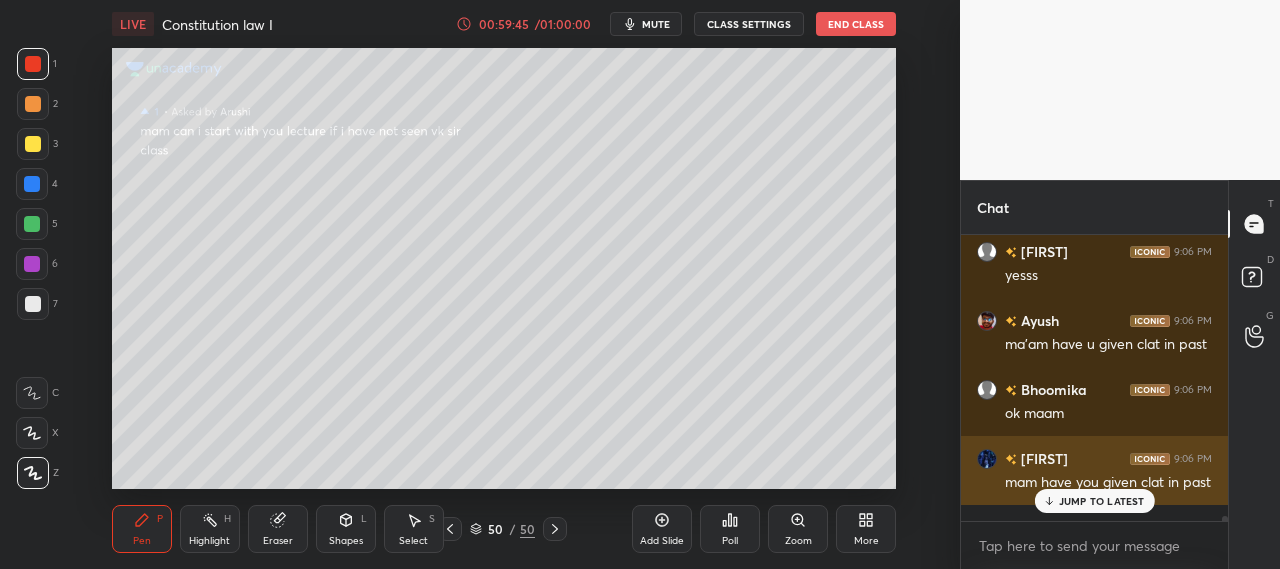 click on "JUMP TO LATEST" at bounding box center (1102, 501) 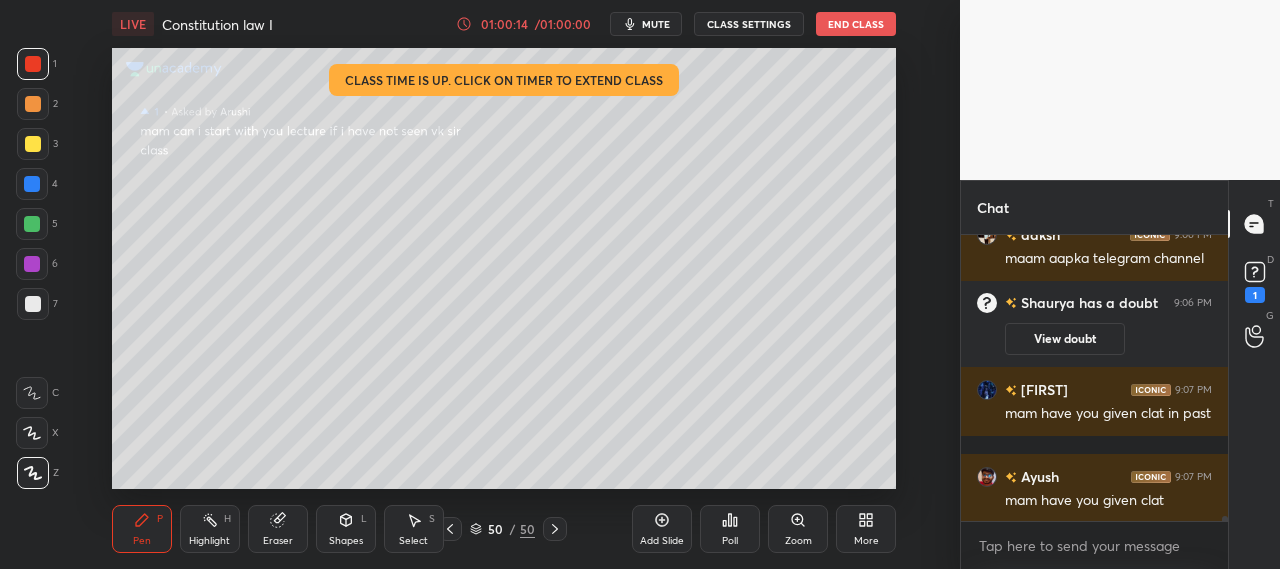 scroll, scrollTop: 15258, scrollLeft: 0, axis: vertical 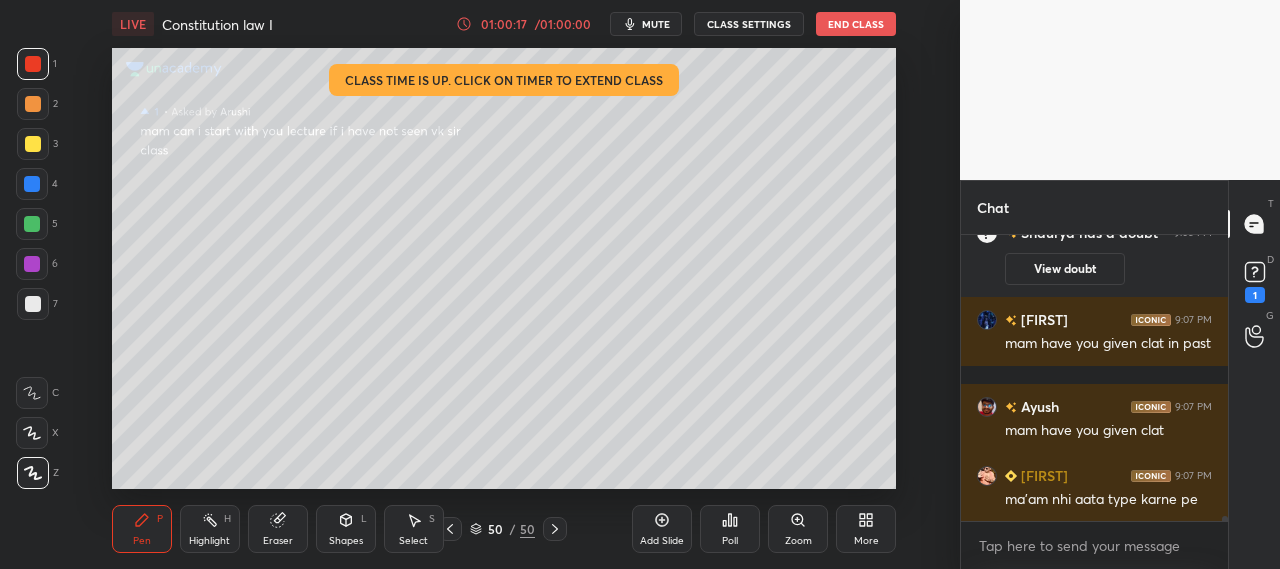 click on "End Class" at bounding box center (856, 24) 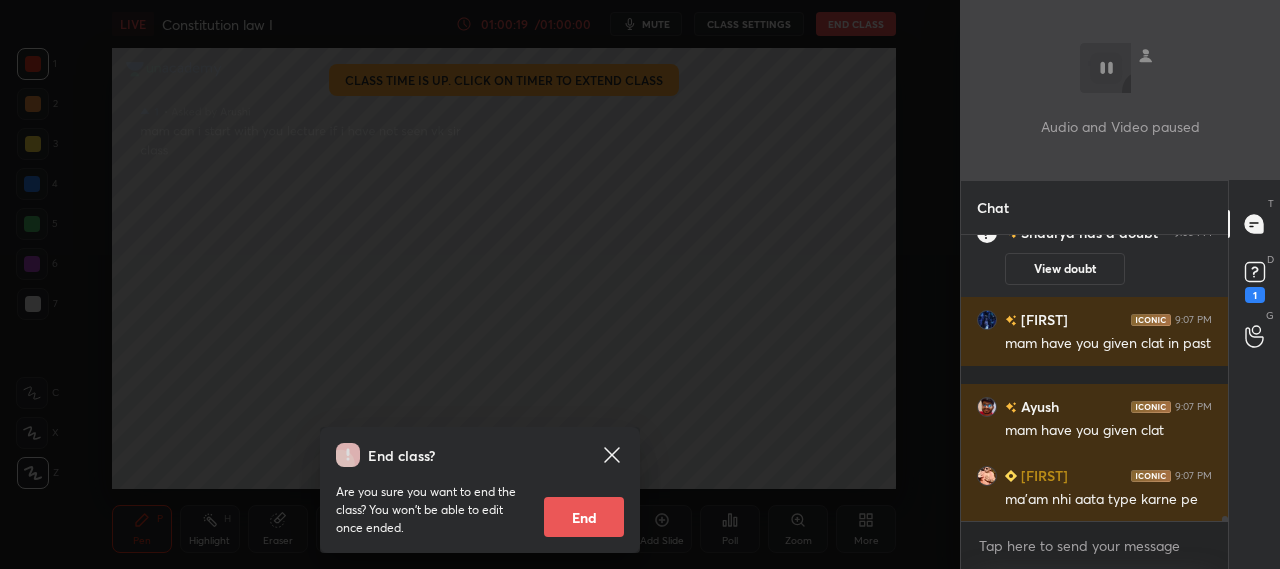 click on "End" at bounding box center (584, 517) 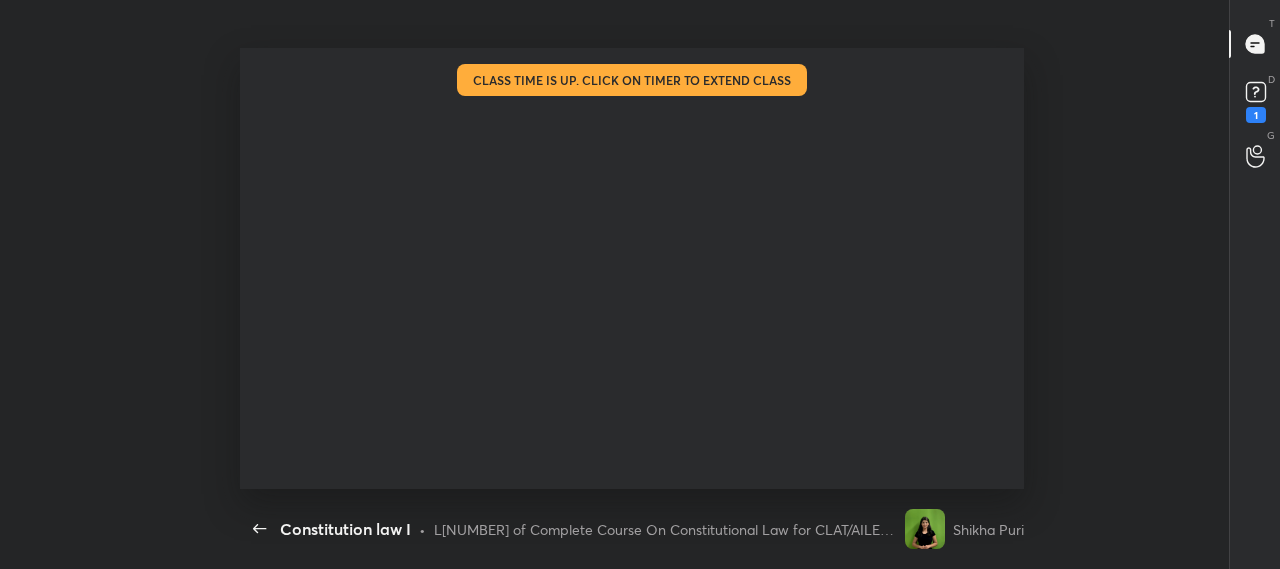 scroll, scrollTop: 99558, scrollLeft: 99053, axis: both 